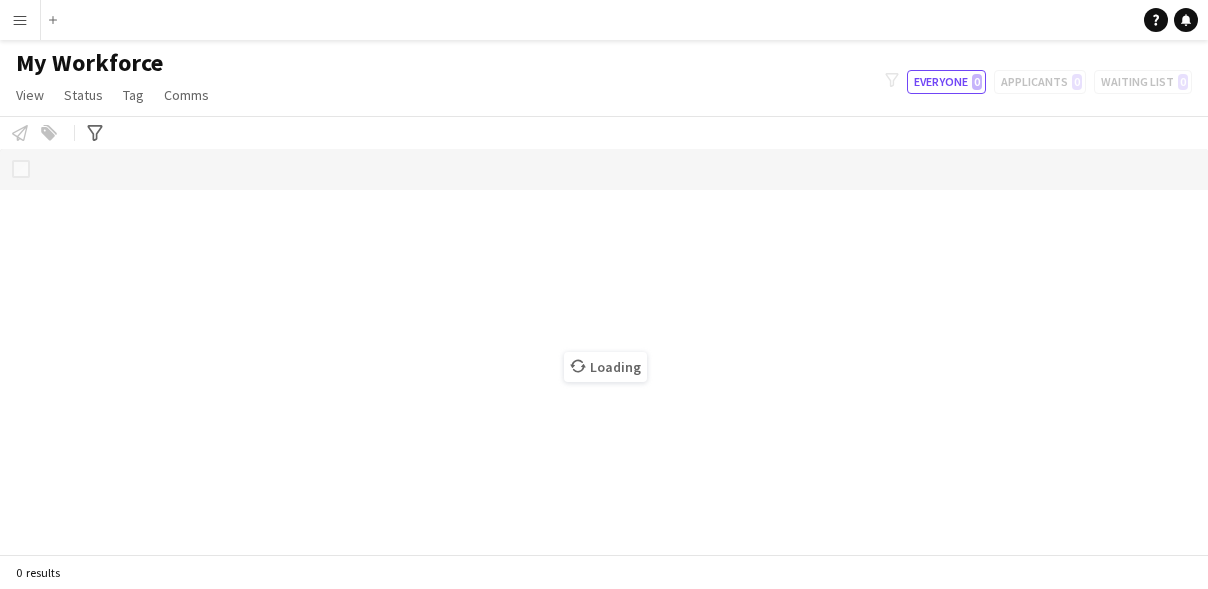 scroll, scrollTop: 0, scrollLeft: 0, axis: both 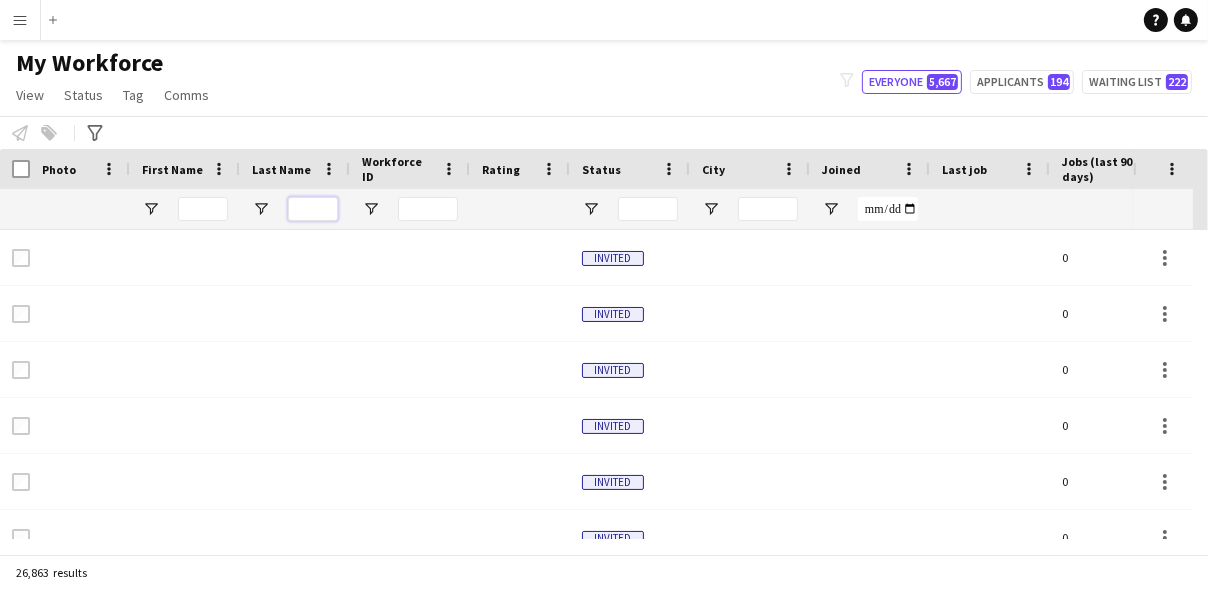 click at bounding box center (313, 209) 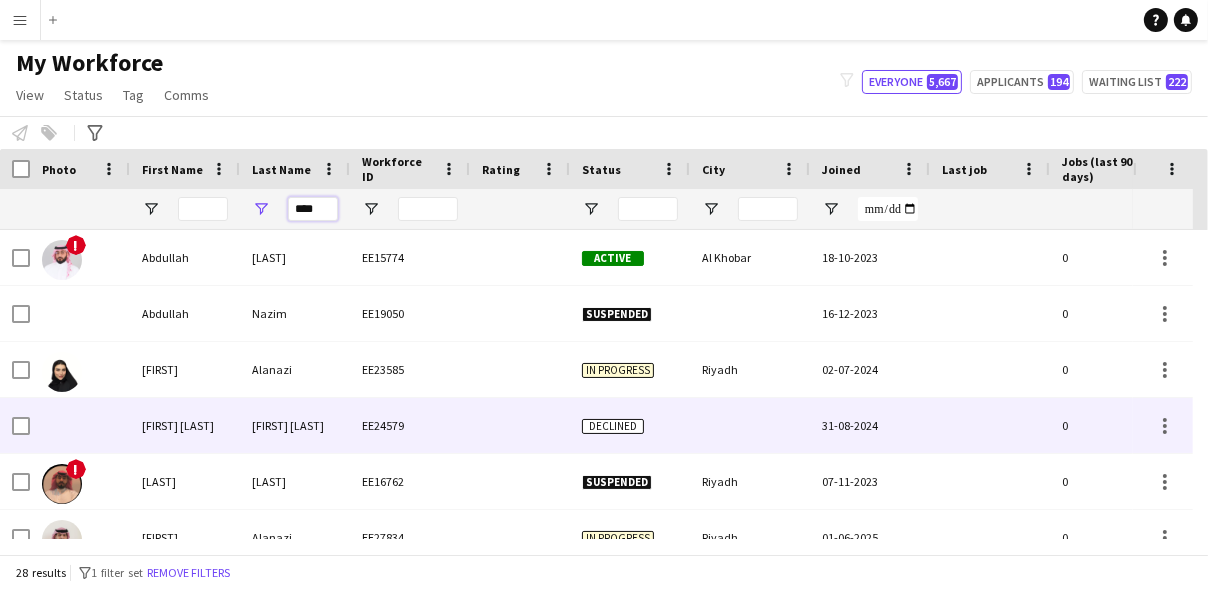 scroll, scrollTop: 59, scrollLeft: 0, axis: vertical 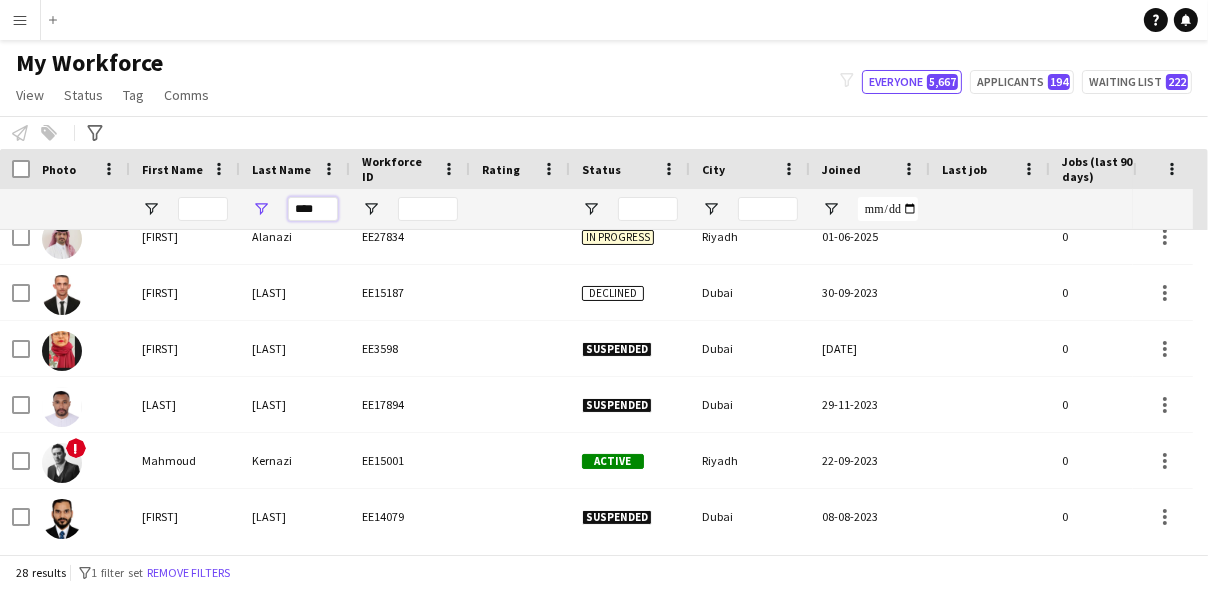 type on "****" 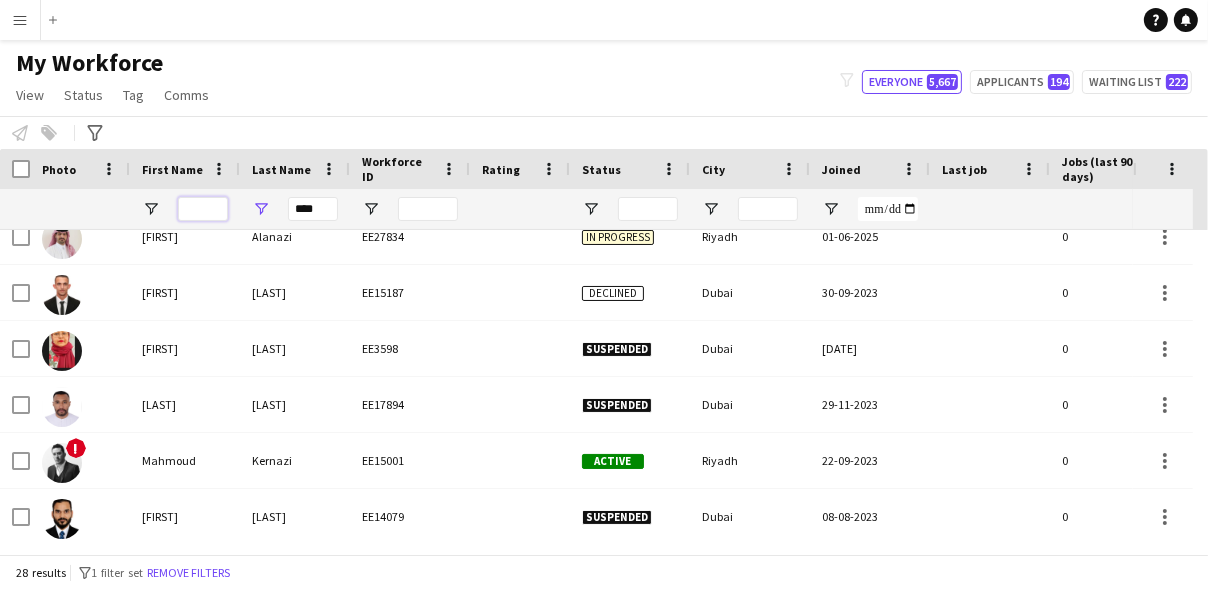 click at bounding box center [203, 209] 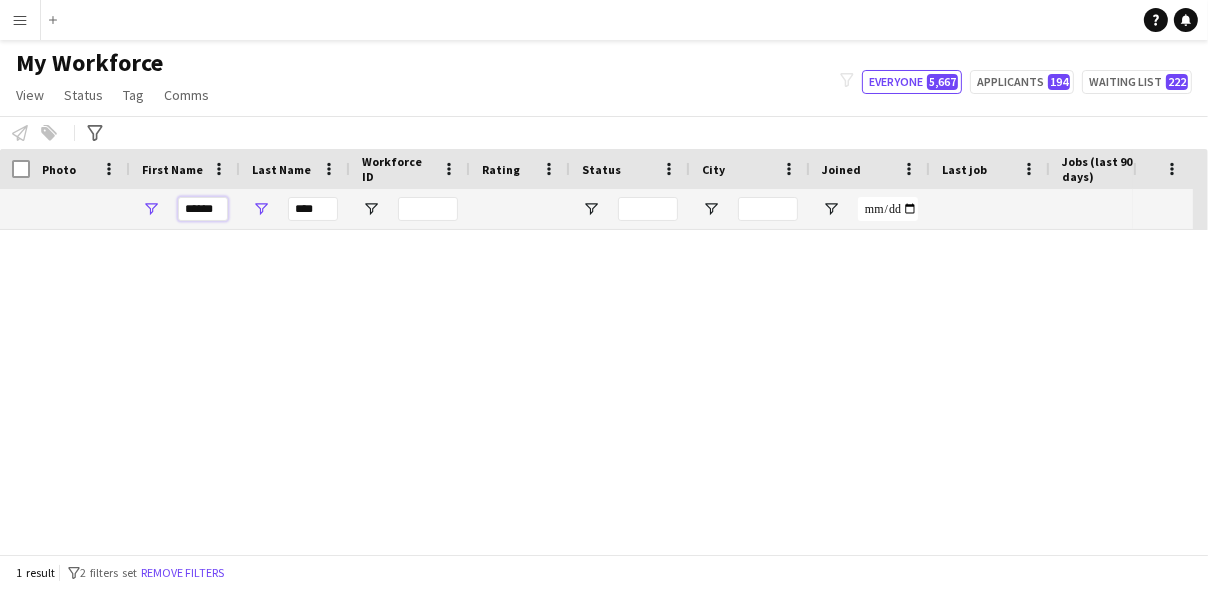 scroll, scrollTop: 0, scrollLeft: 0, axis: both 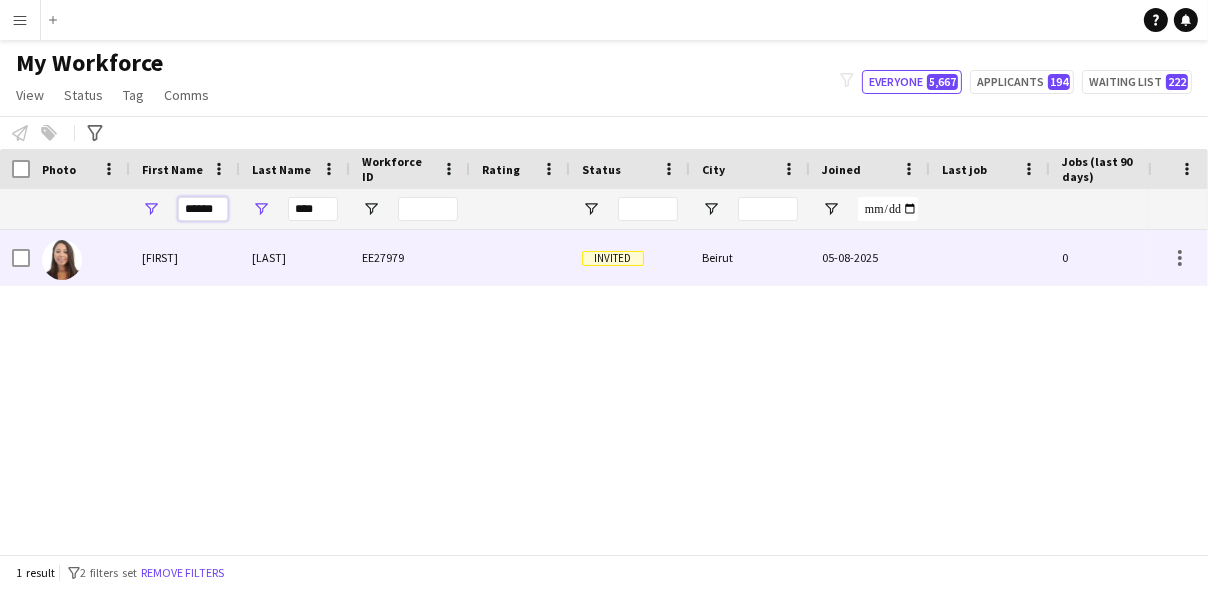 type on "******" 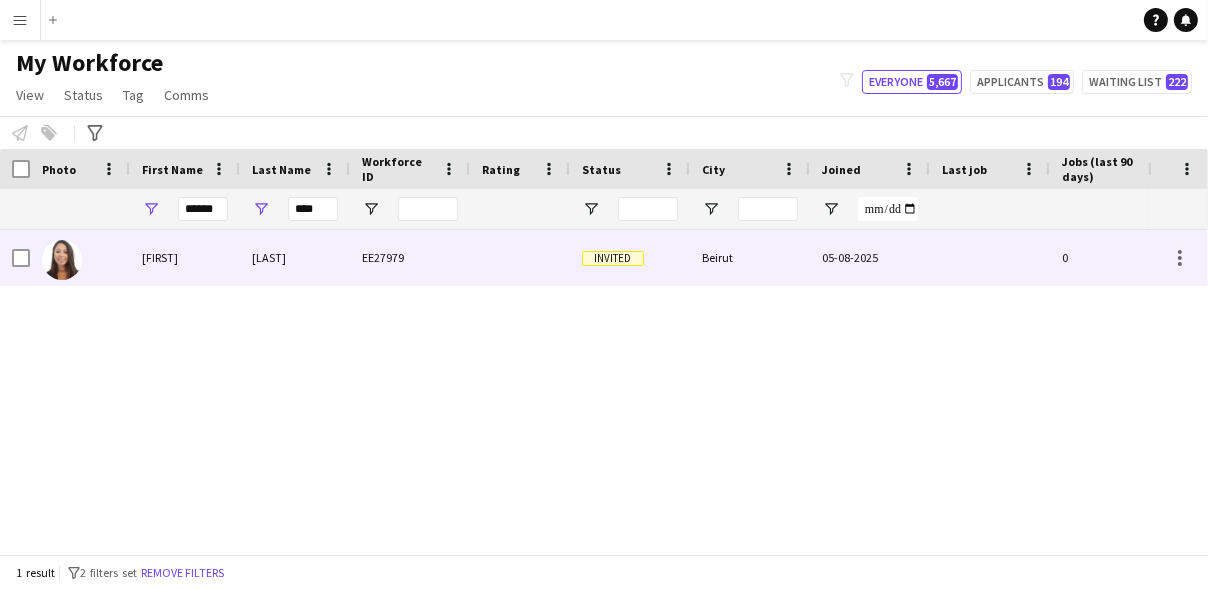 click on "Nadine" at bounding box center (185, 257) 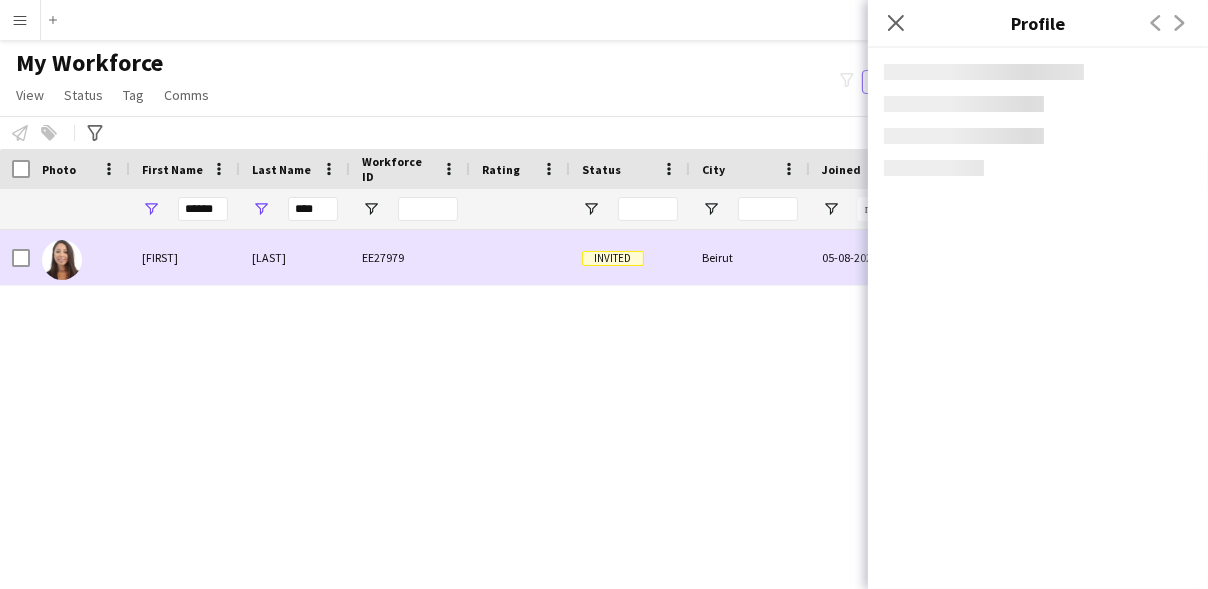 click on "Nadine" at bounding box center [185, 257] 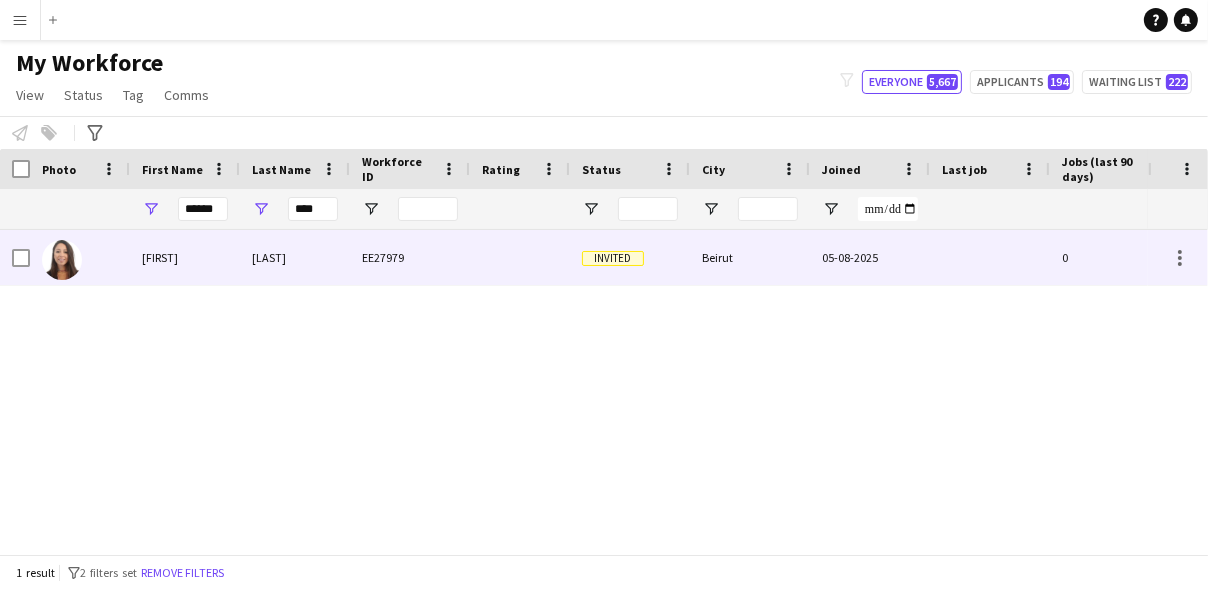 click on "Nadine" at bounding box center (185, 257) 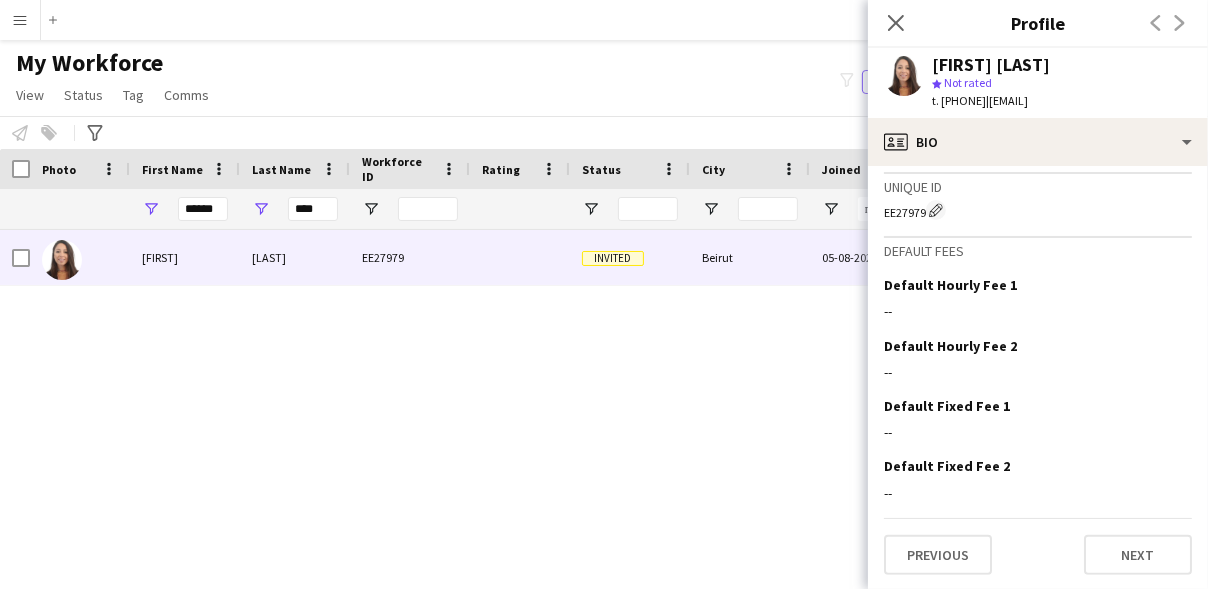 scroll, scrollTop: 1037, scrollLeft: 0, axis: vertical 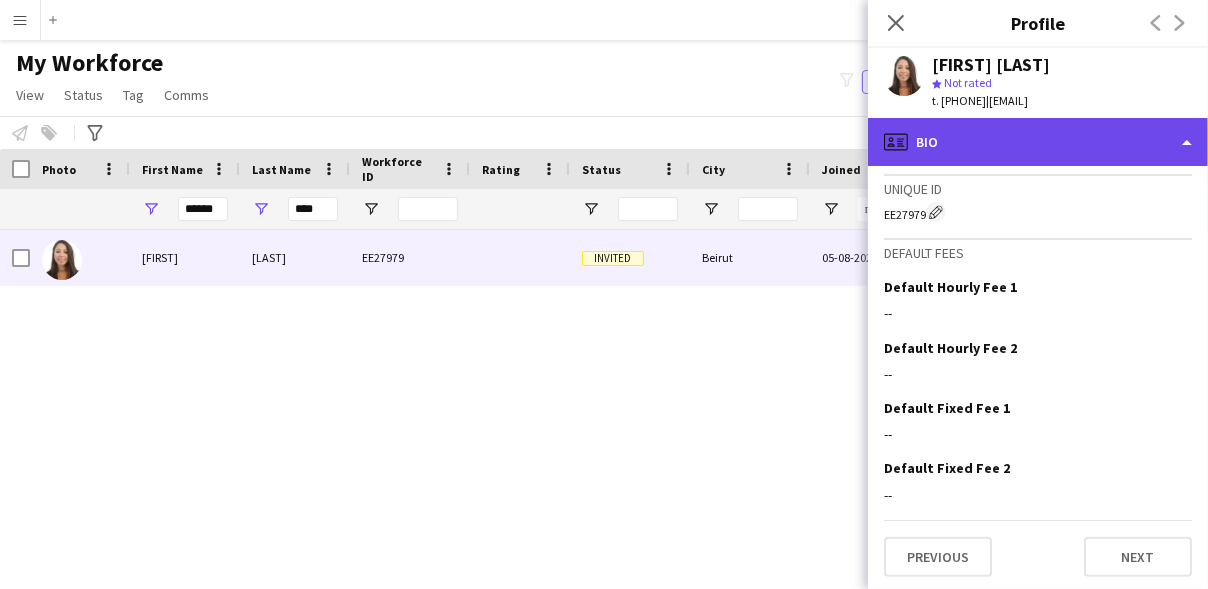 click on "profile
Bio" 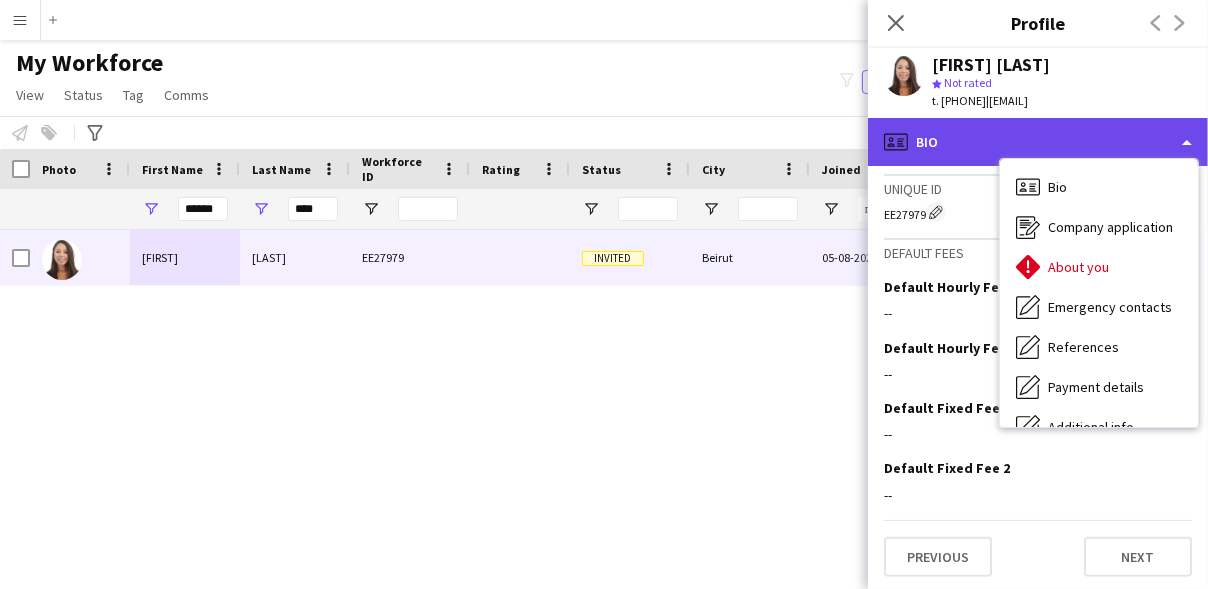 click on "profile
Bio" 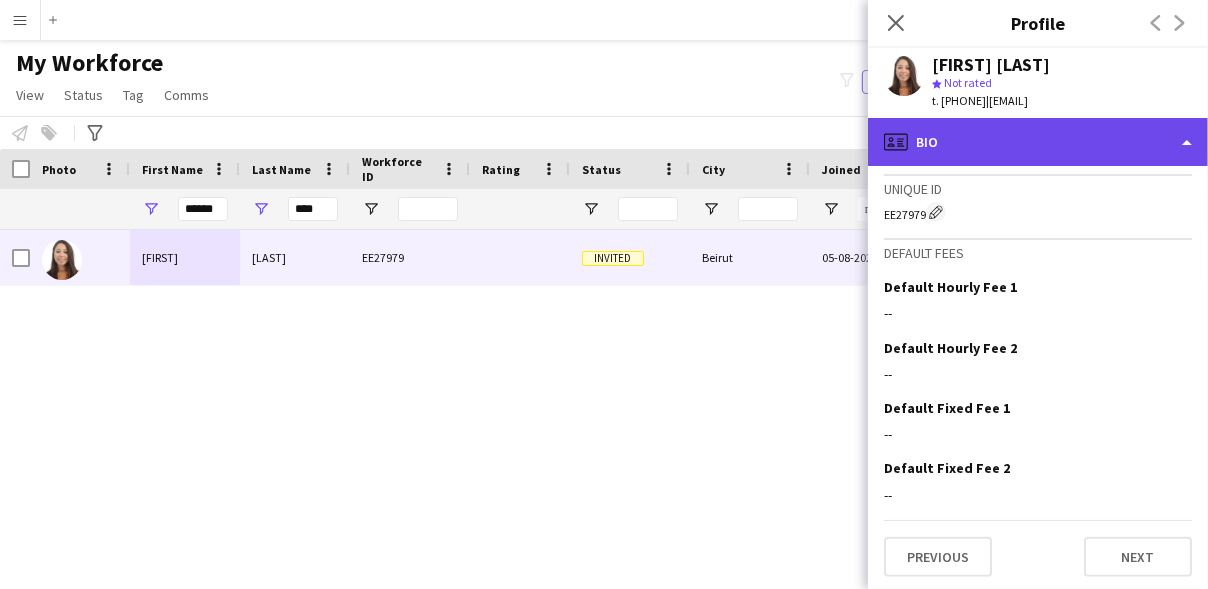 click on "profile
Bio" 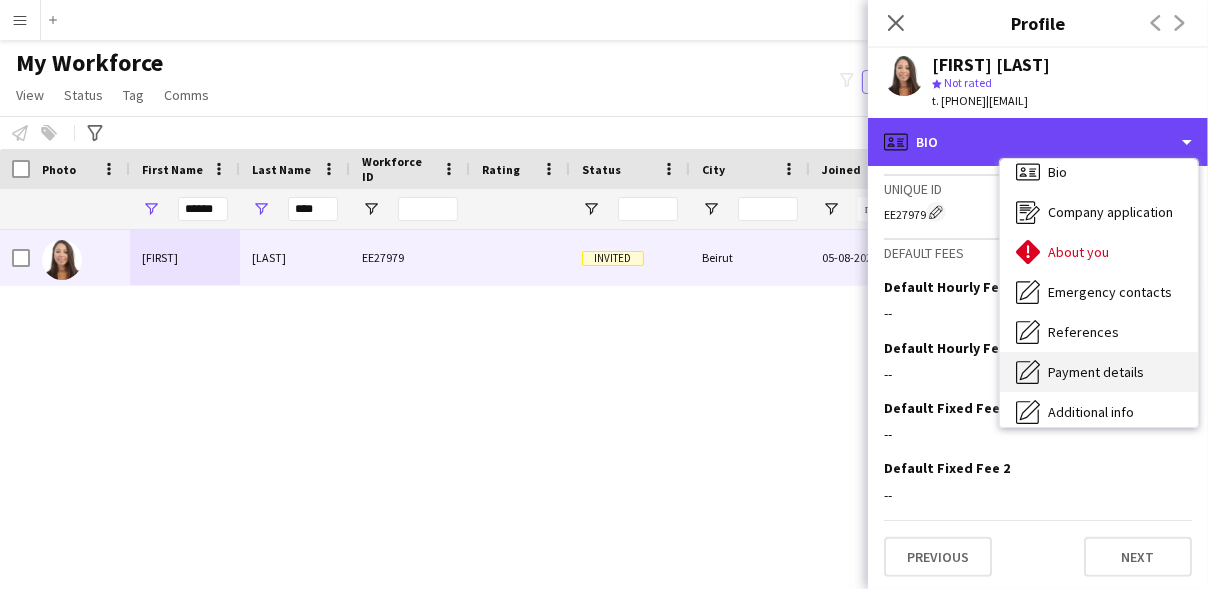 scroll, scrollTop: 15, scrollLeft: 0, axis: vertical 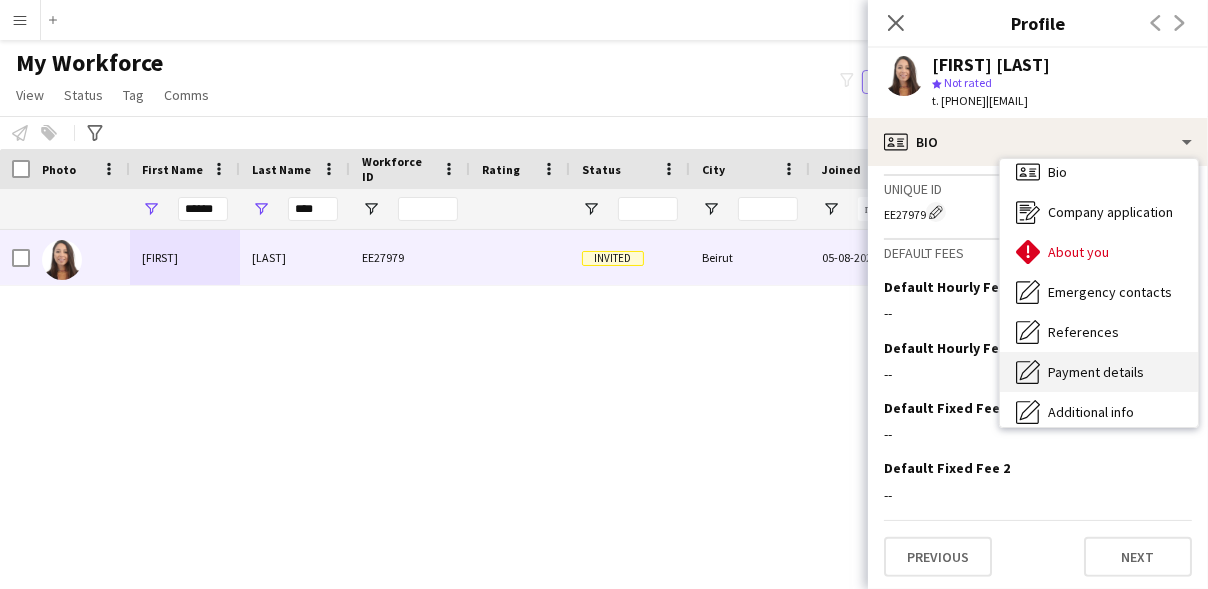 click on "About you
About you" at bounding box center [1099, 252] 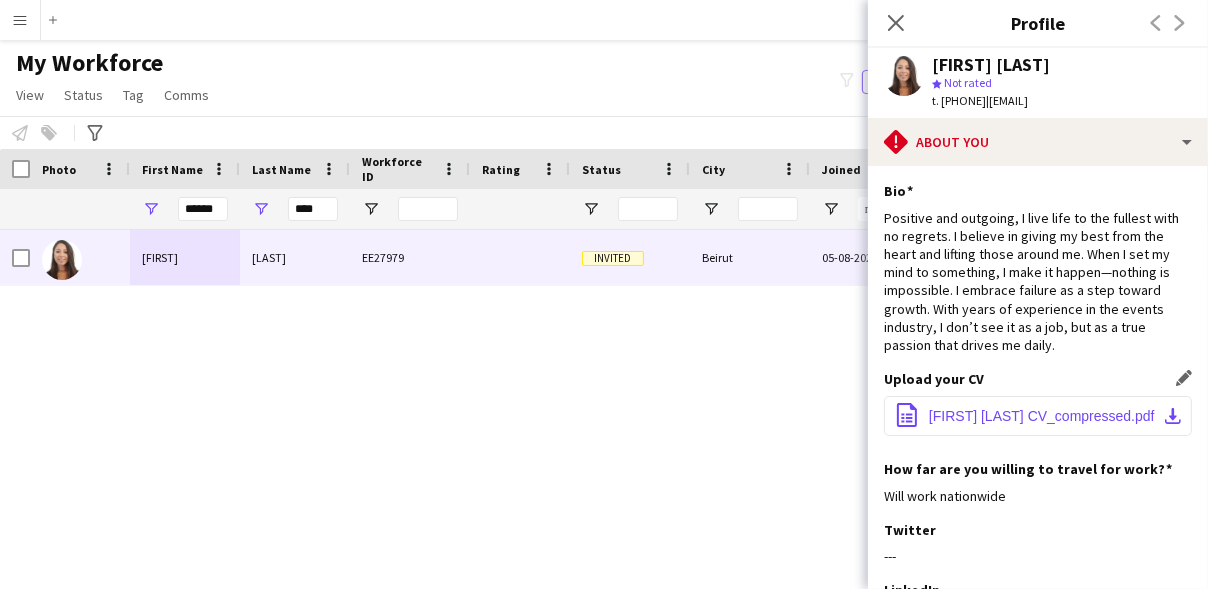 click on "download-bottom" 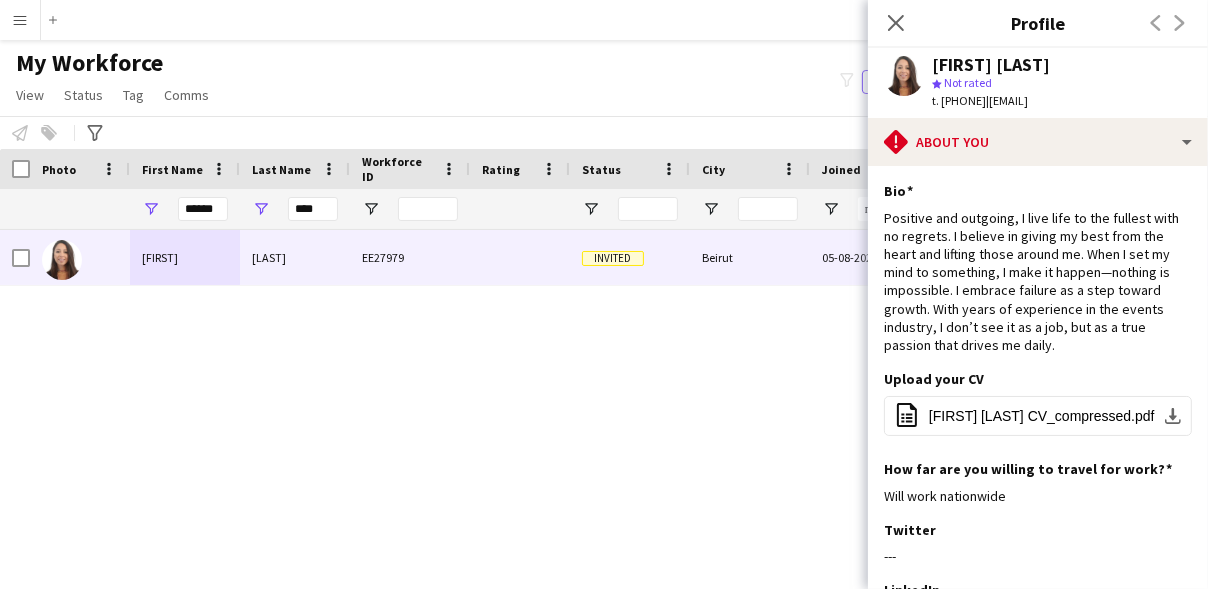 click on "star
Not rated" 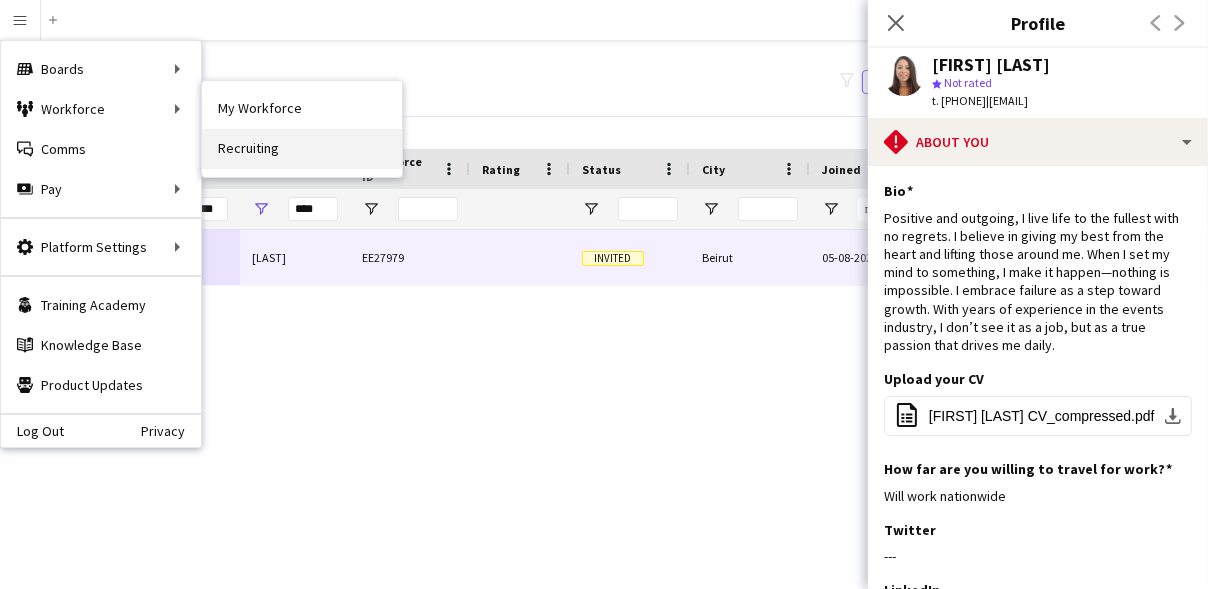click on "Recruiting" at bounding box center (302, 149) 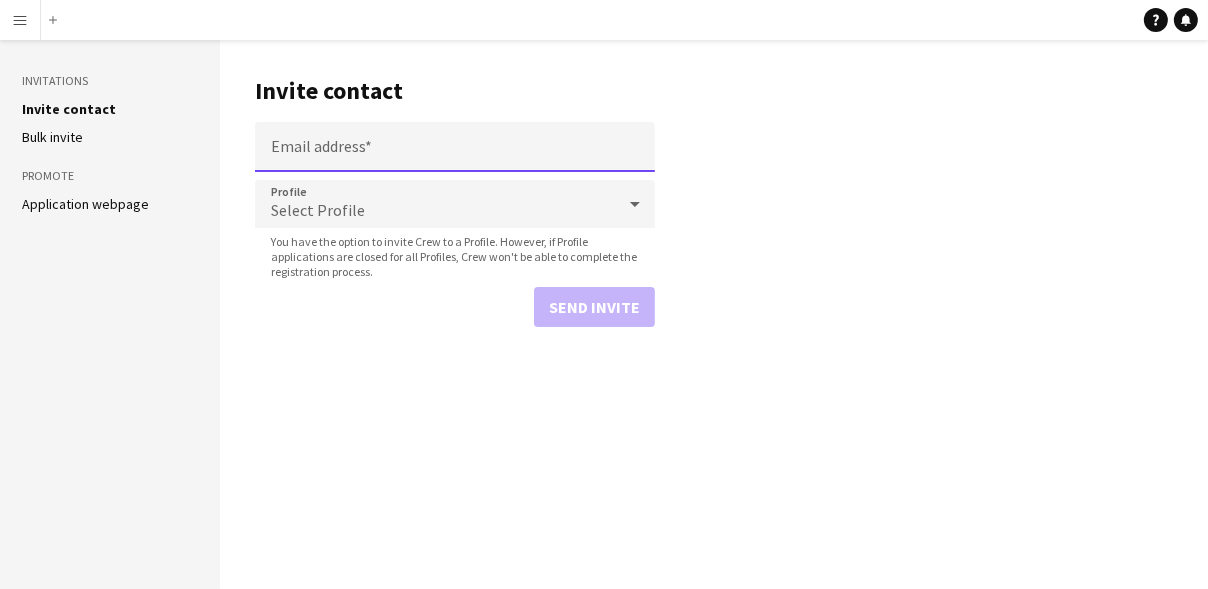 click on "Email address" at bounding box center (455, 147) 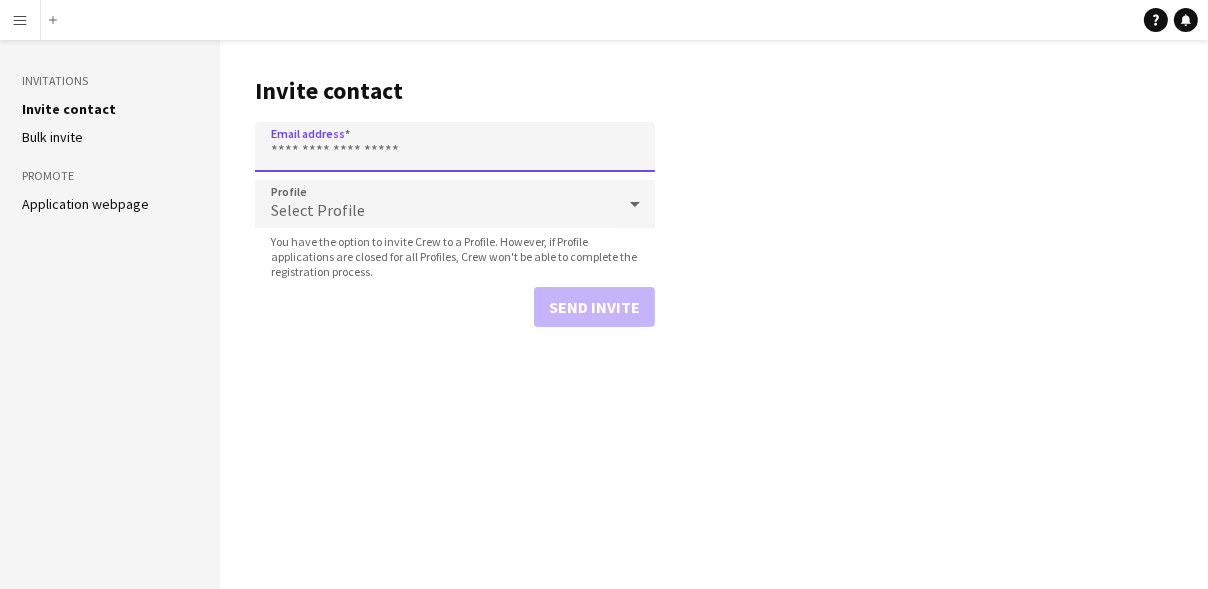 paste on "**********" 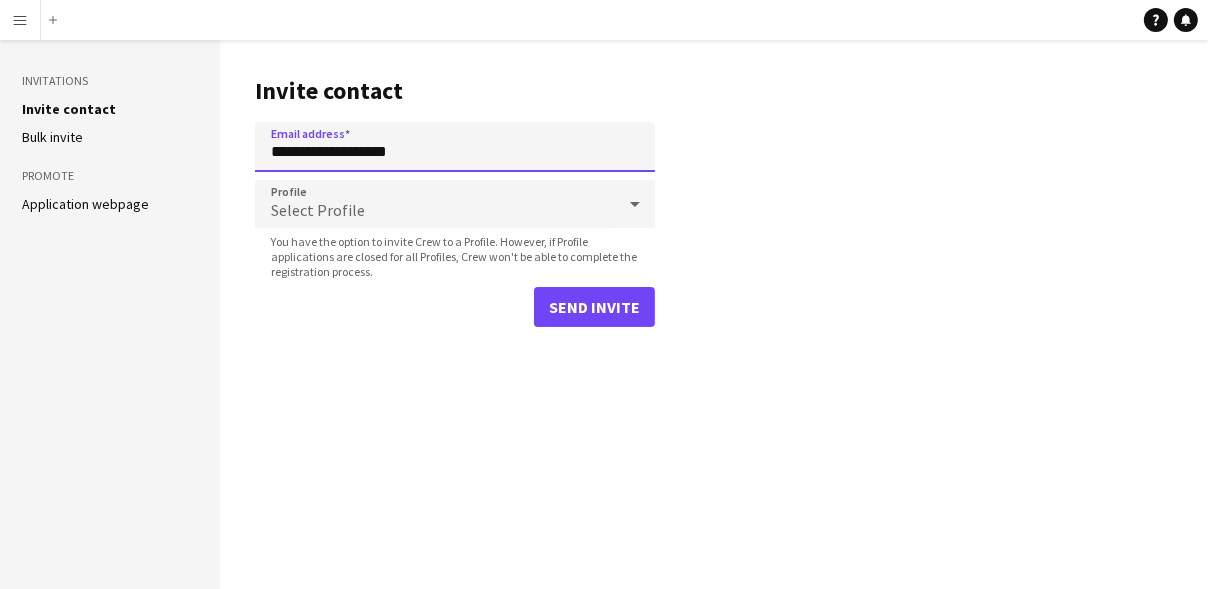 type on "**********" 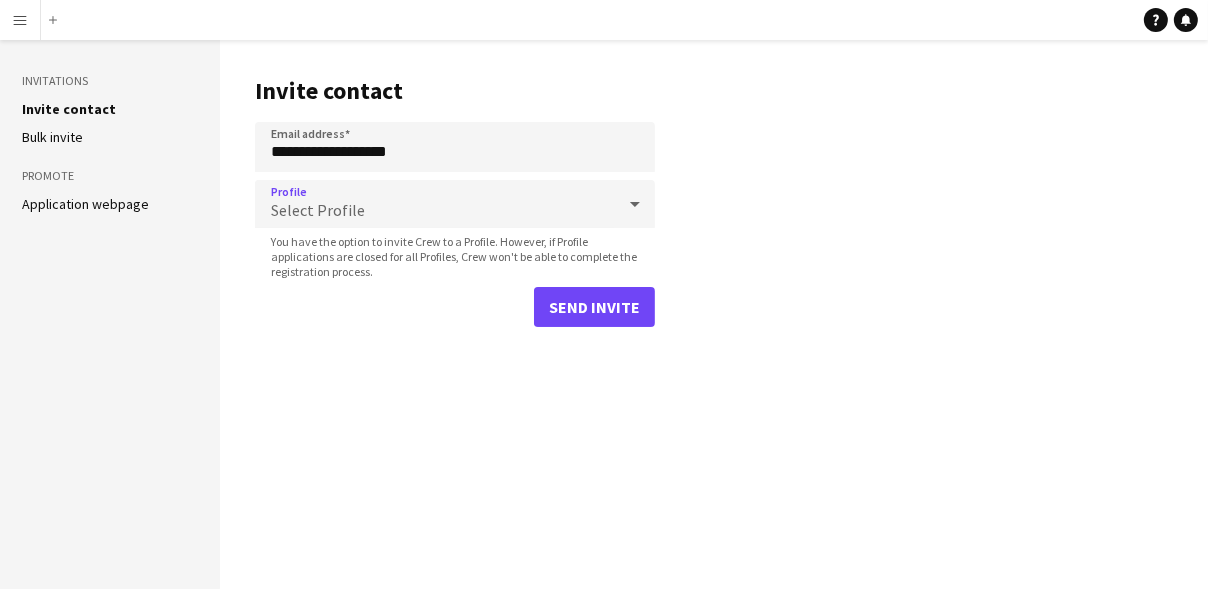 click on "Select Profile" at bounding box center (435, 204) 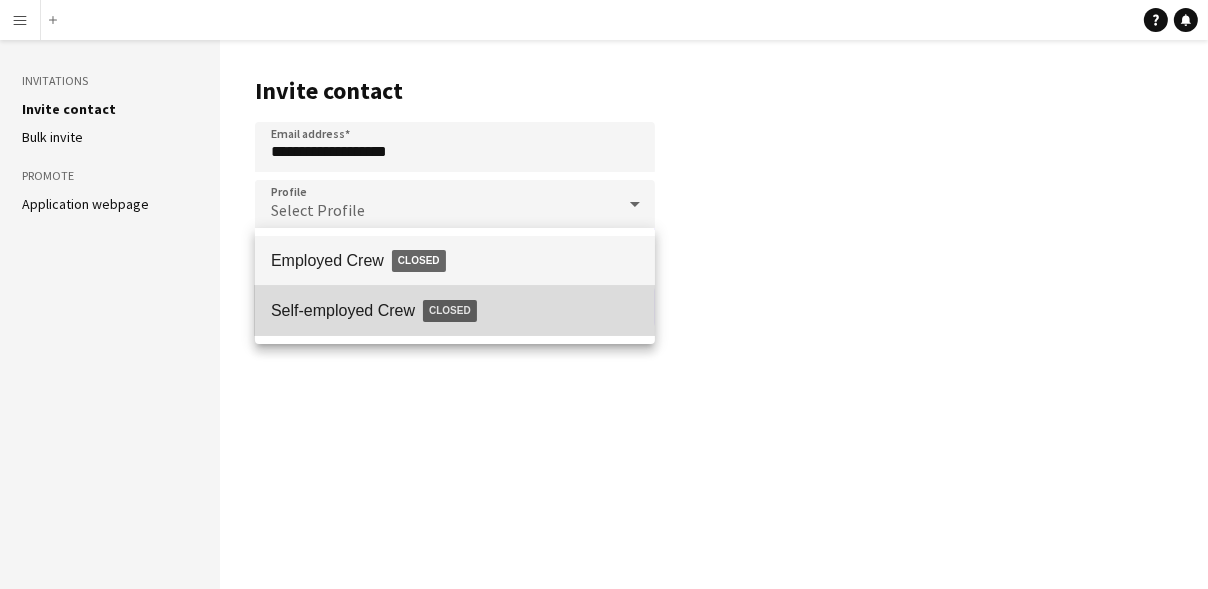 click on "Closed" at bounding box center (450, 311) 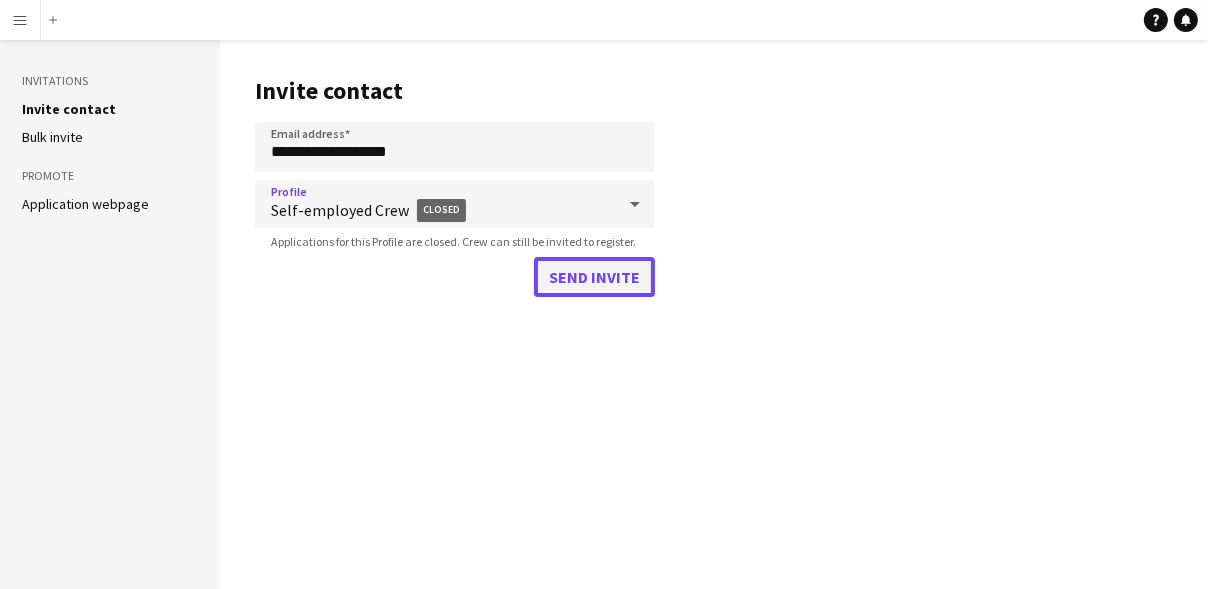 click on "Send invite" 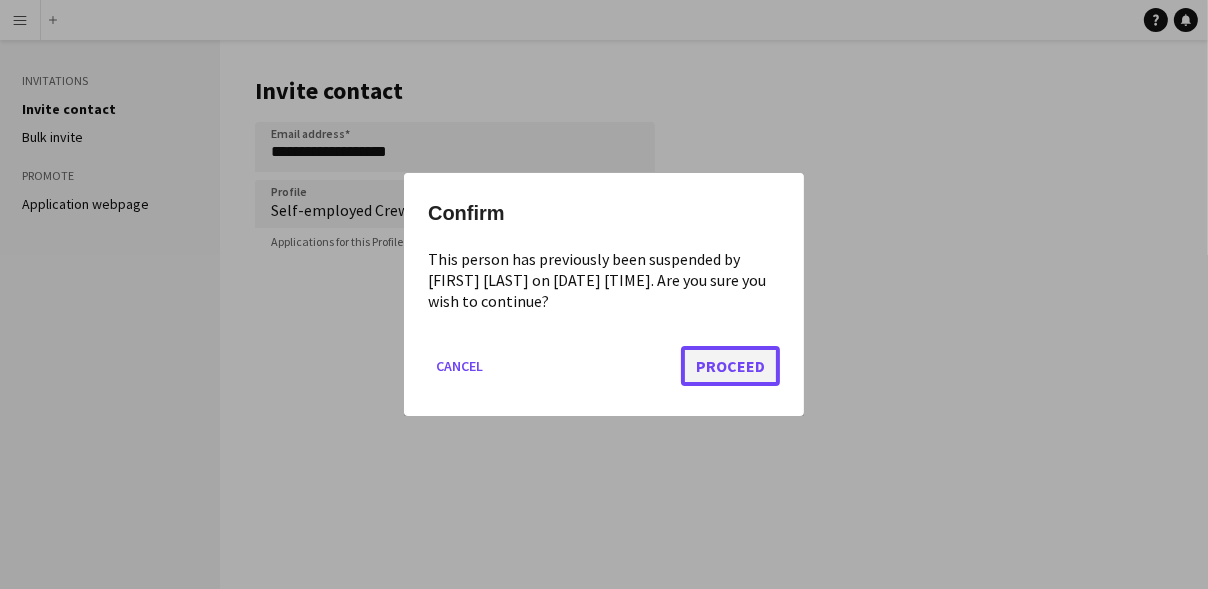 click on "Proceed" 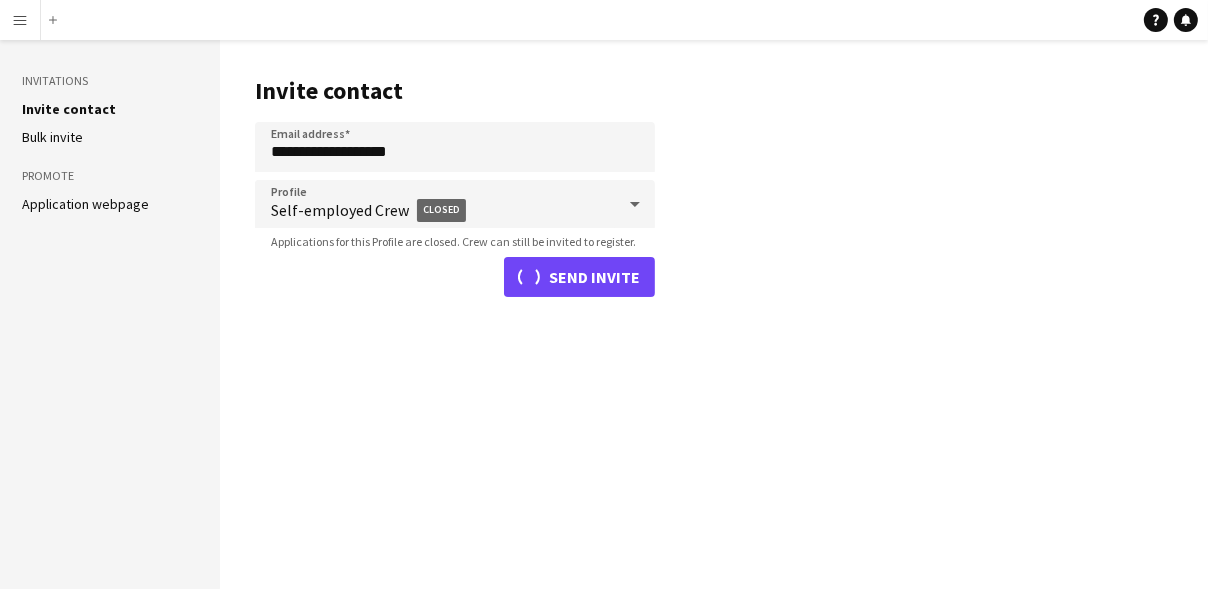 type 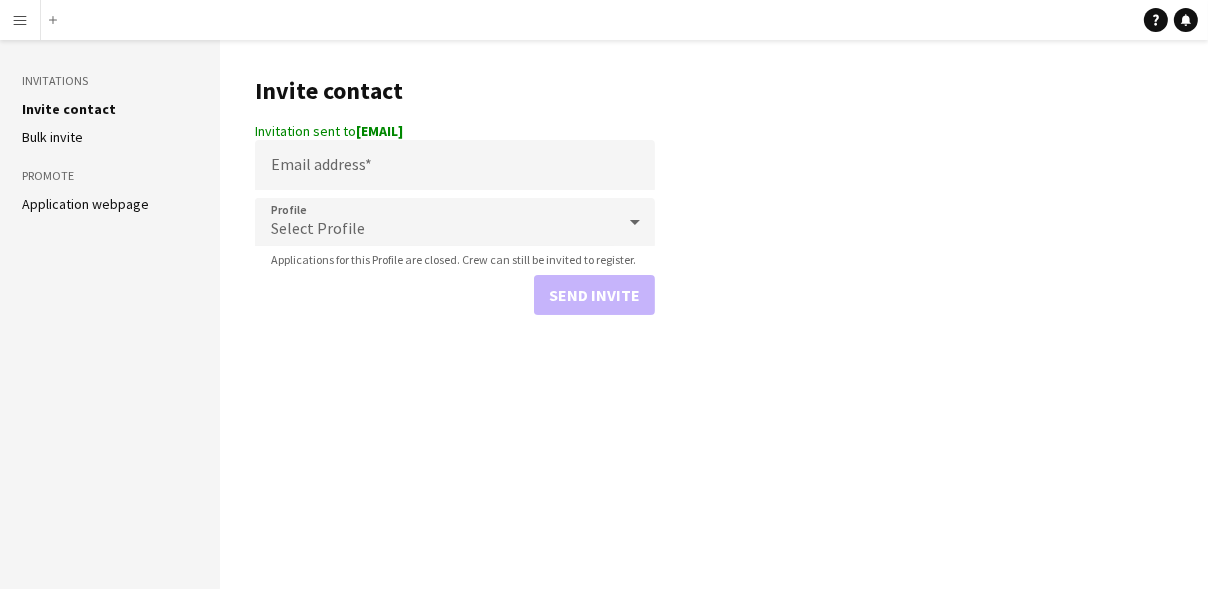 click on "Menu" at bounding box center (20, 20) 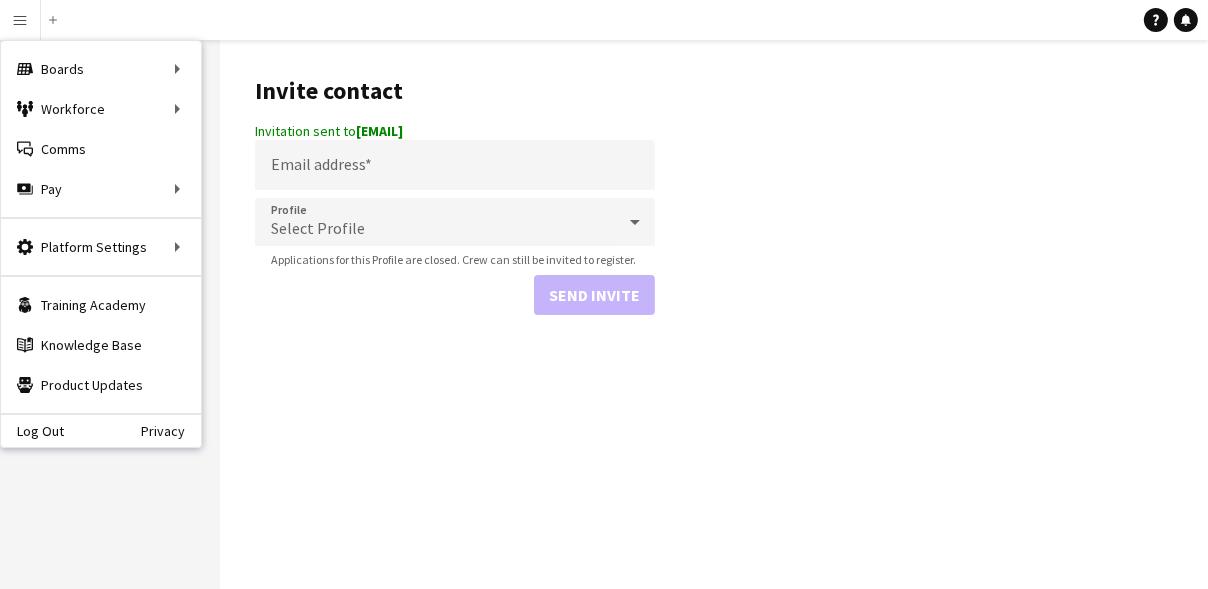drag, startPoint x: 202, startPoint y: 132, endPoint x: 216, endPoint y: 129, distance: 14.3178215 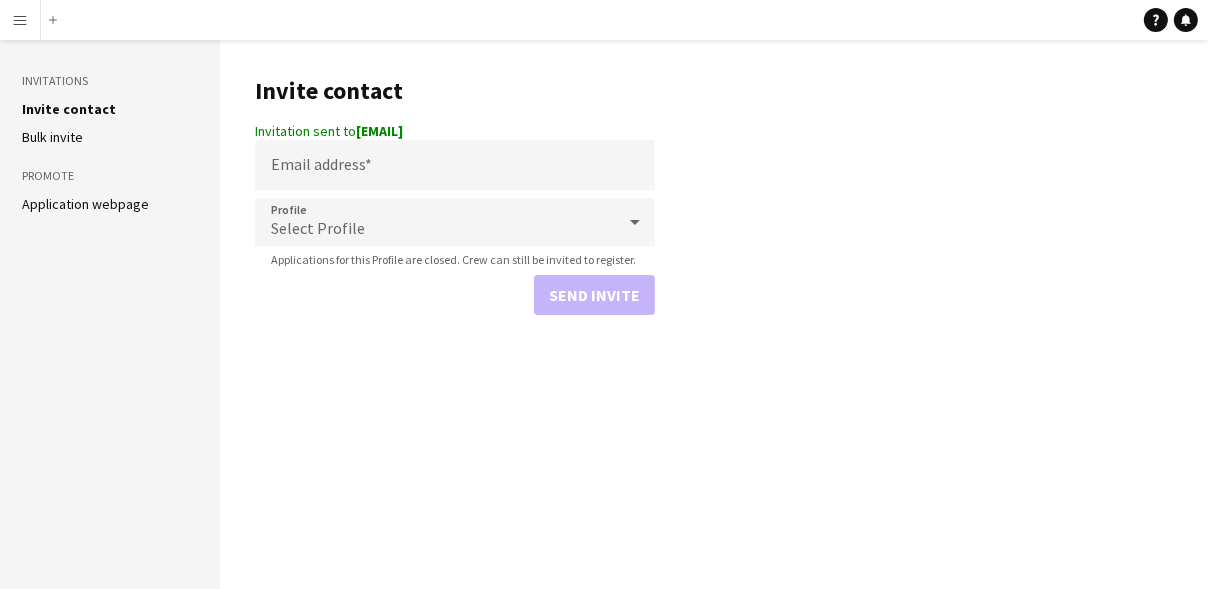 click on "Menu" at bounding box center [20, 20] 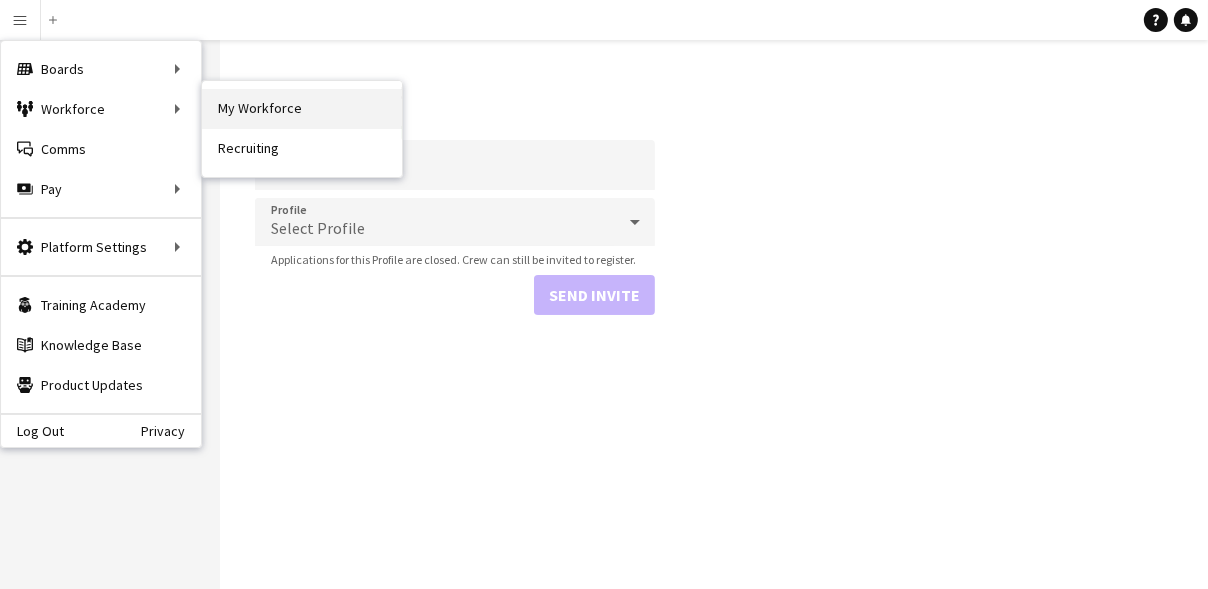 click on "My Workforce" at bounding box center (302, 109) 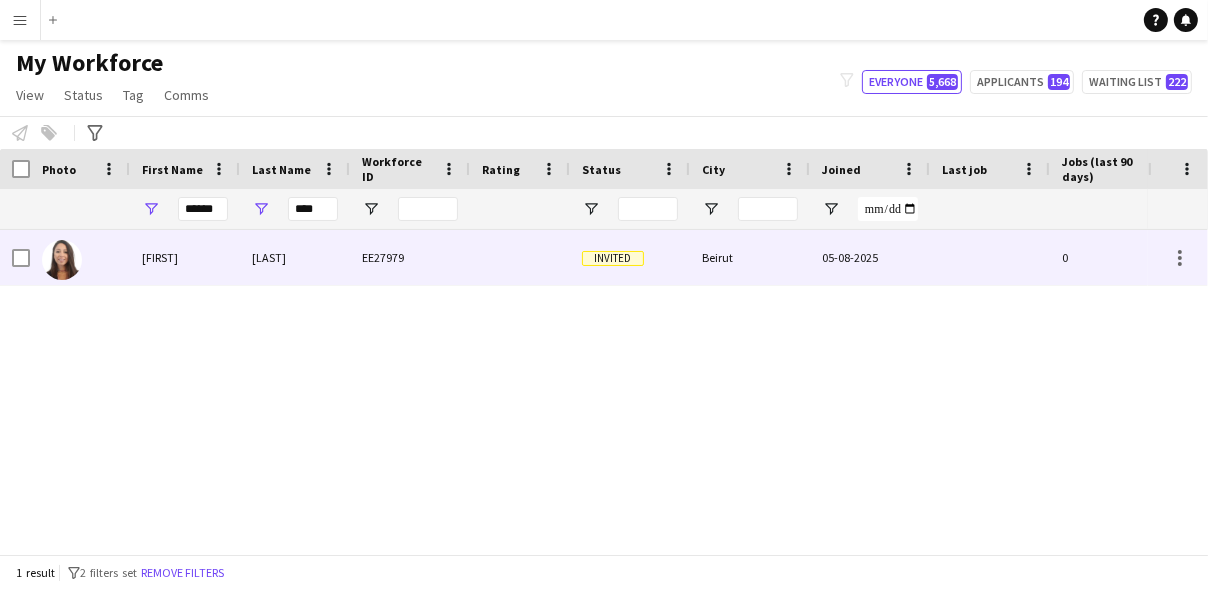 click on "Nazi" at bounding box center [295, 257] 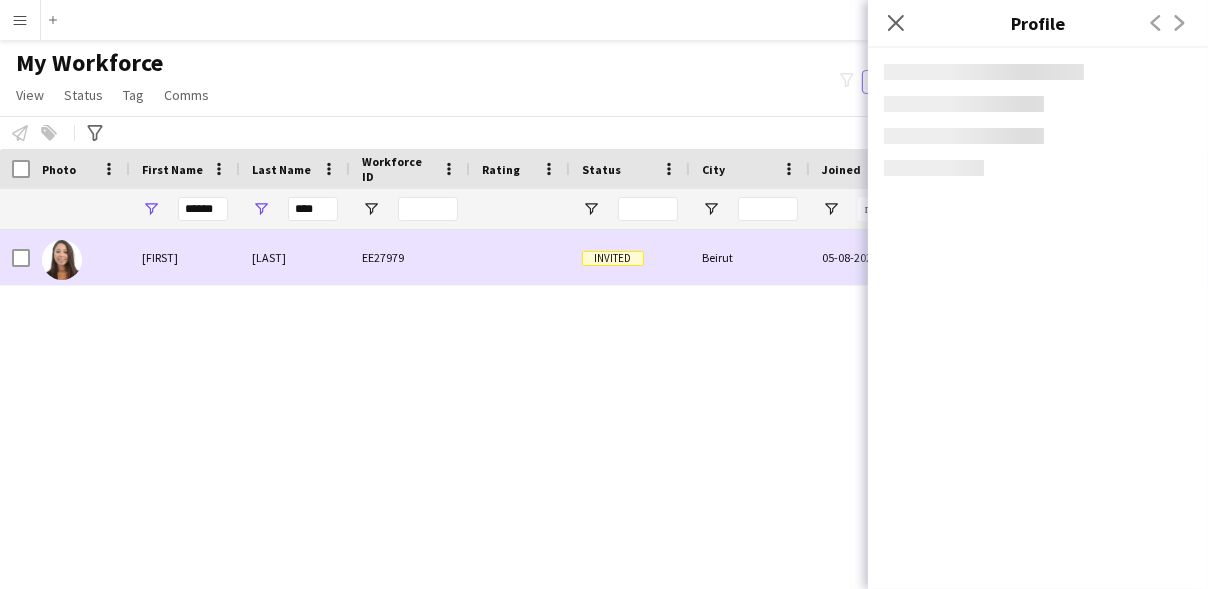 click on "Nazi" at bounding box center (295, 257) 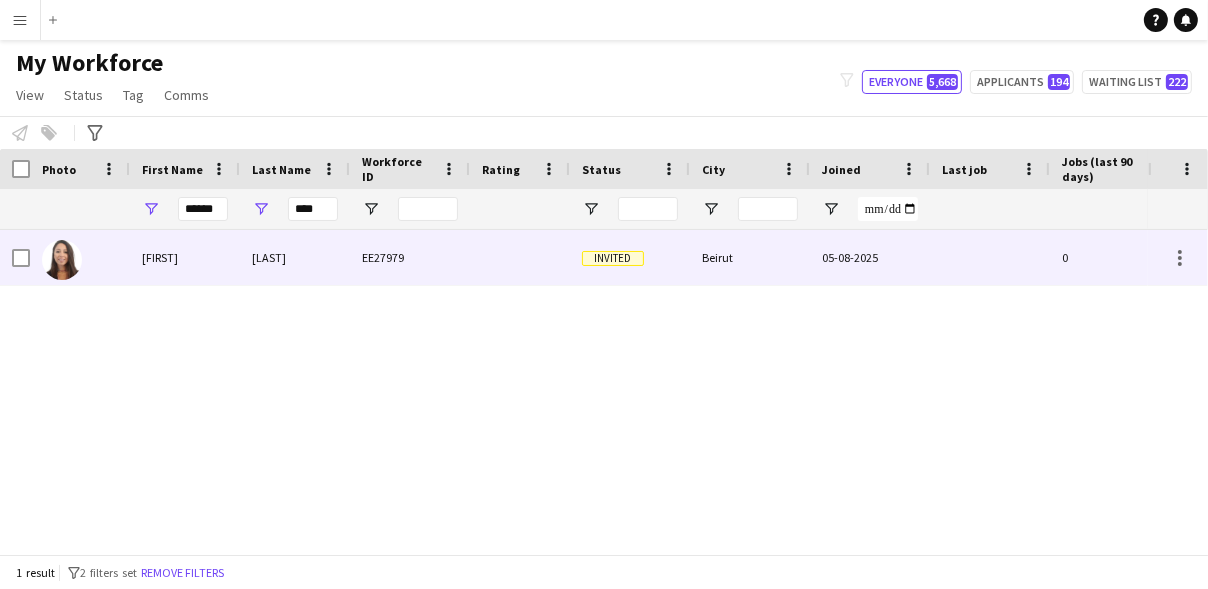 click on "Nazi" at bounding box center (295, 257) 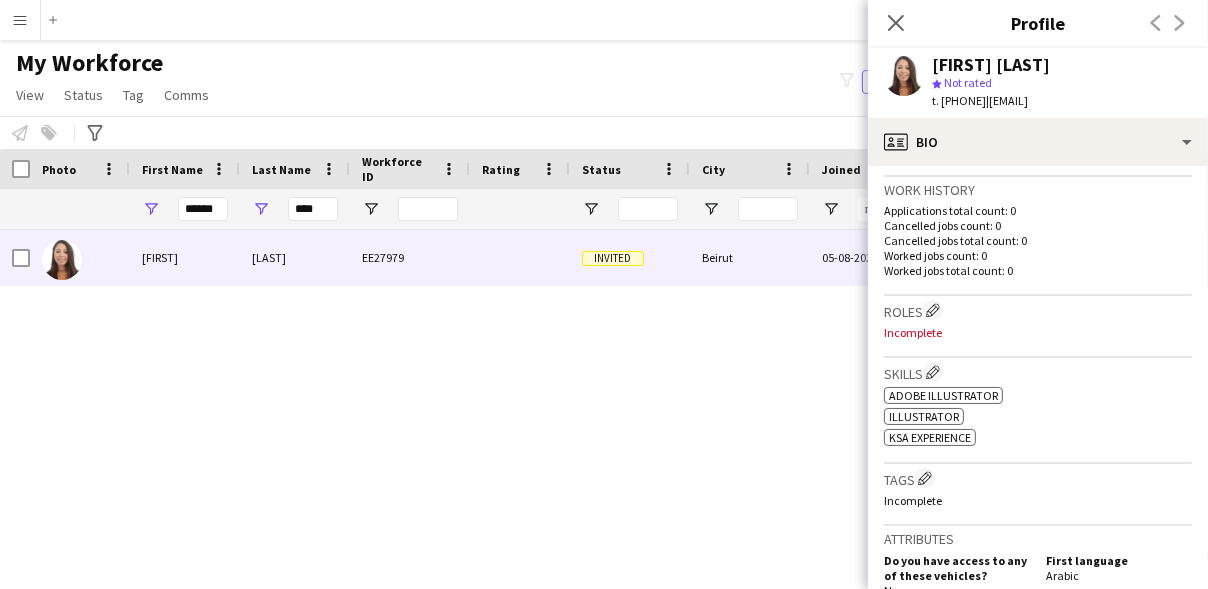 scroll, scrollTop: 479, scrollLeft: 0, axis: vertical 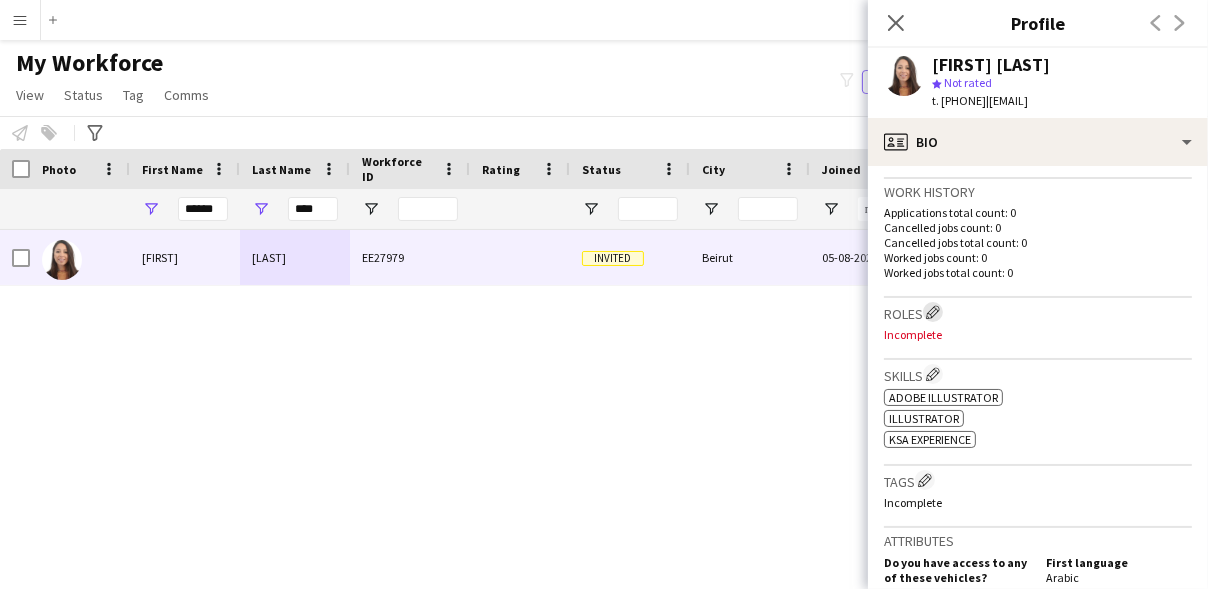 click on "Edit crew company roles" 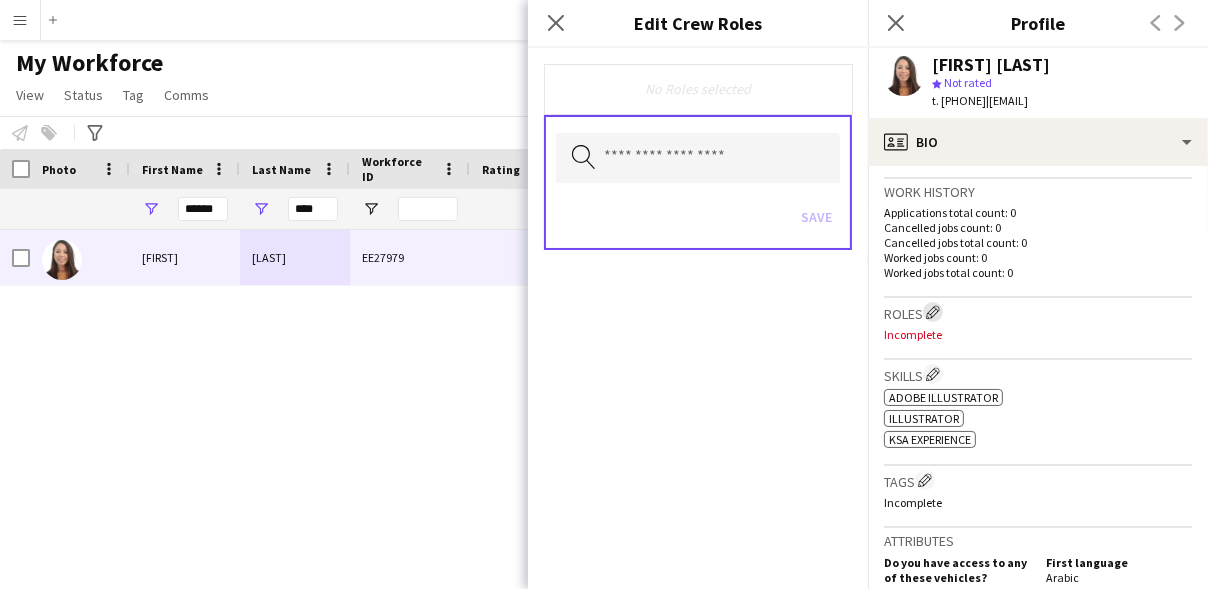 type 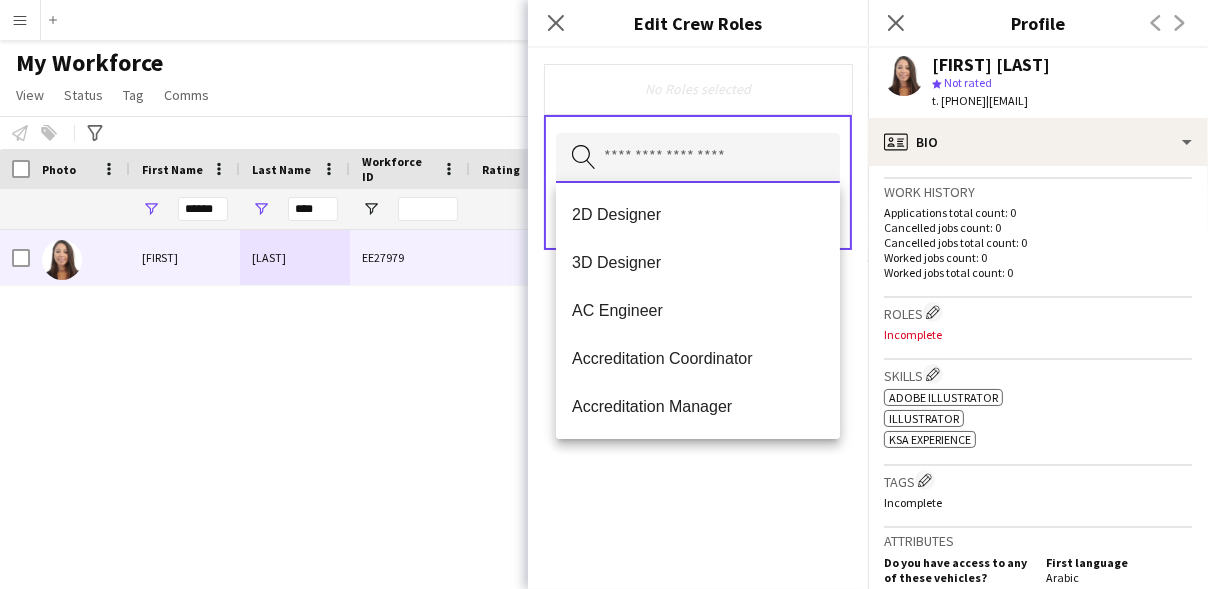 click at bounding box center (698, 158) 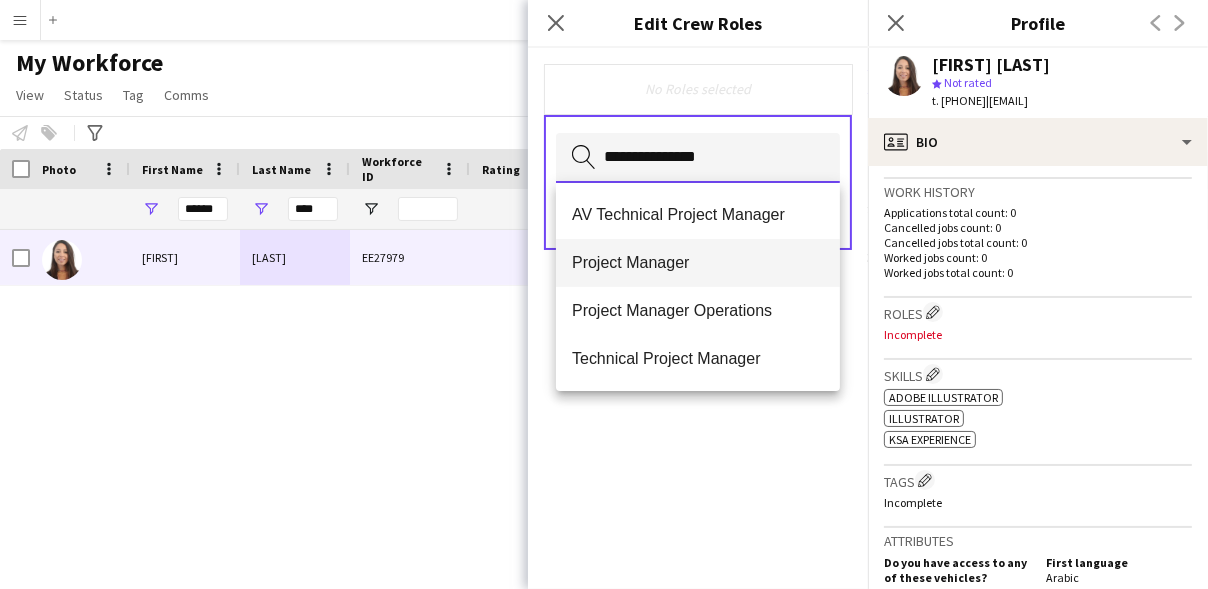 type on "**********" 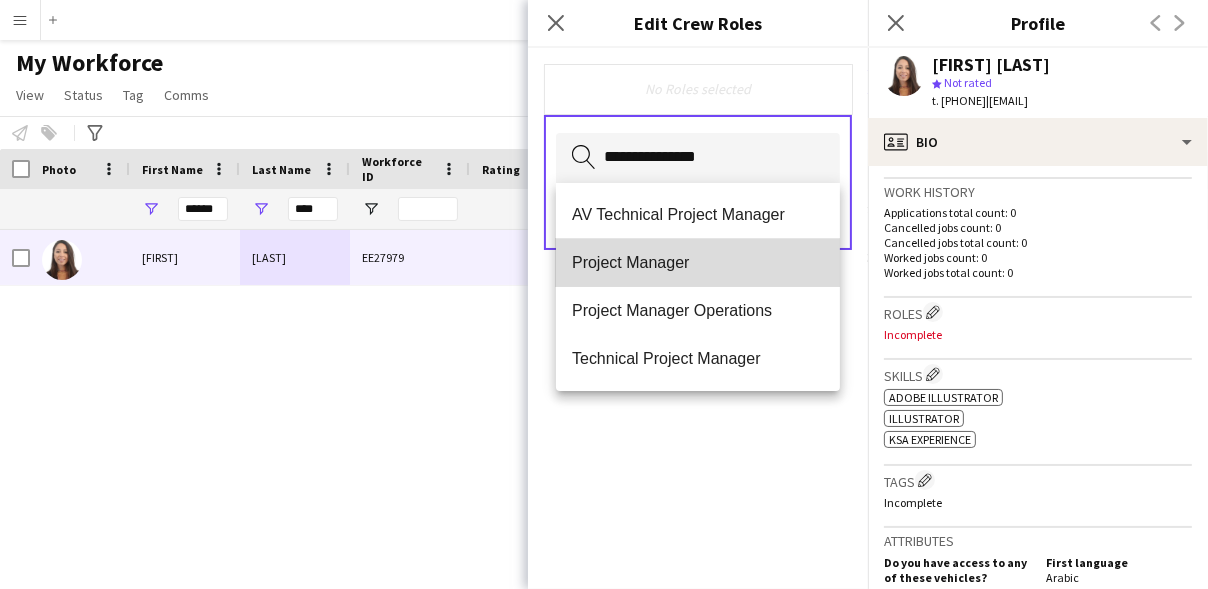 click on "Project Manager" at bounding box center (698, 262) 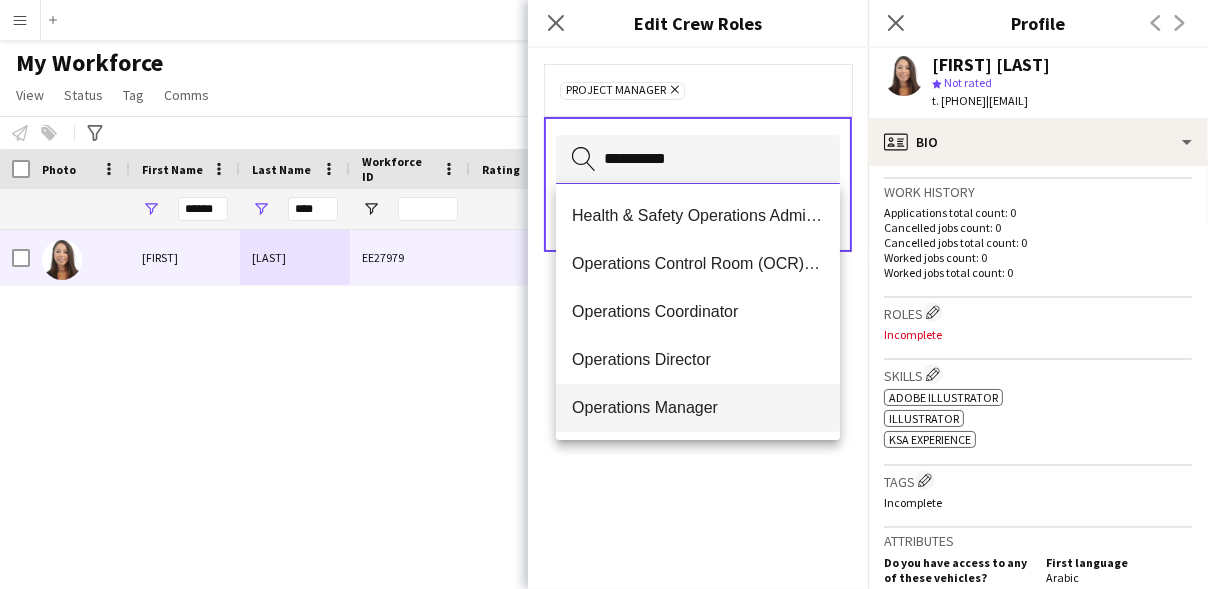 type on "**********" 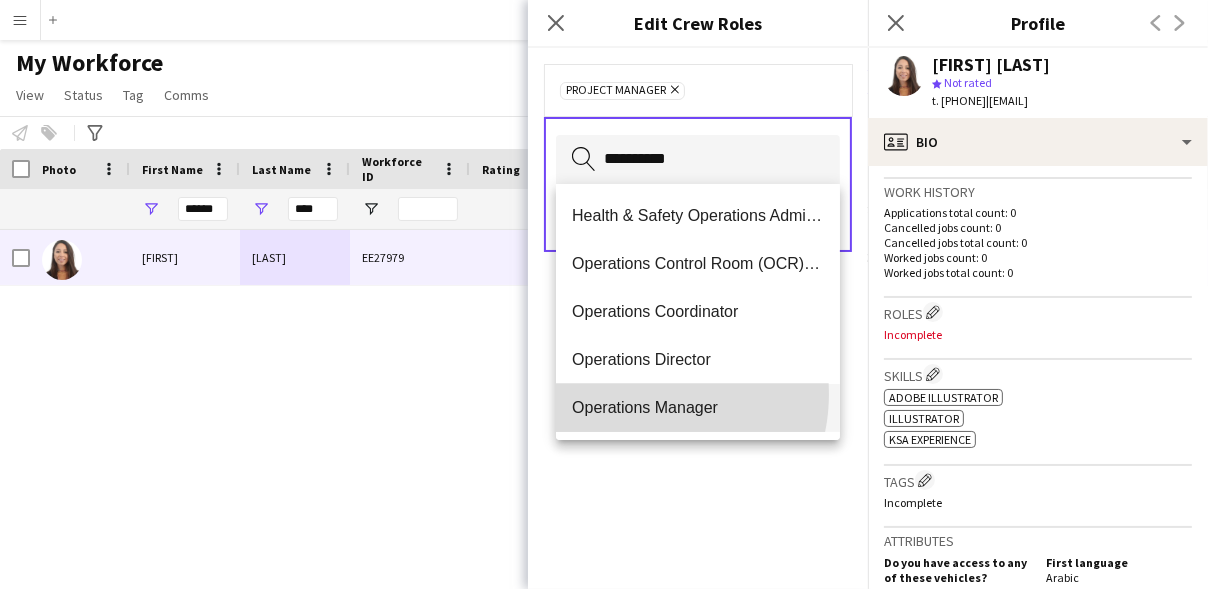 click on "Operations Manager" at bounding box center (698, 408) 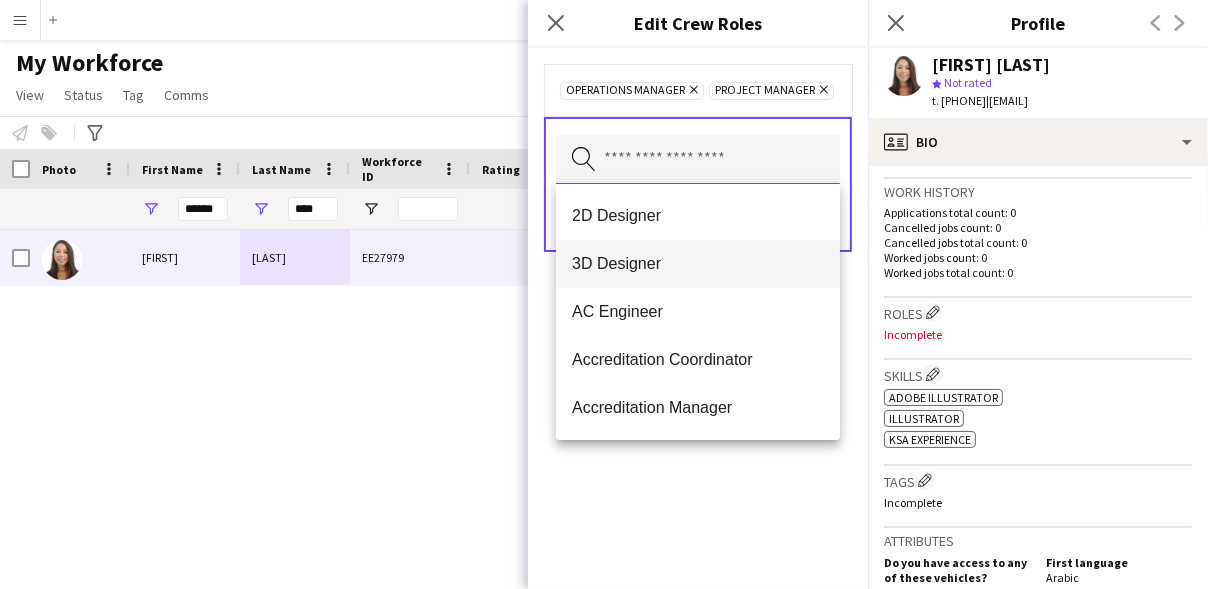 type on "*" 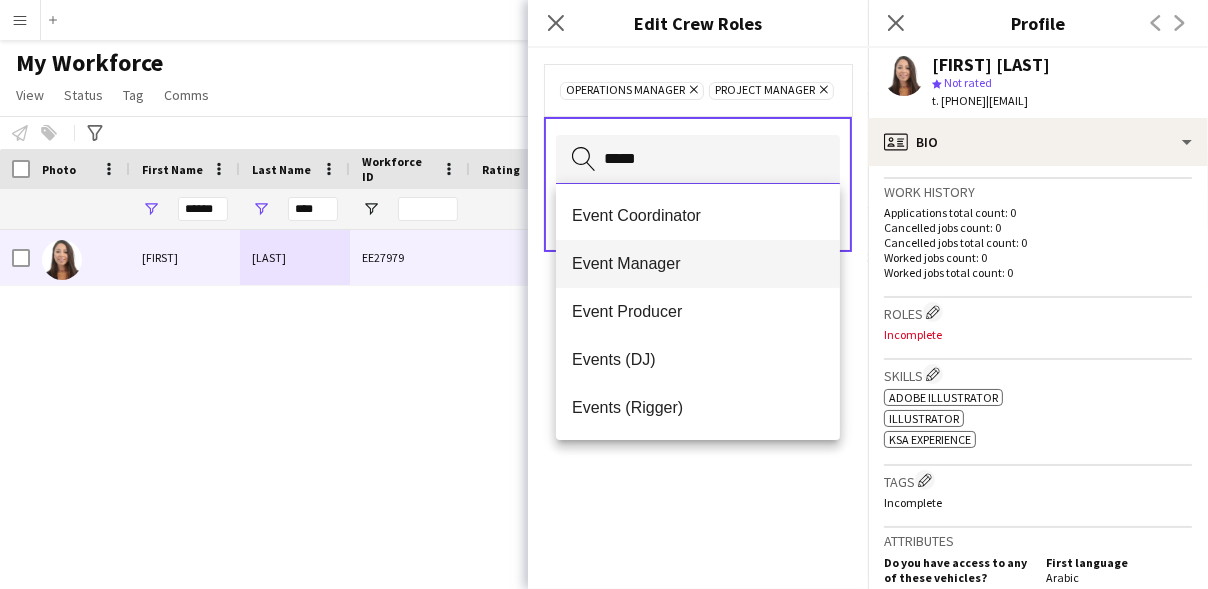 type on "*****" 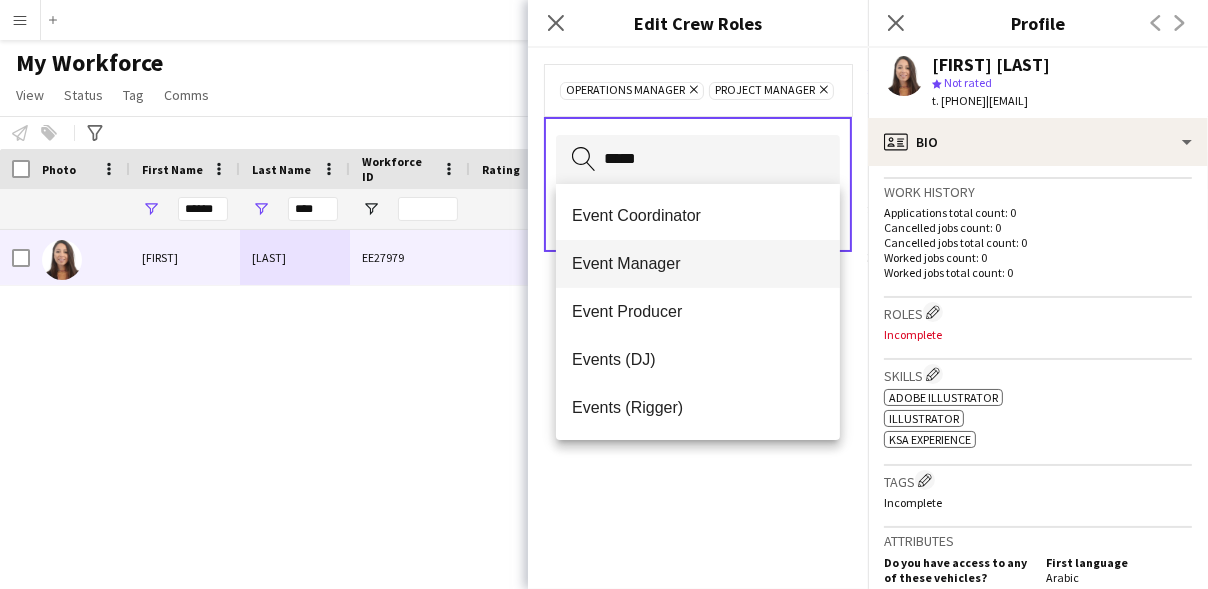 click on "Event Manager" at bounding box center [698, 264] 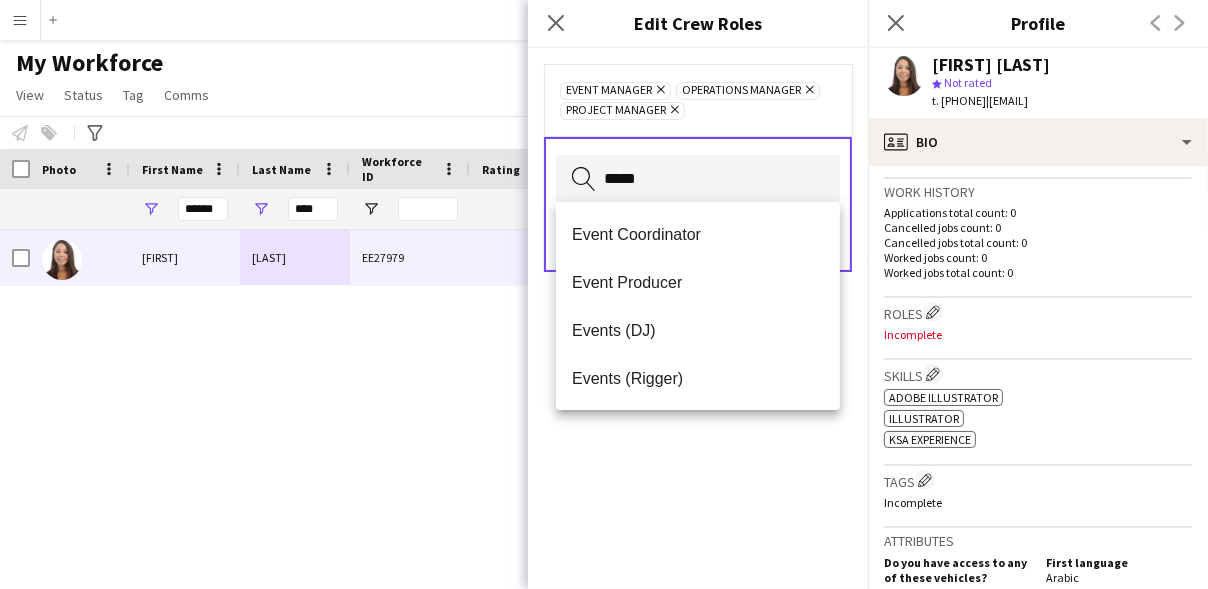 type on "*****" 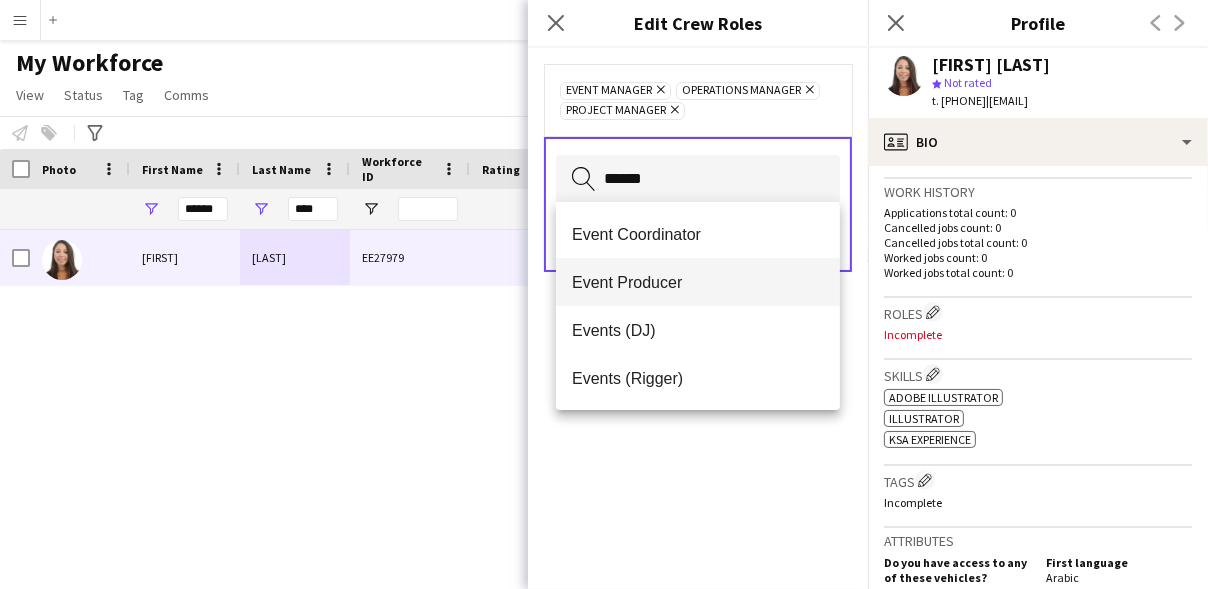 type 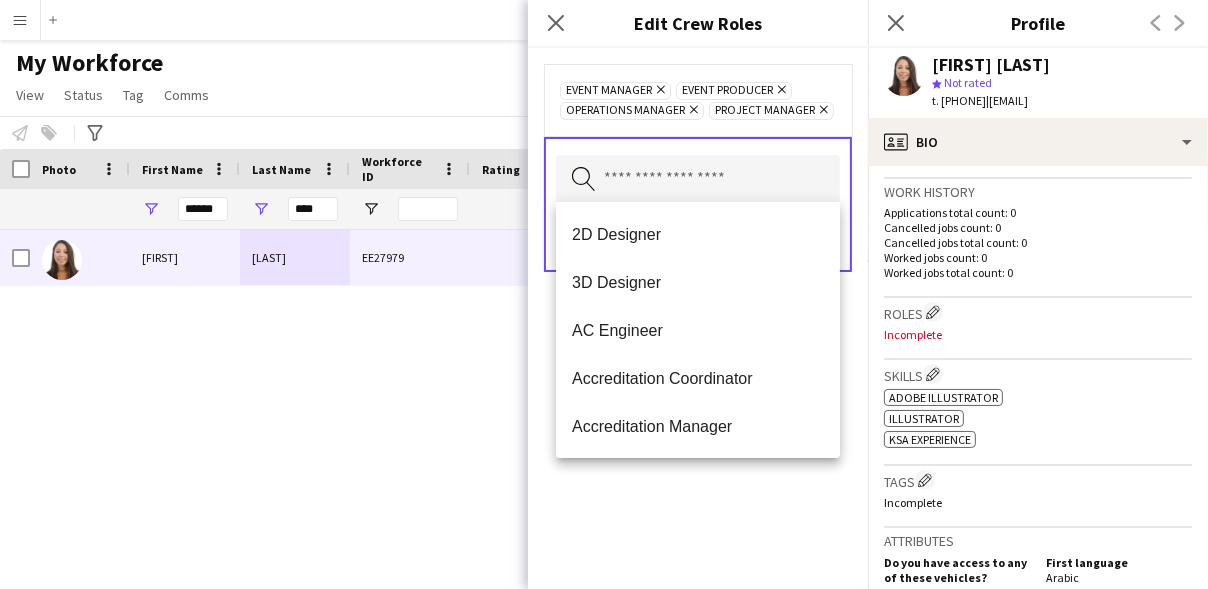 click on "Event Manager
Remove
Event Producer
Remove
Operations Manager
Remove
Project Manager
Remove" 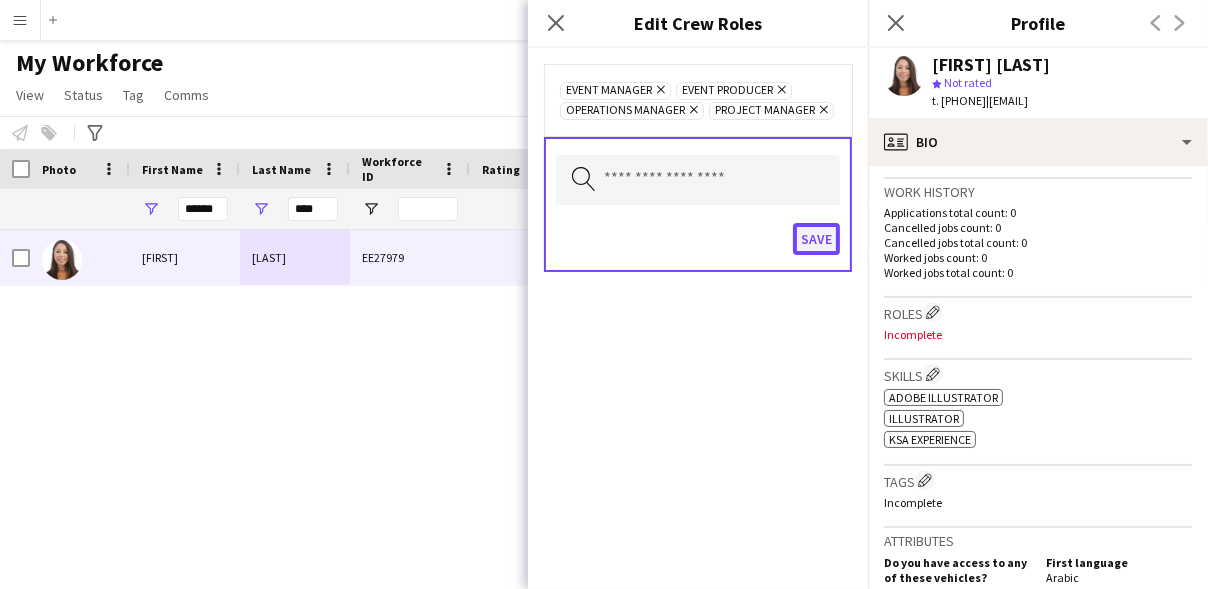 click on "Save" 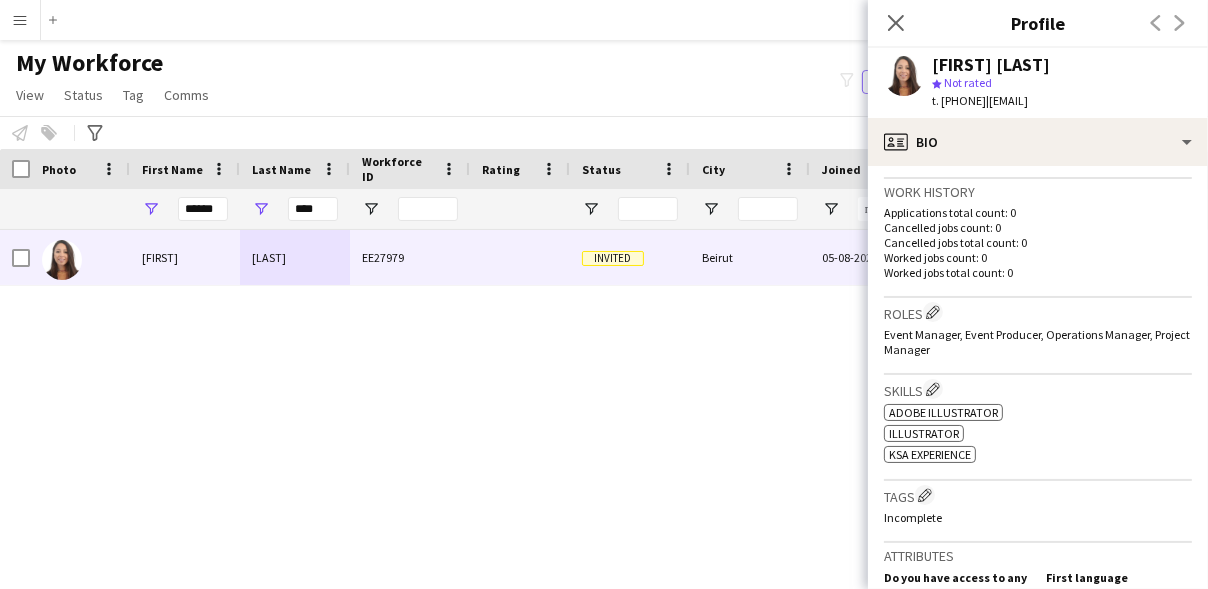 click on "Incomplete" 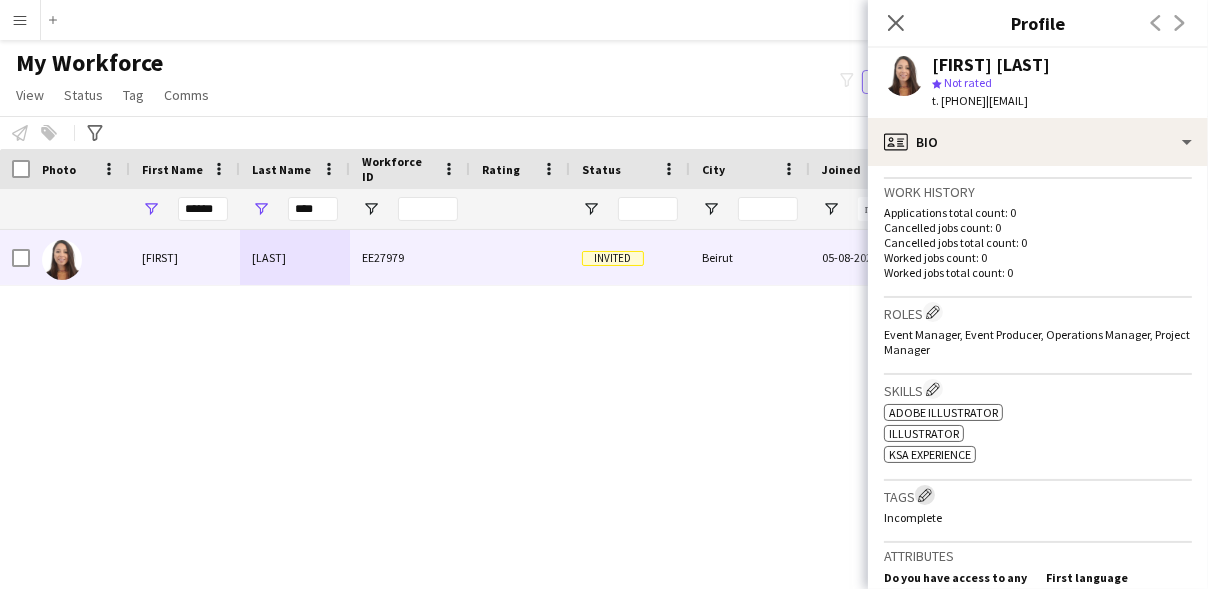 click on "Edit crew company tags" 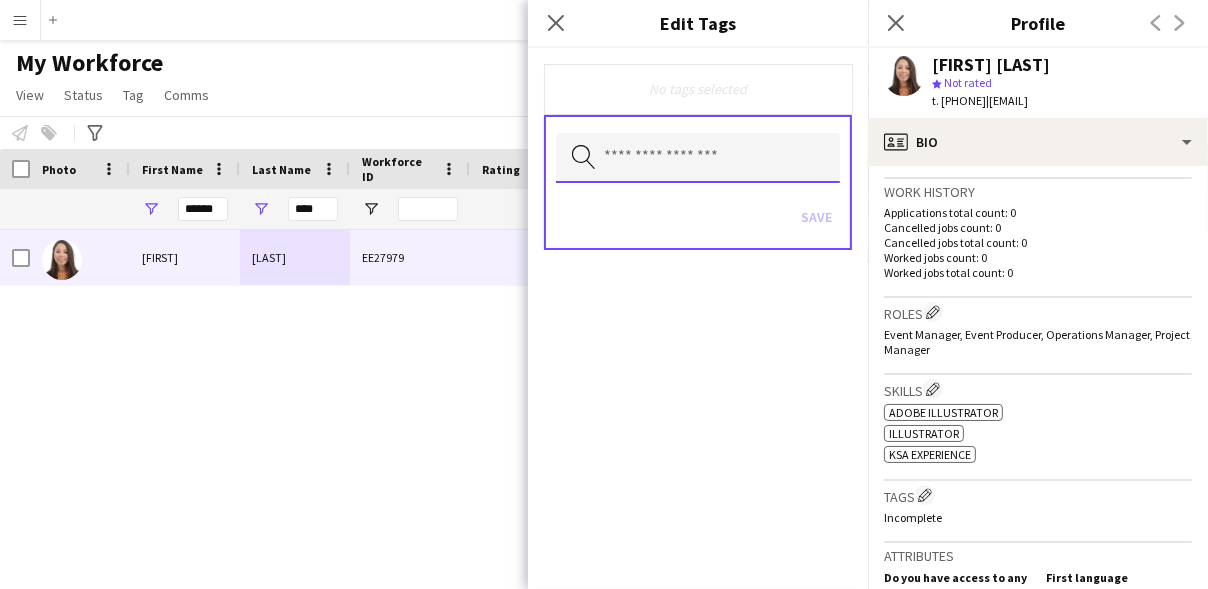 click at bounding box center [698, 158] 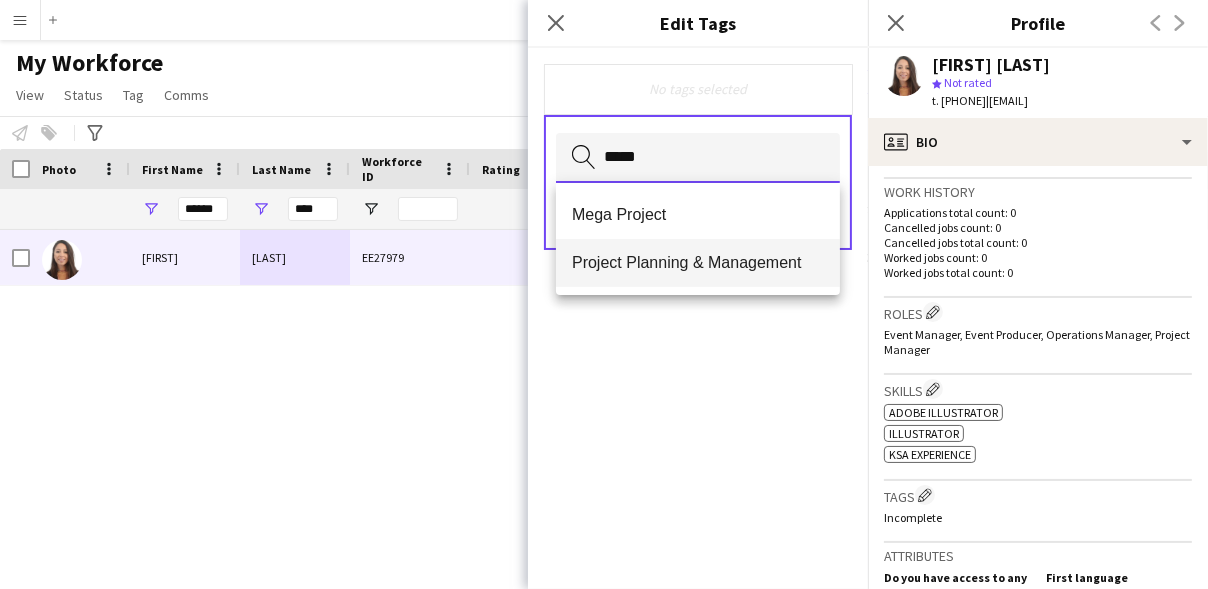 type on "*****" 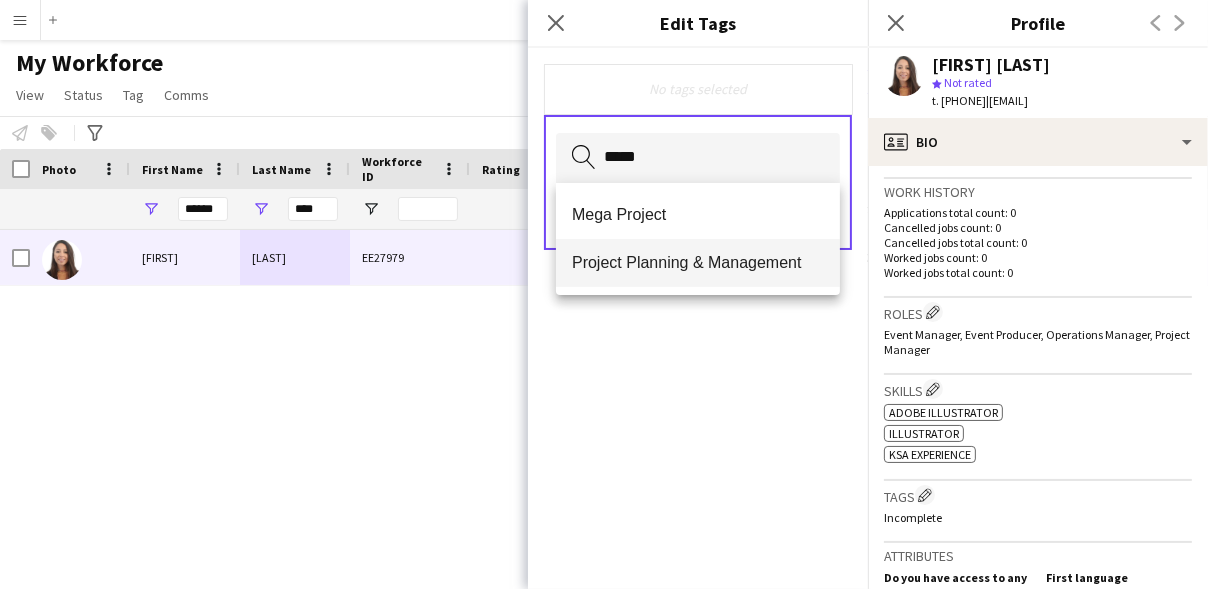 click on "Project Planning & Management" at bounding box center (698, 262) 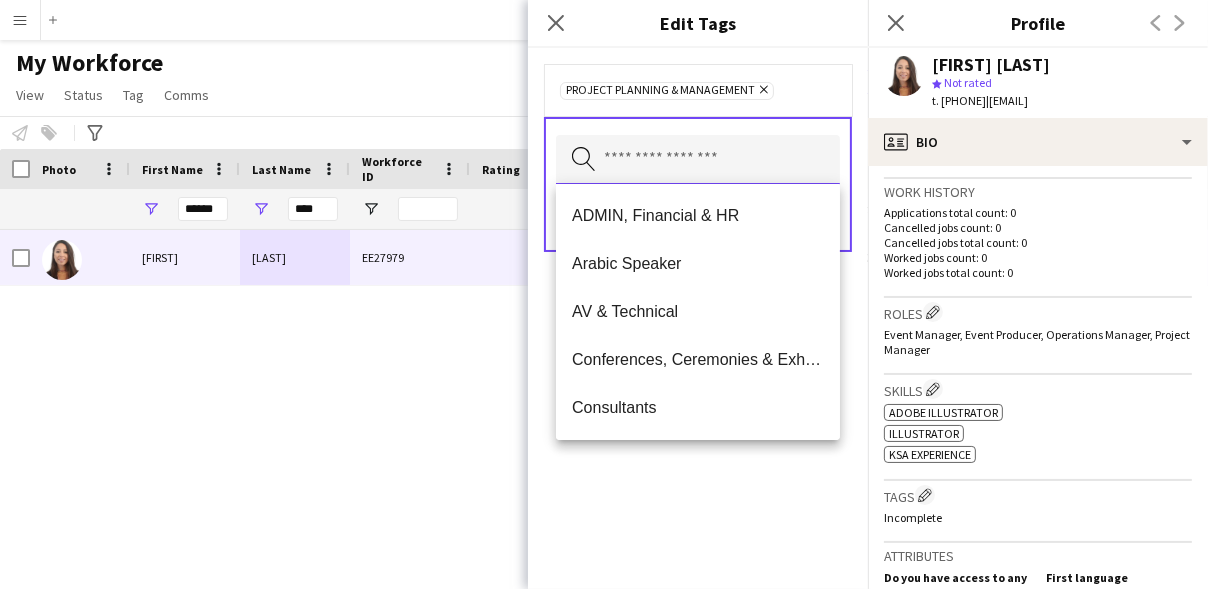 click at bounding box center (698, 160) 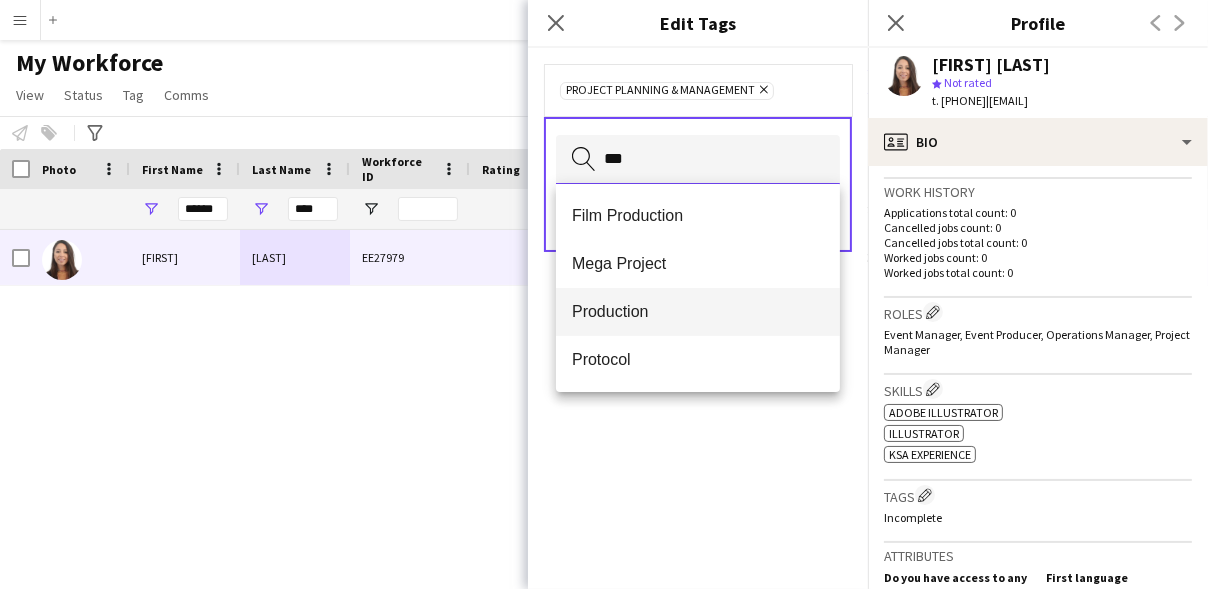 type on "***" 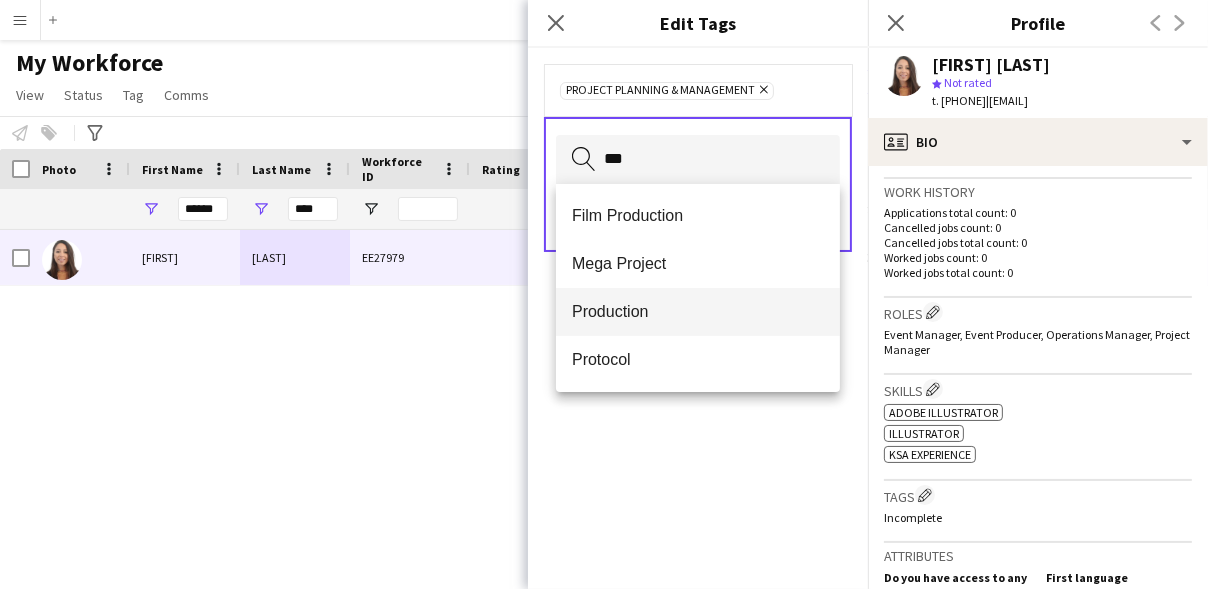 click on "Production" at bounding box center (698, 311) 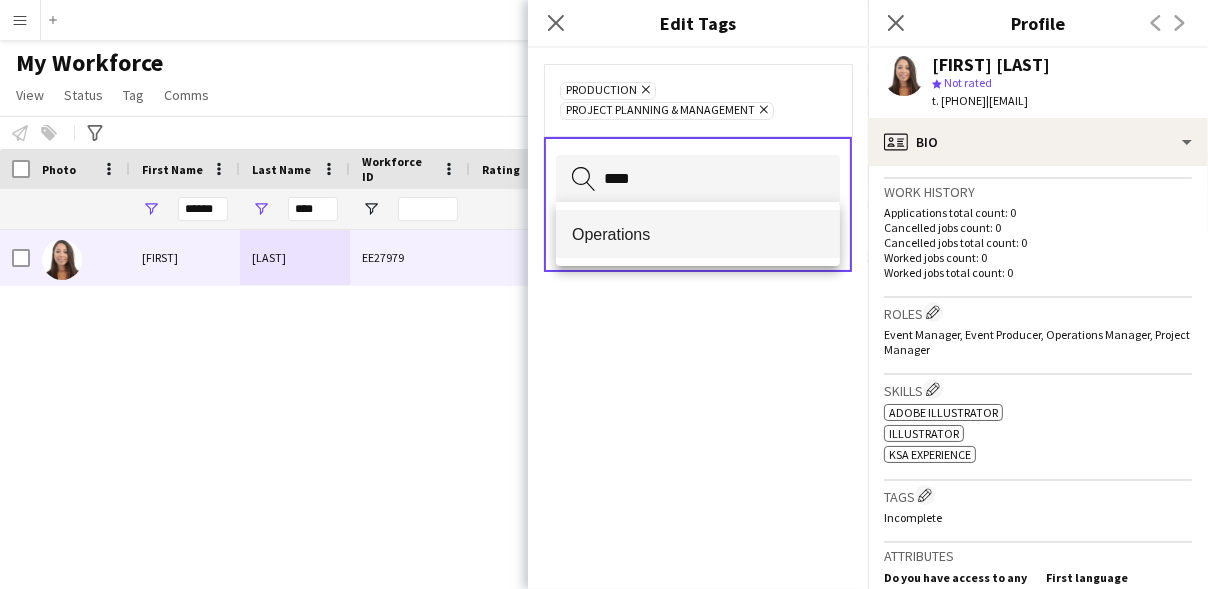 type on "****" 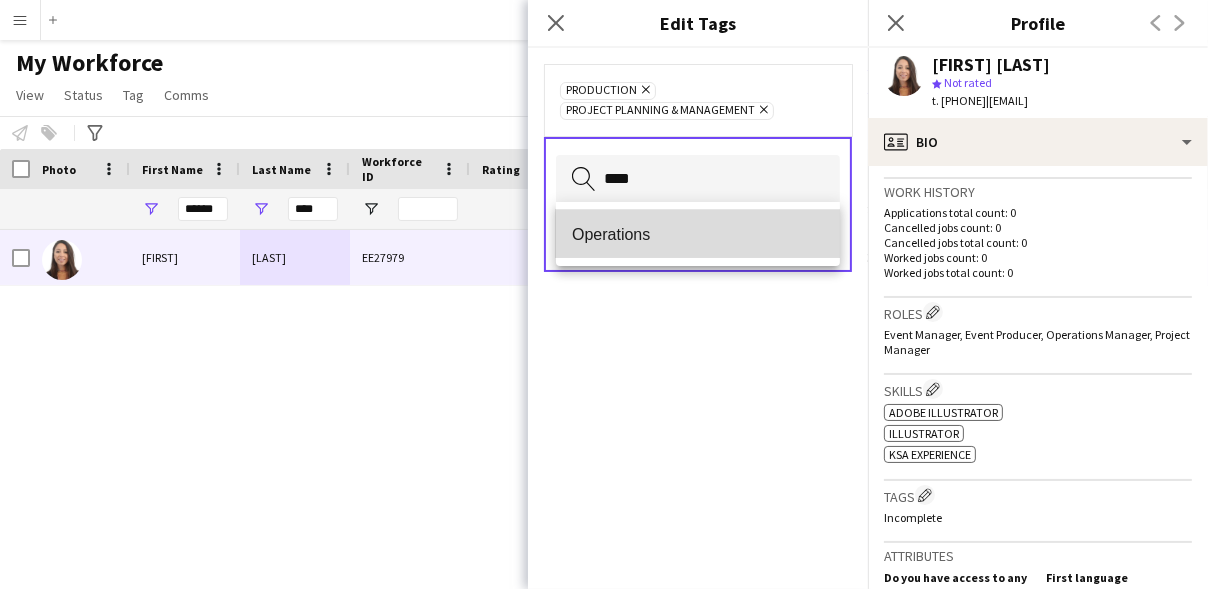 click on "Operations" at bounding box center (698, 234) 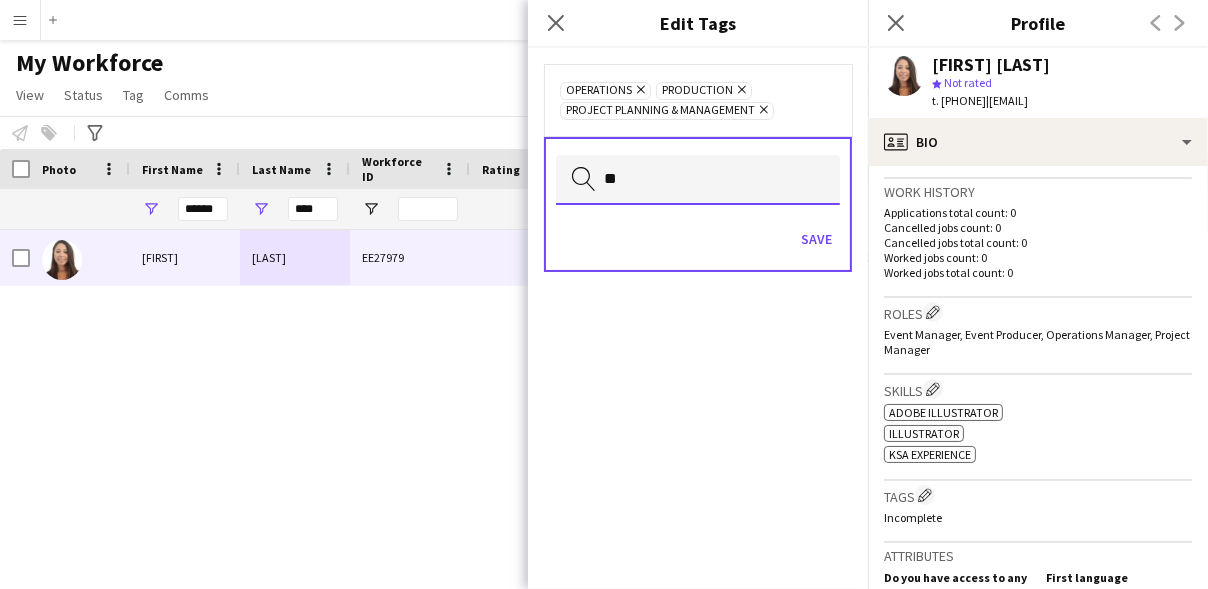 type on "*" 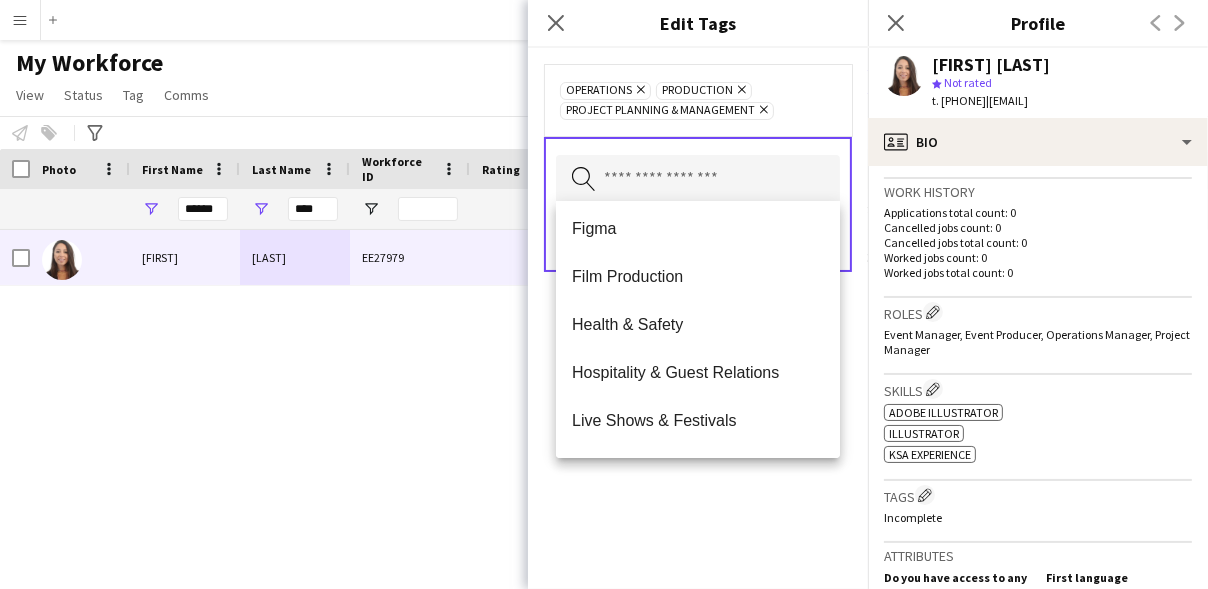 scroll, scrollTop: 930, scrollLeft: 0, axis: vertical 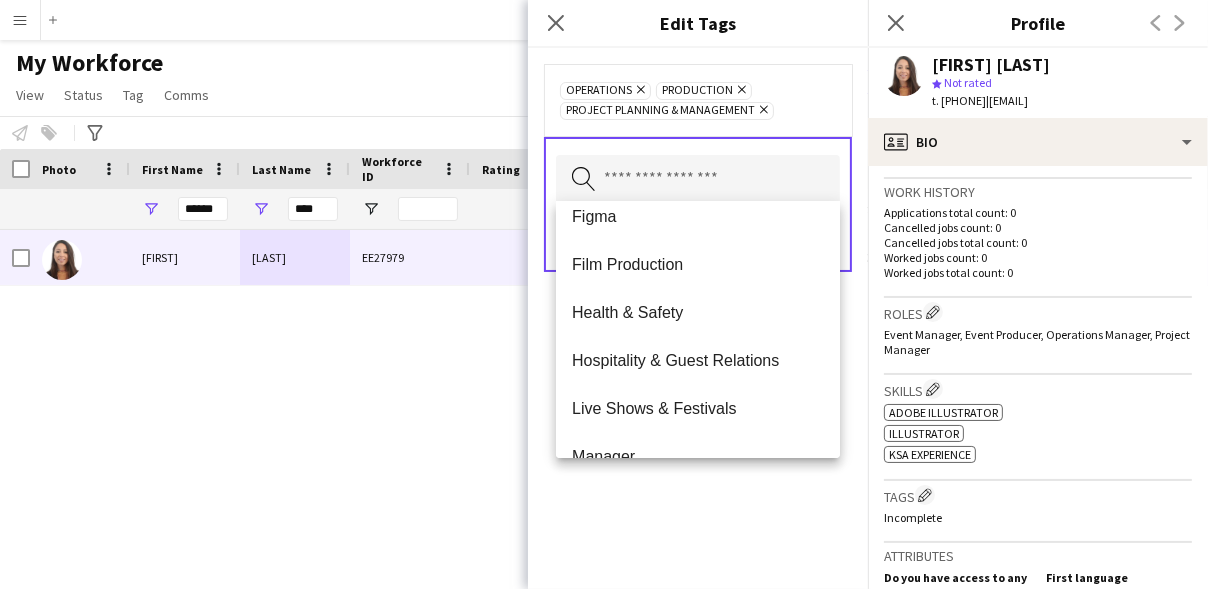 click on "Film Production" at bounding box center (698, 264) 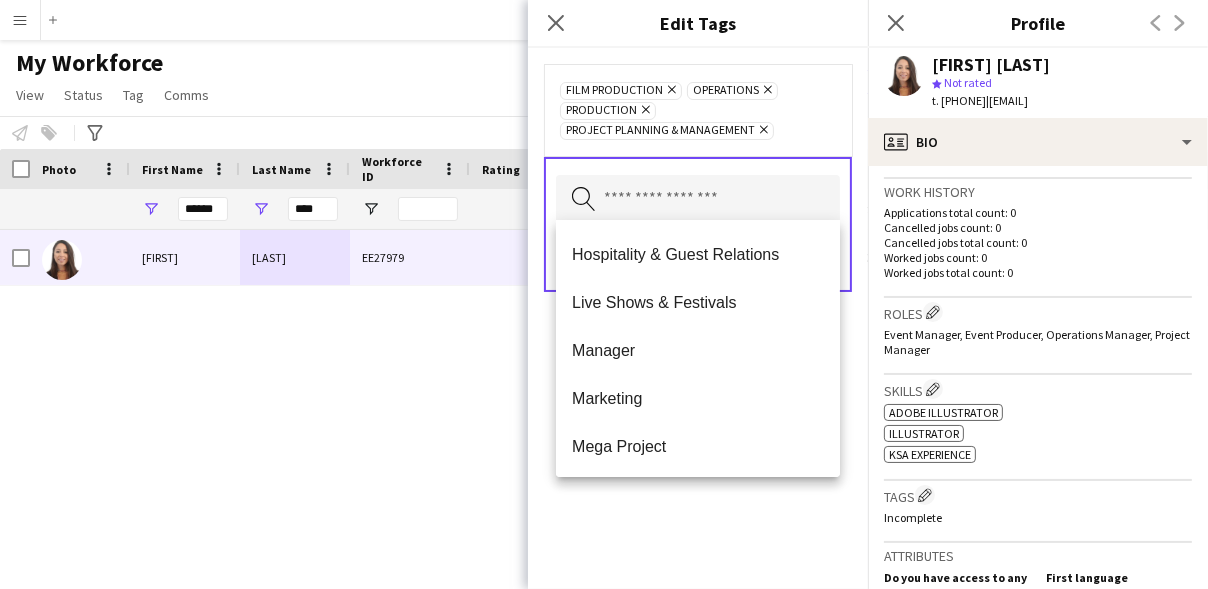 scroll, scrollTop: 1005, scrollLeft: 0, axis: vertical 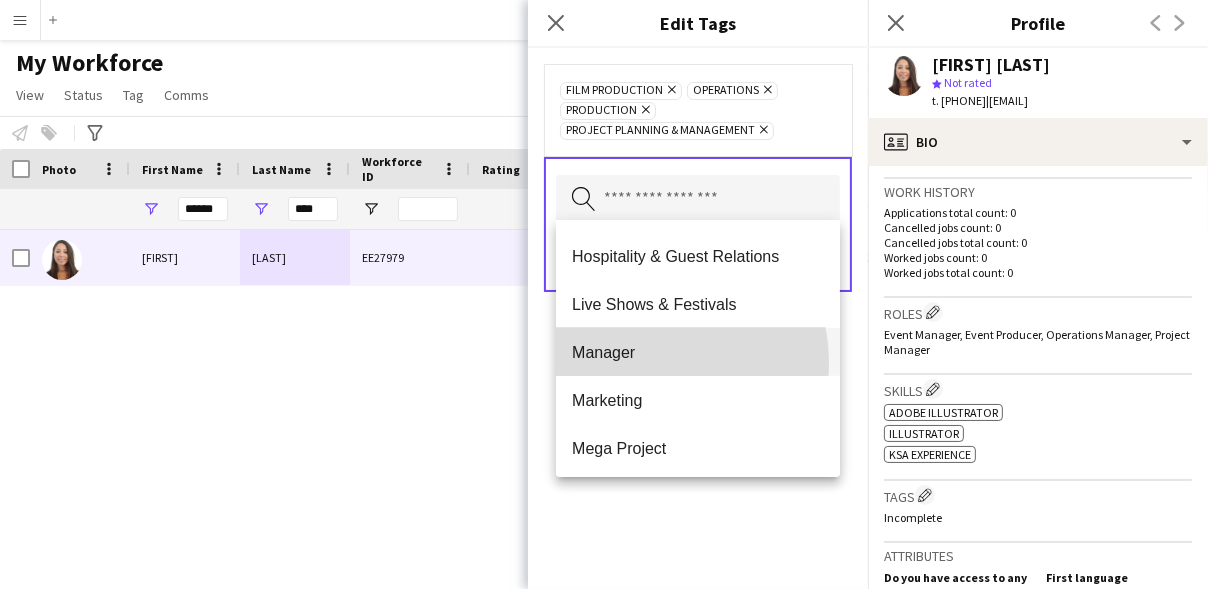 click on "Manager" at bounding box center (698, 352) 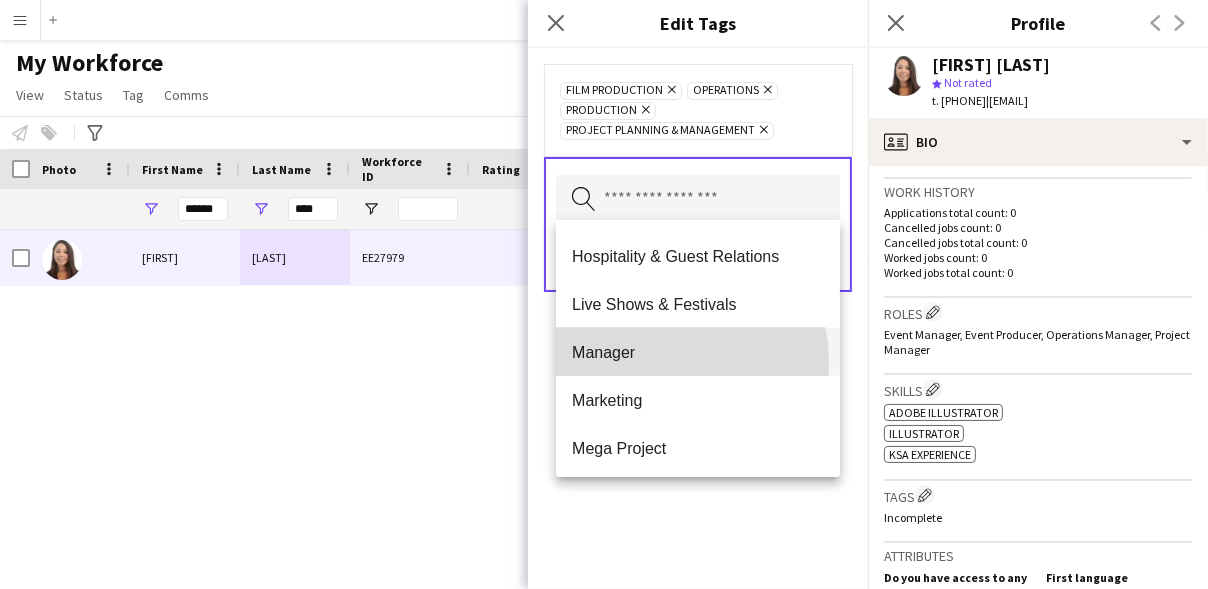 type 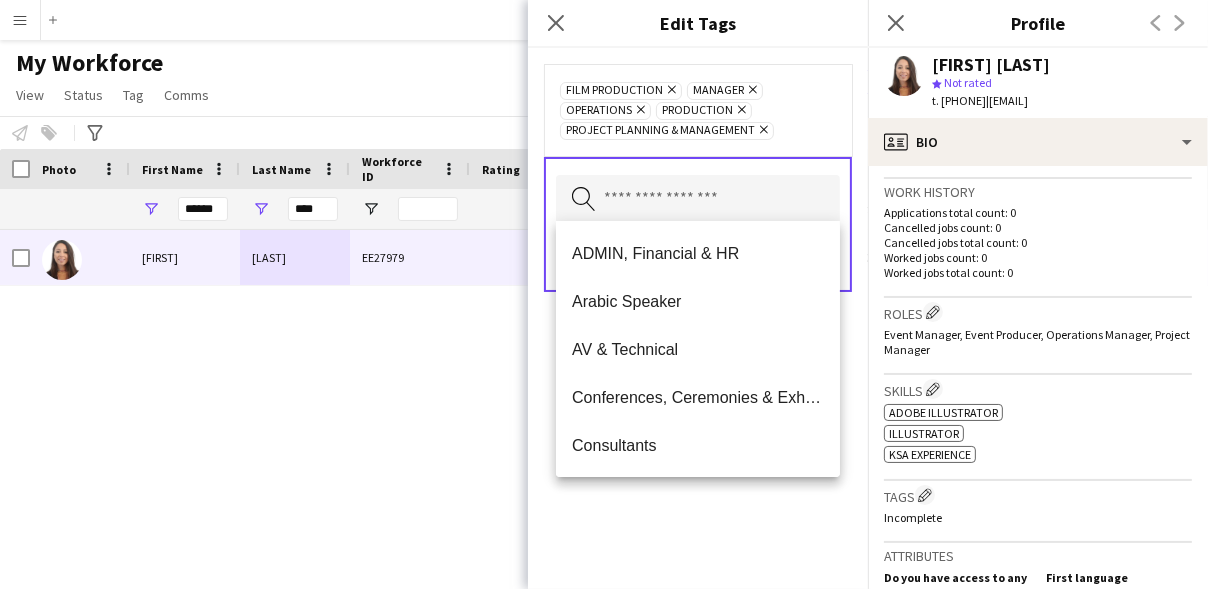 click on "Film Production
Remove
Manager
Remove
Operations
Remove
Production
Remove
Project Planning & Management
Remove
Search by tag name
Save" 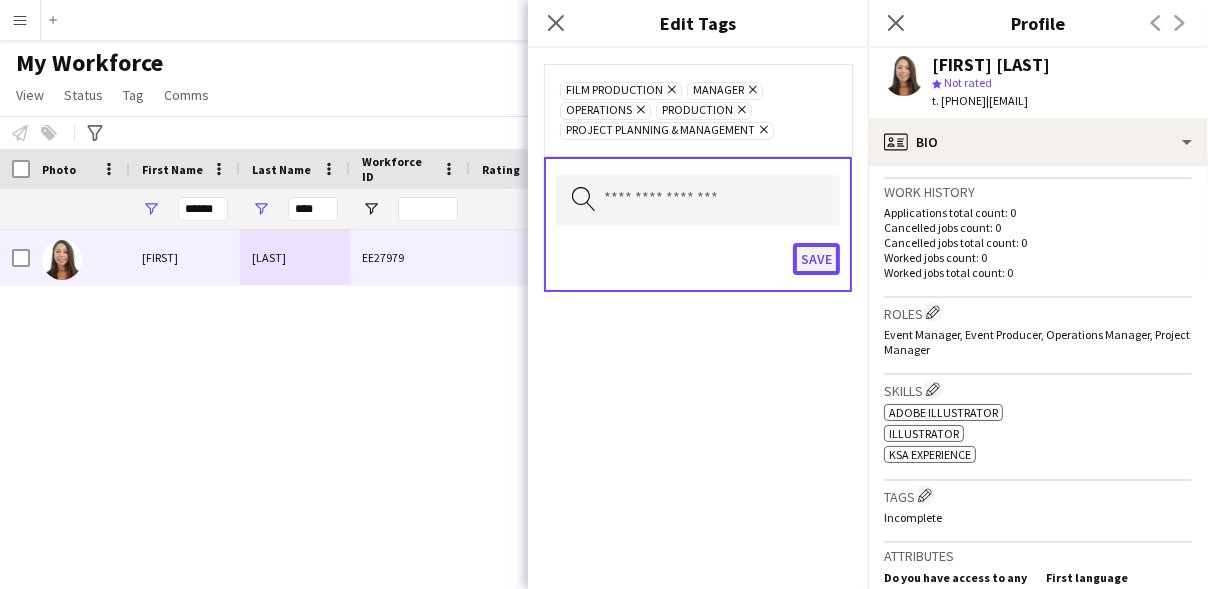 click on "Save" 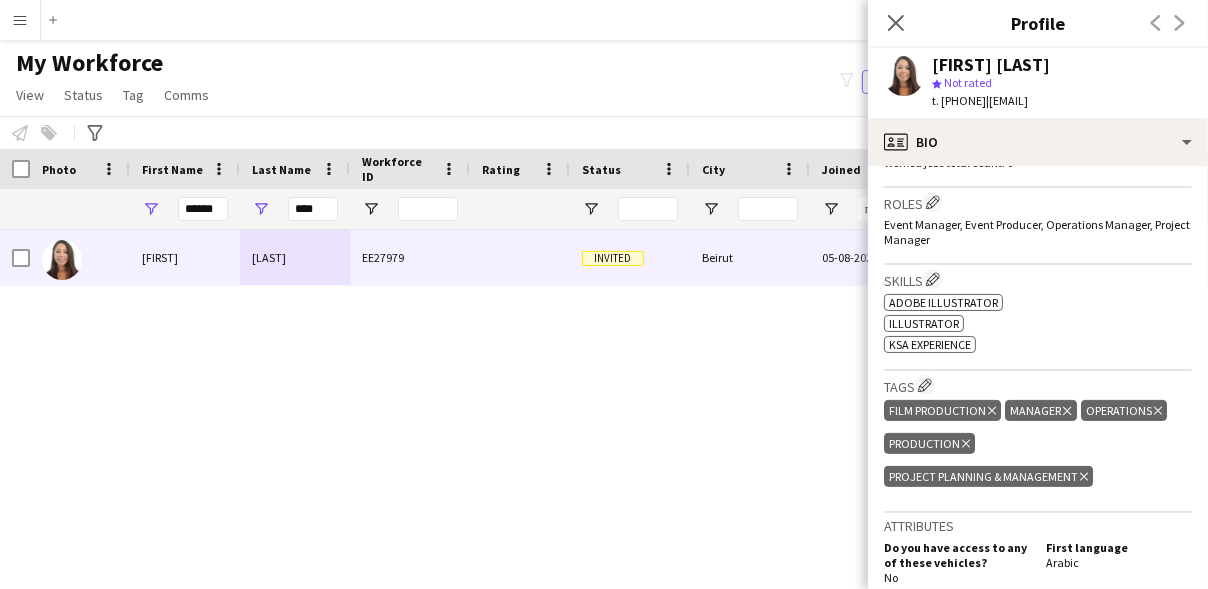scroll, scrollTop: 589, scrollLeft: 0, axis: vertical 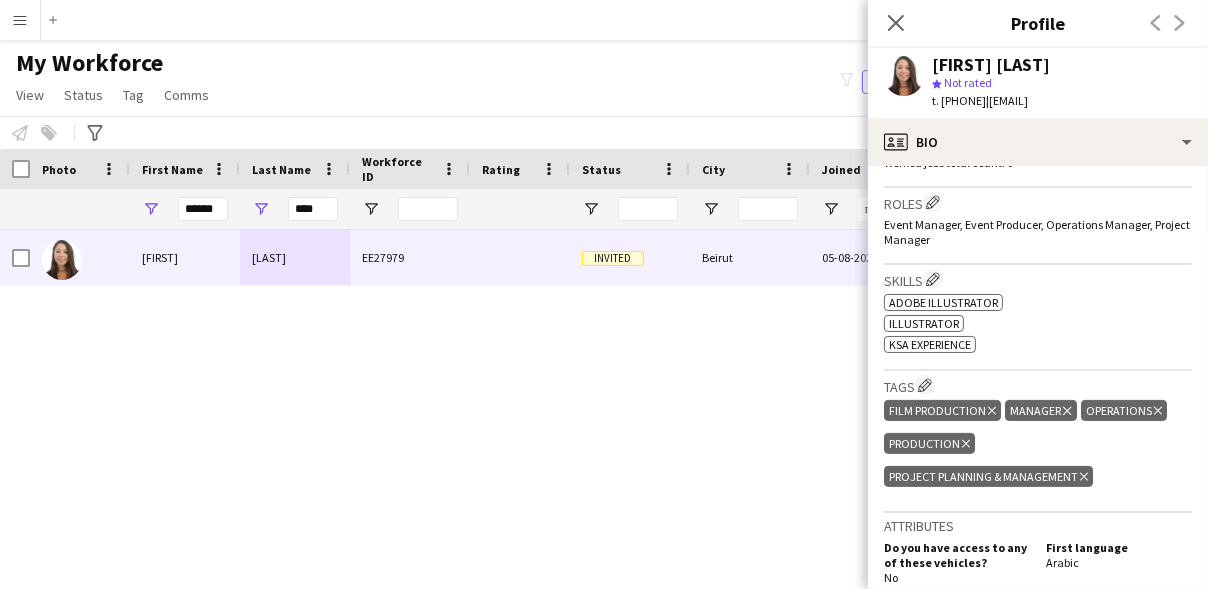 click on "Film Production
Delete tag" 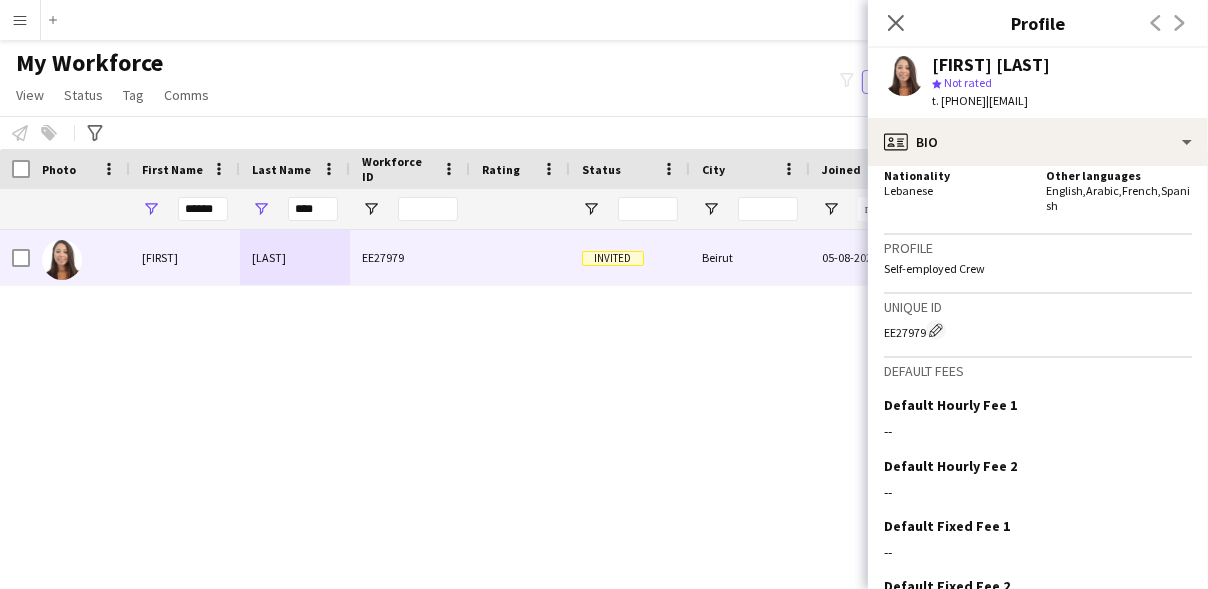 scroll, scrollTop: 1100, scrollLeft: 0, axis: vertical 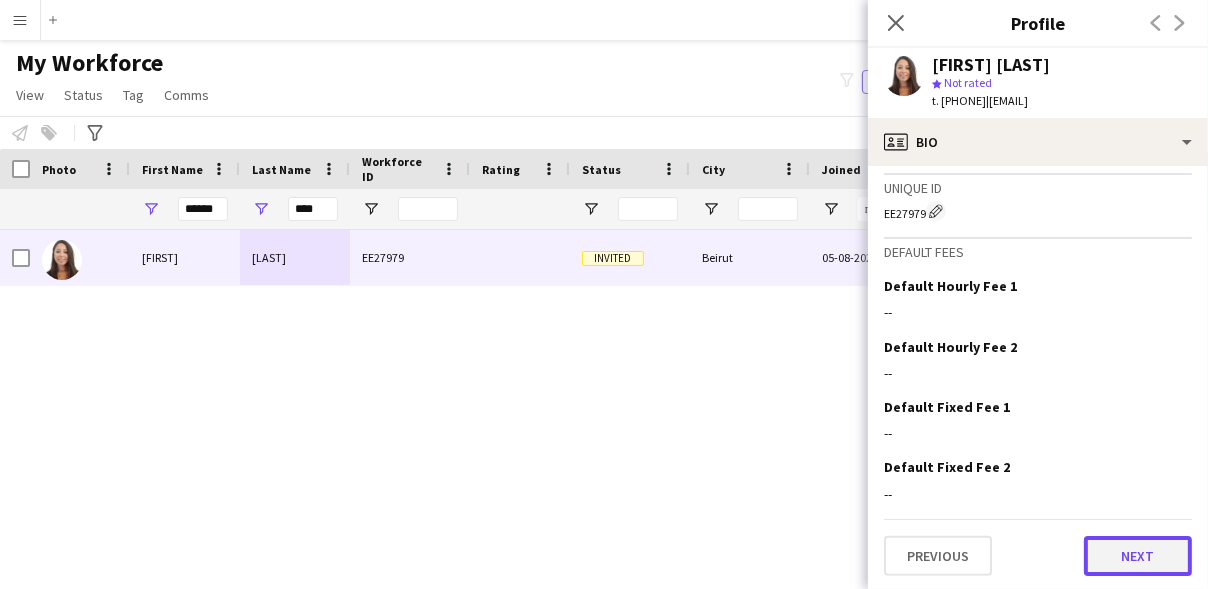 click on "Next" 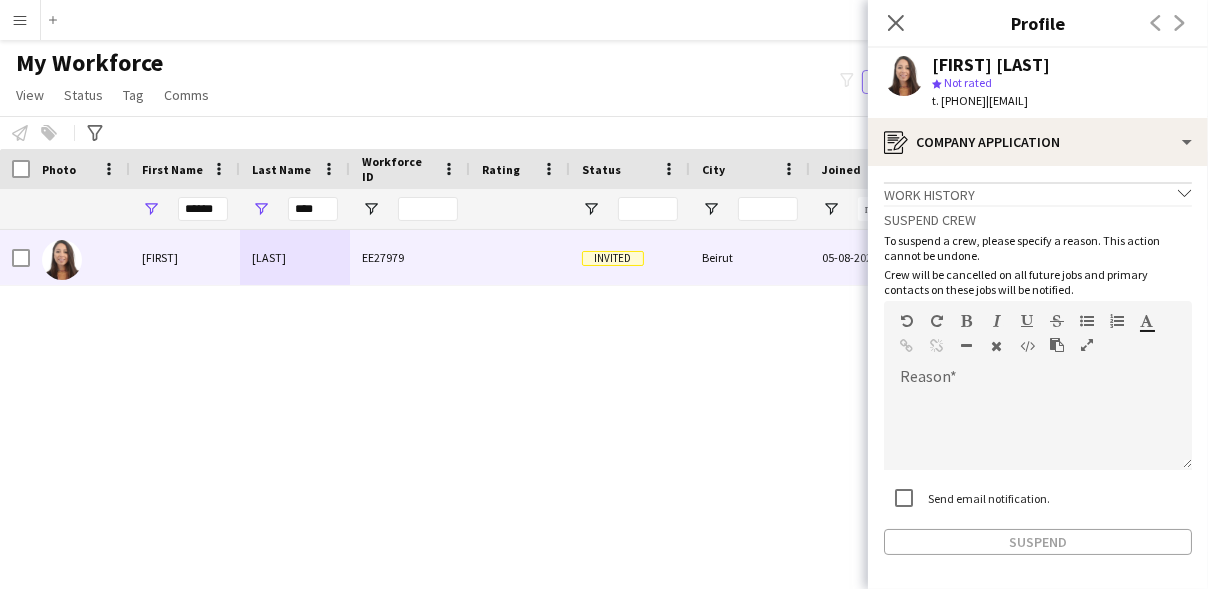 scroll, scrollTop: 77, scrollLeft: 0, axis: vertical 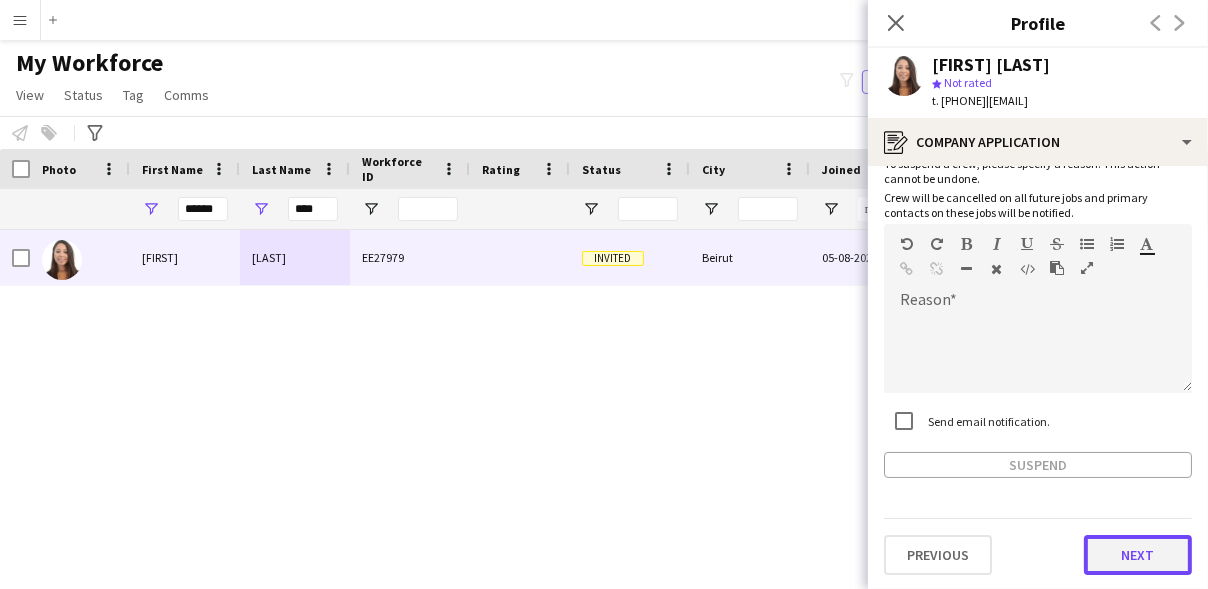 click on "Next" 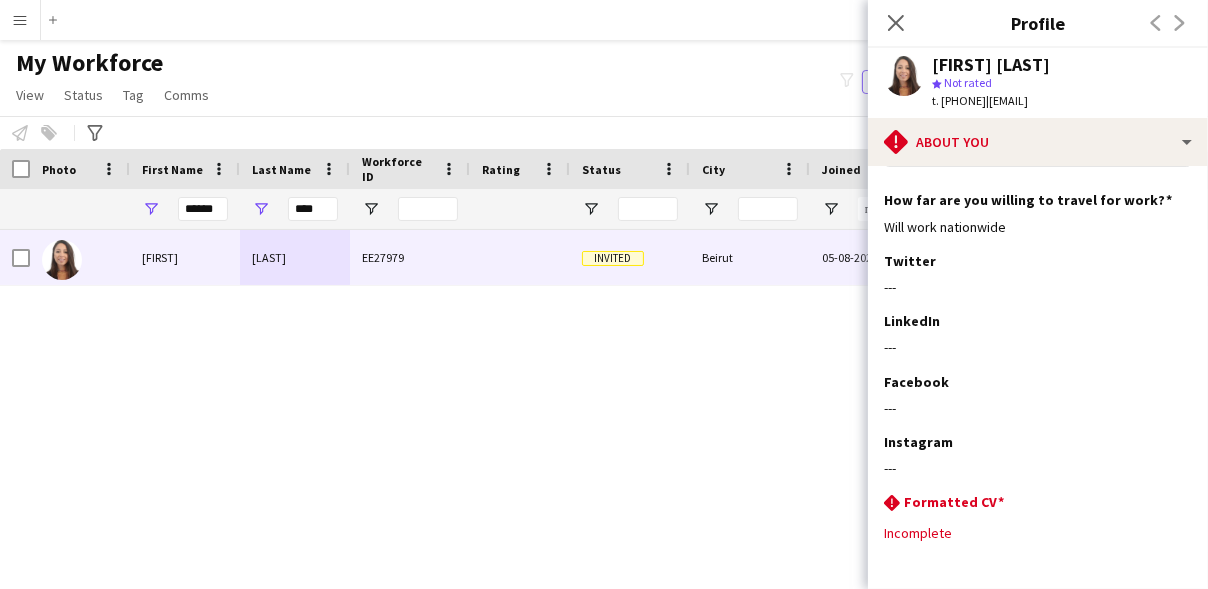 scroll, scrollTop: 349, scrollLeft: 0, axis: vertical 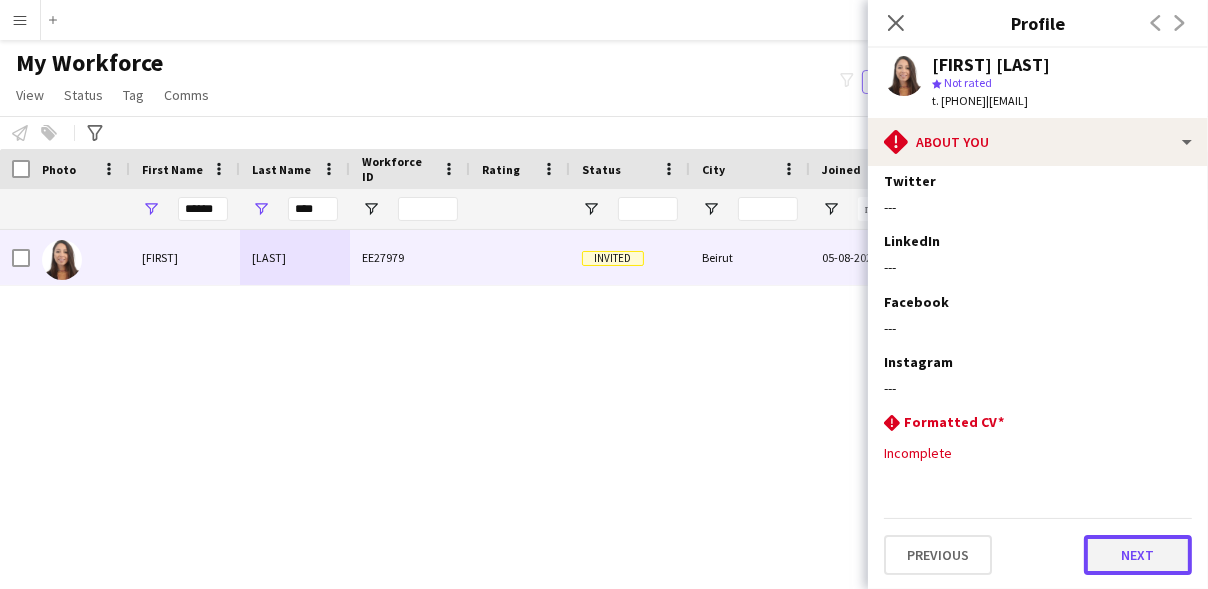 click on "Next" 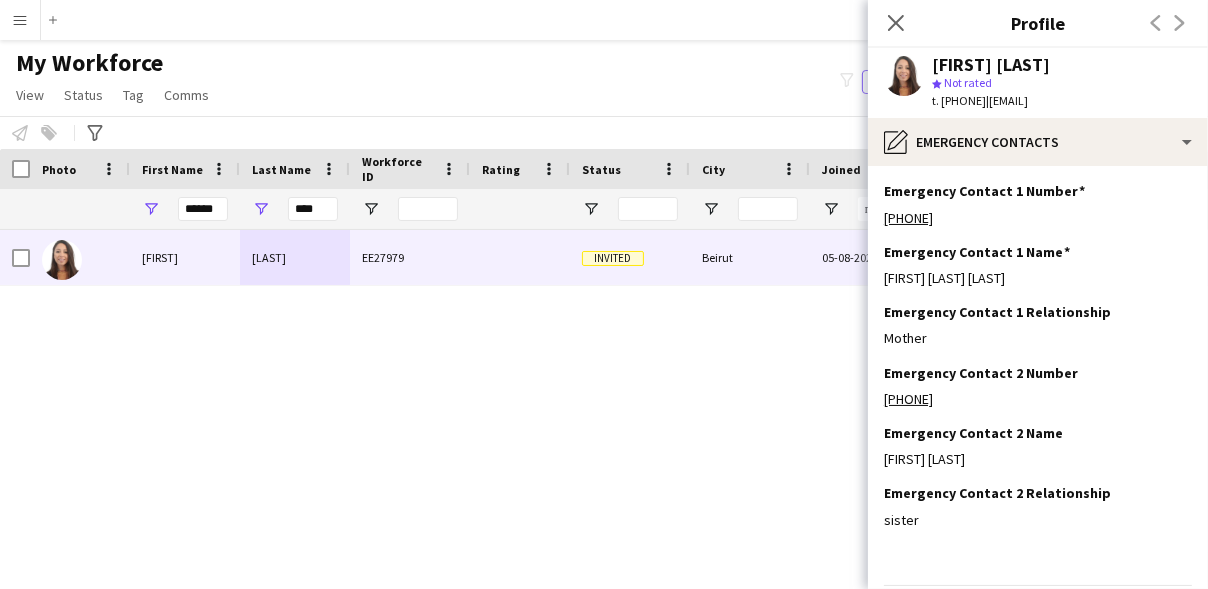 scroll, scrollTop: 67, scrollLeft: 0, axis: vertical 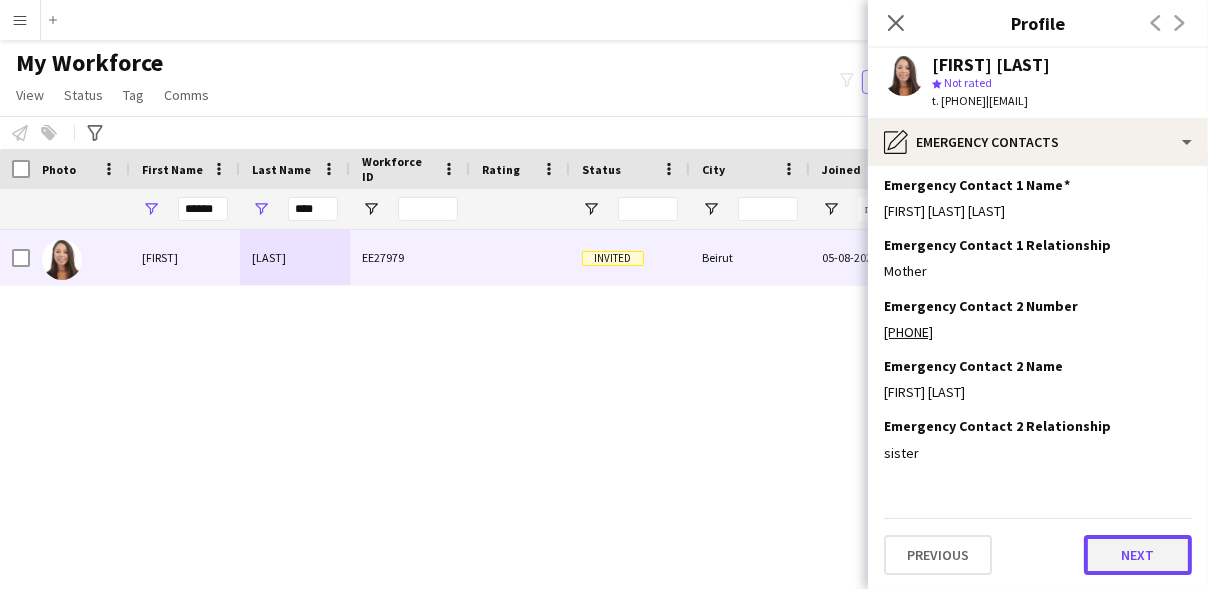 click on "Next" 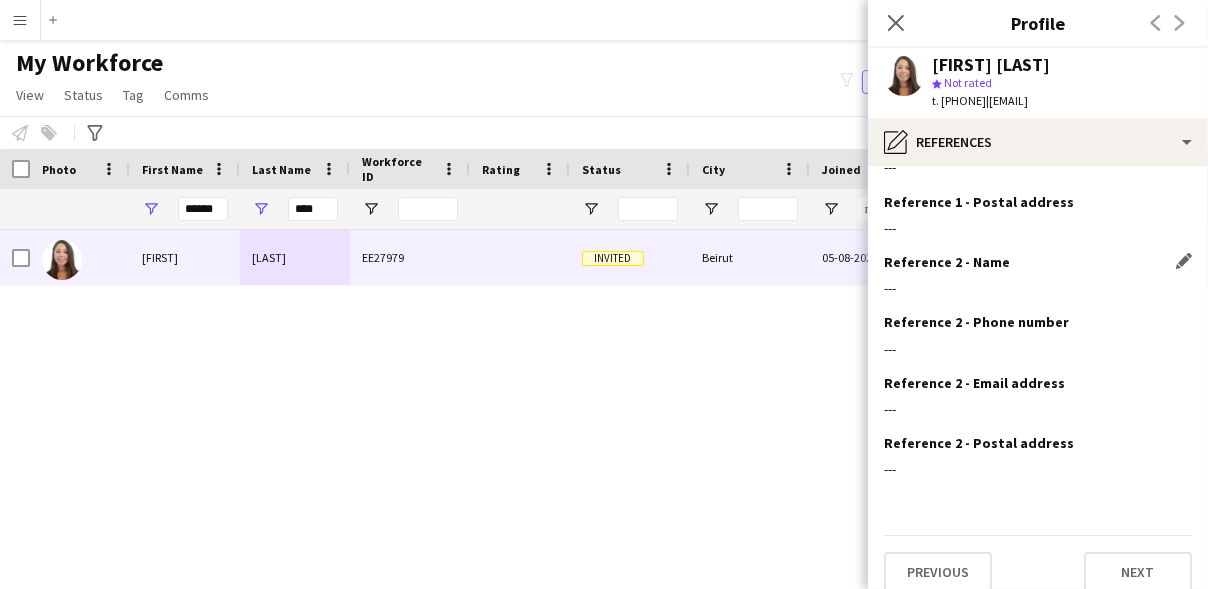 scroll, scrollTop: 188, scrollLeft: 0, axis: vertical 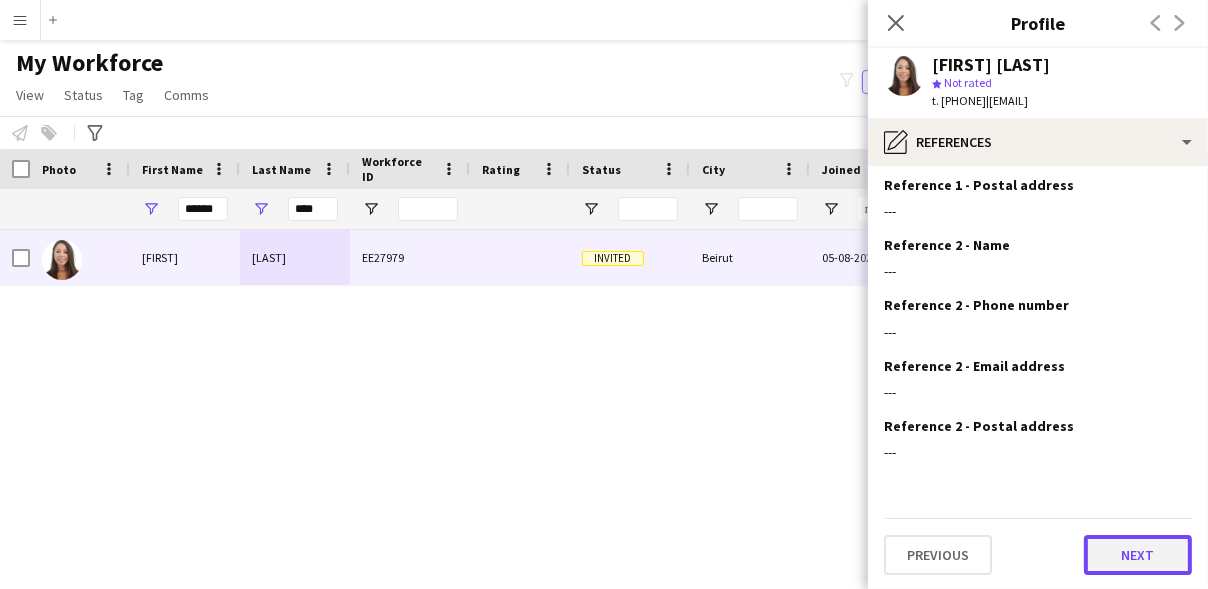 click on "Next" 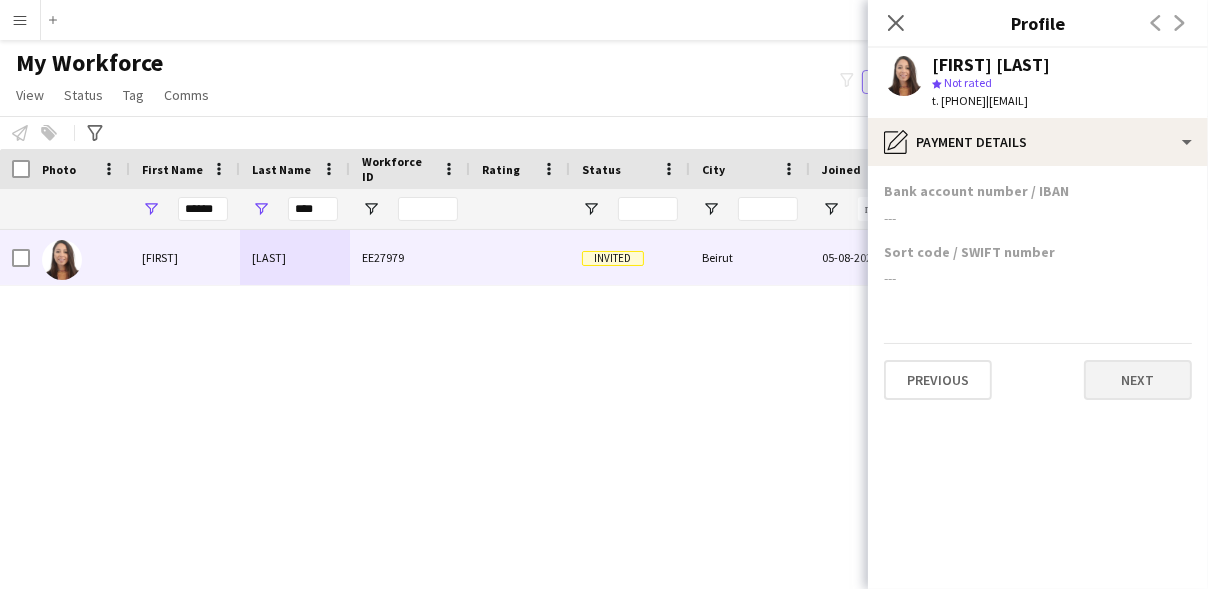 scroll, scrollTop: 0, scrollLeft: 0, axis: both 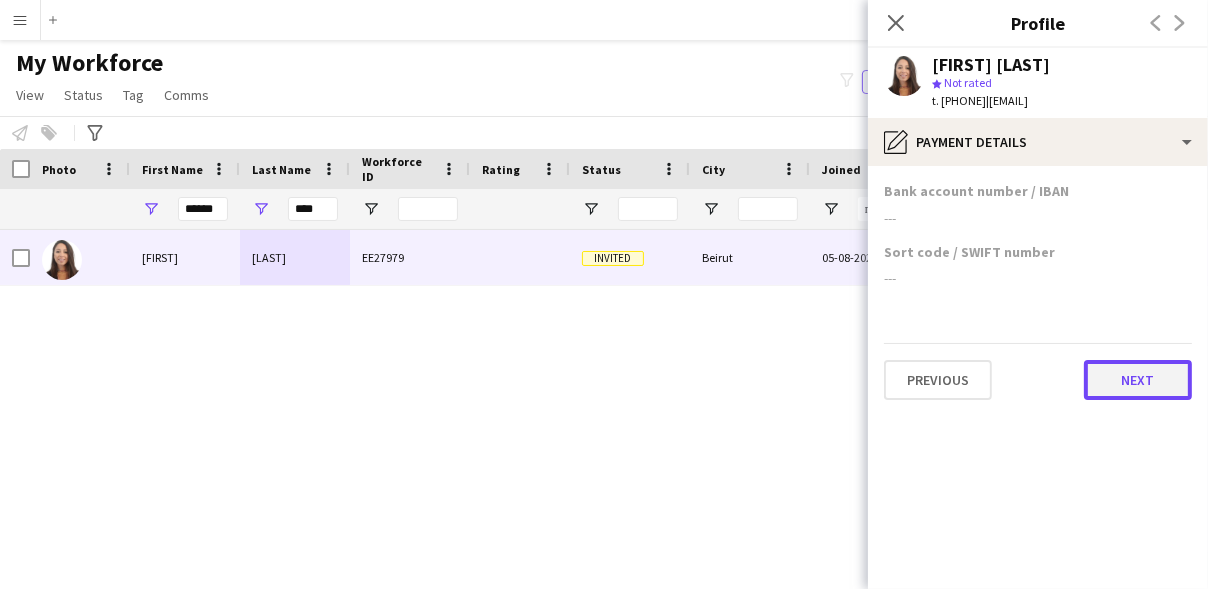 click on "Next" 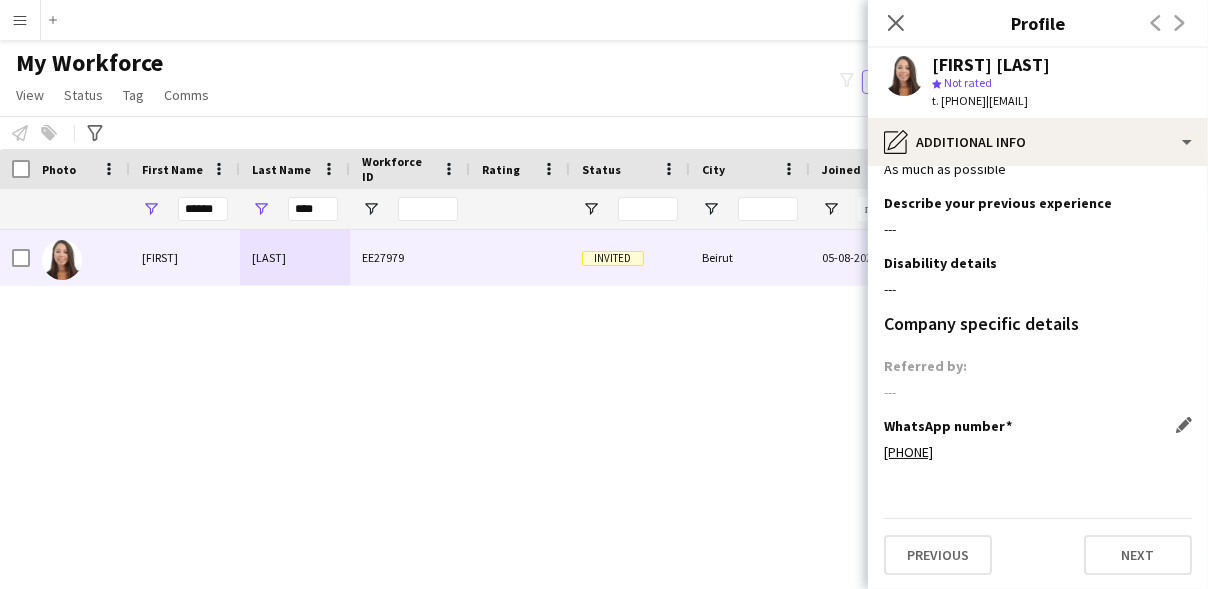 scroll, scrollTop: 48, scrollLeft: 0, axis: vertical 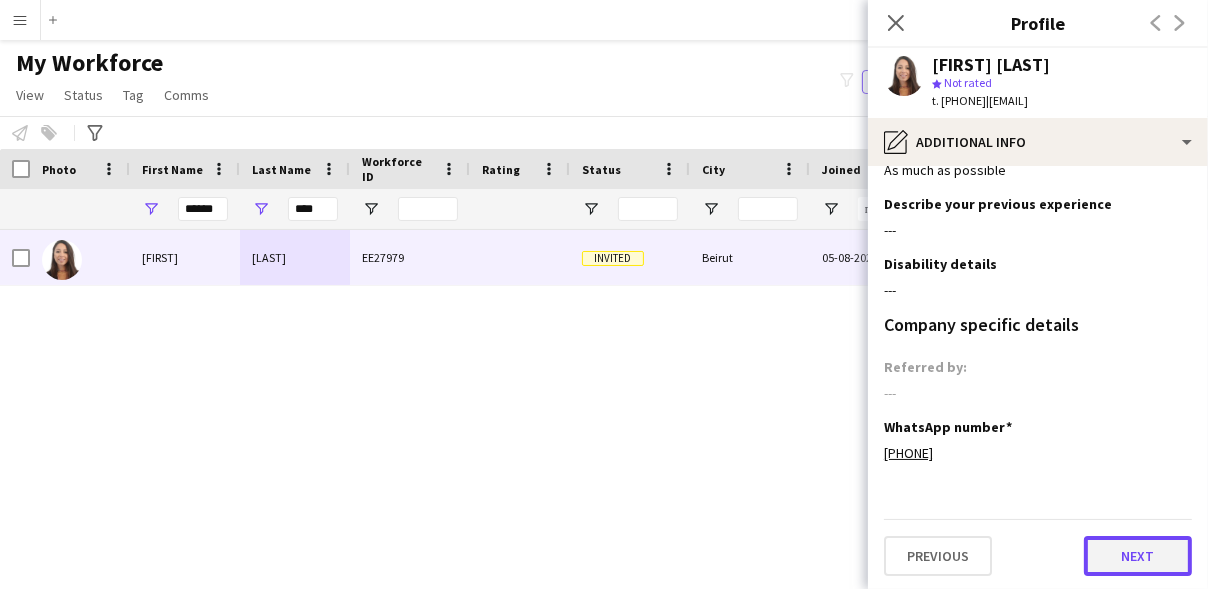 click on "Next" 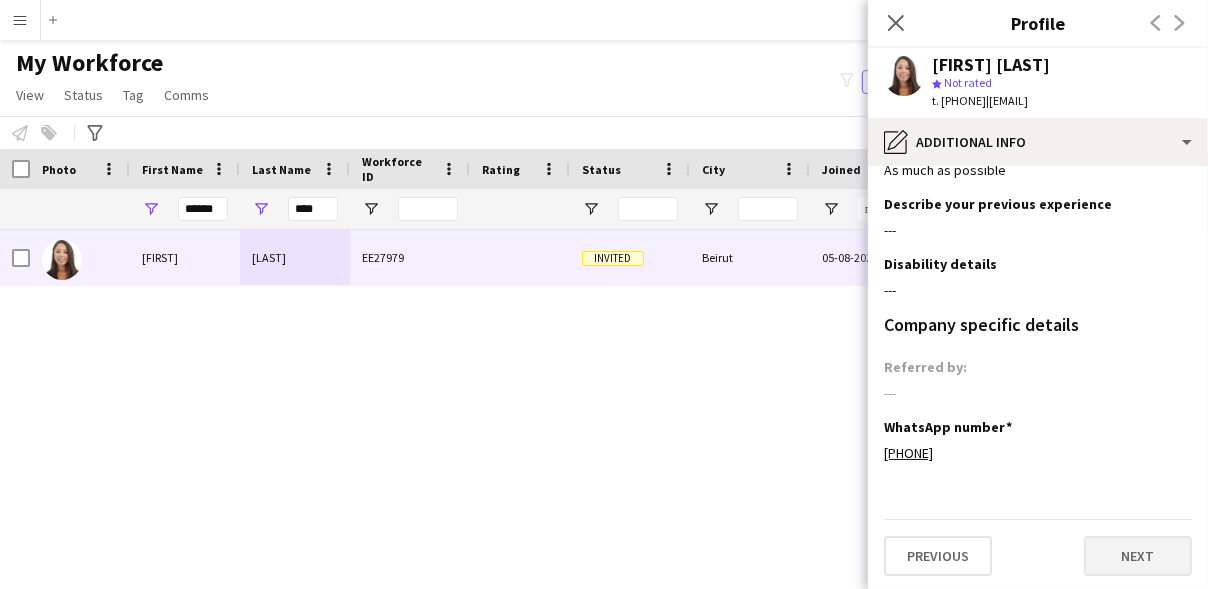 scroll, scrollTop: 0, scrollLeft: 0, axis: both 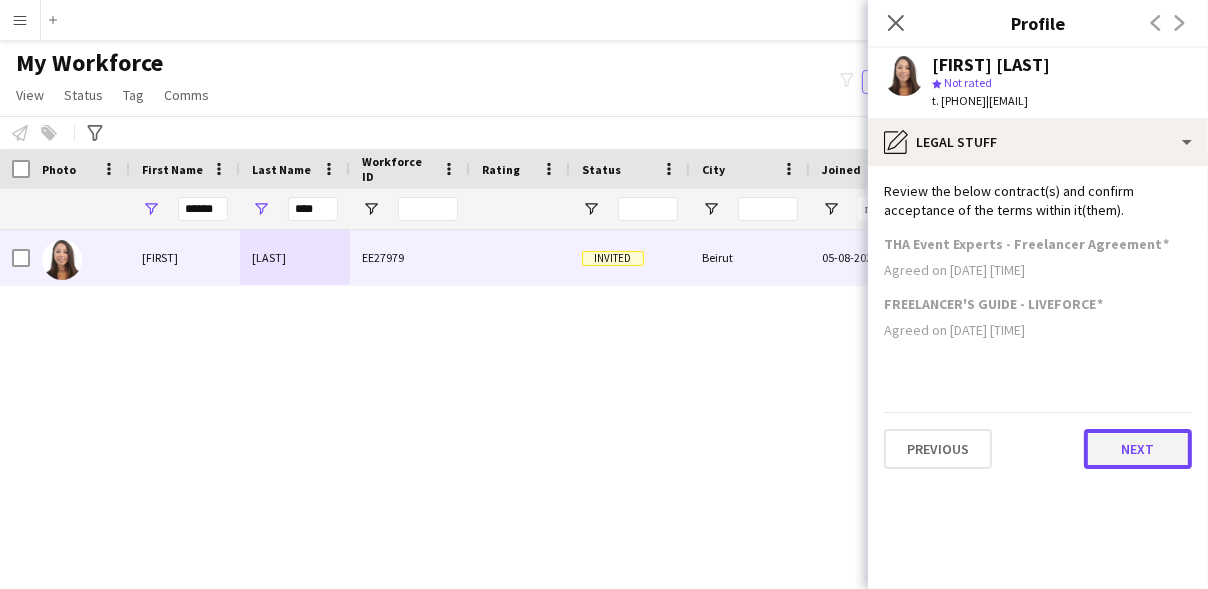 click on "Next" 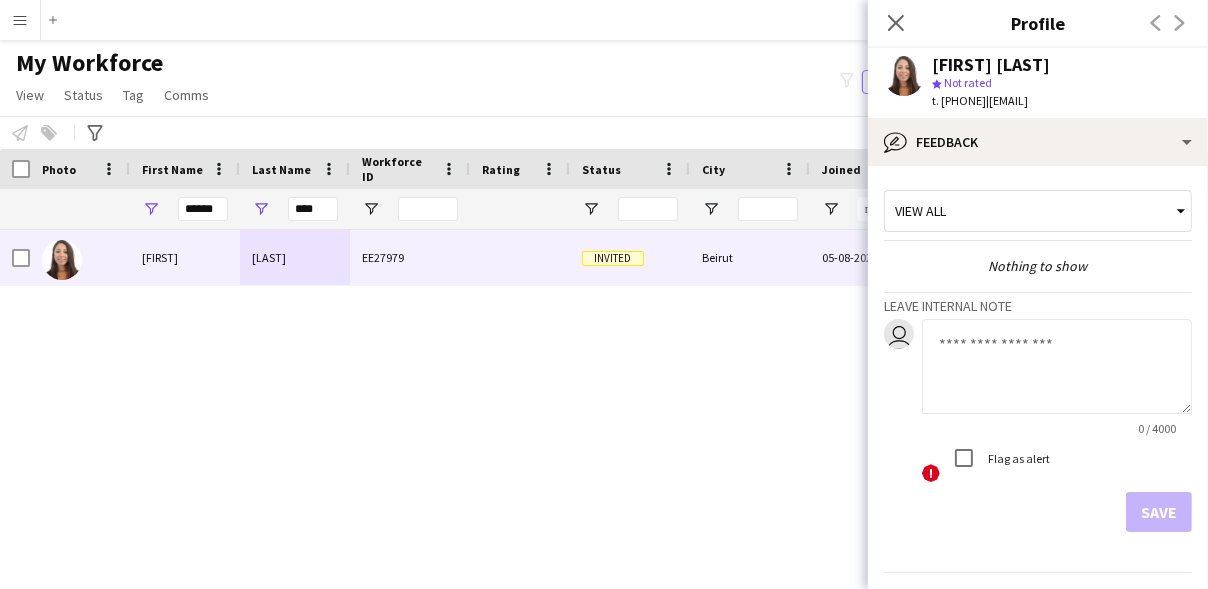 scroll, scrollTop: 54, scrollLeft: 0, axis: vertical 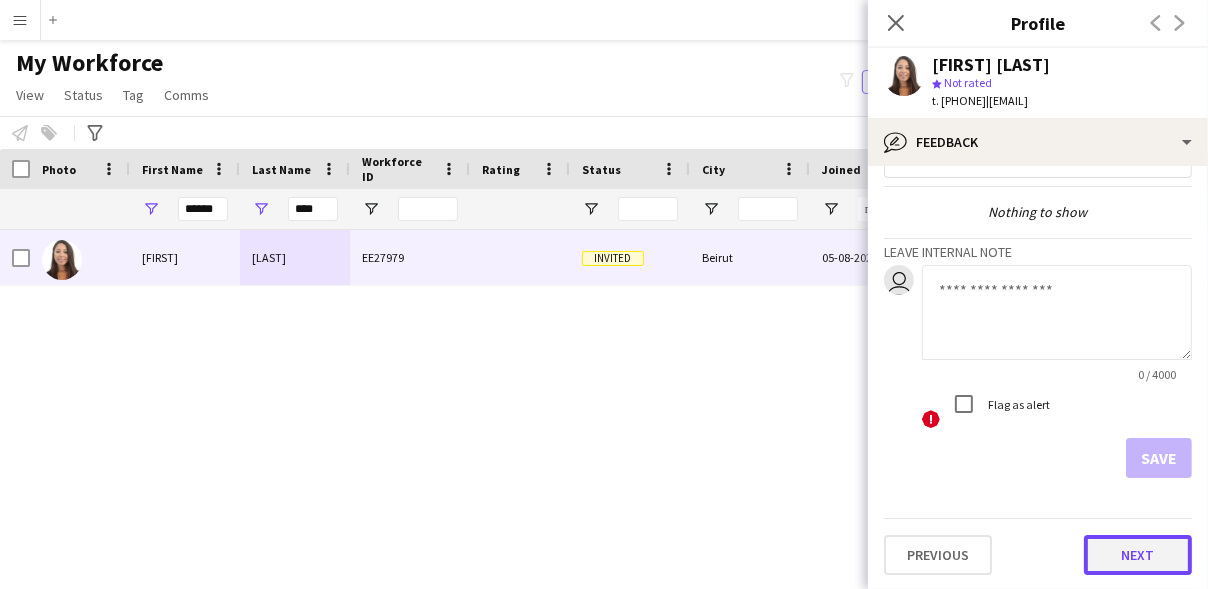 click on "Next" 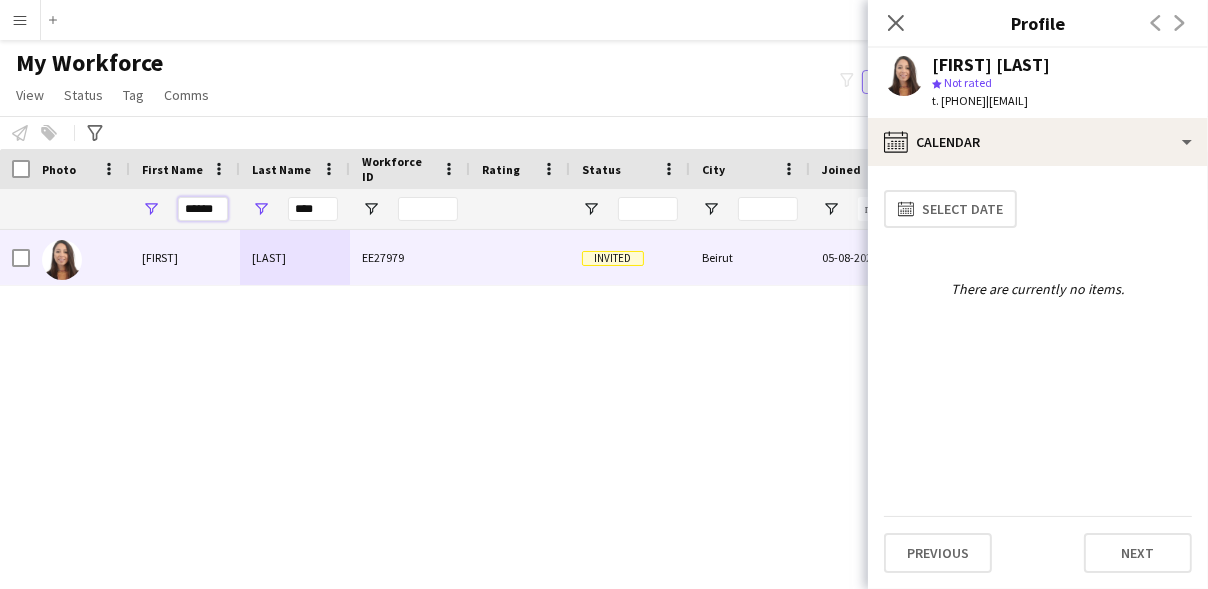 click on "******" at bounding box center (203, 209) 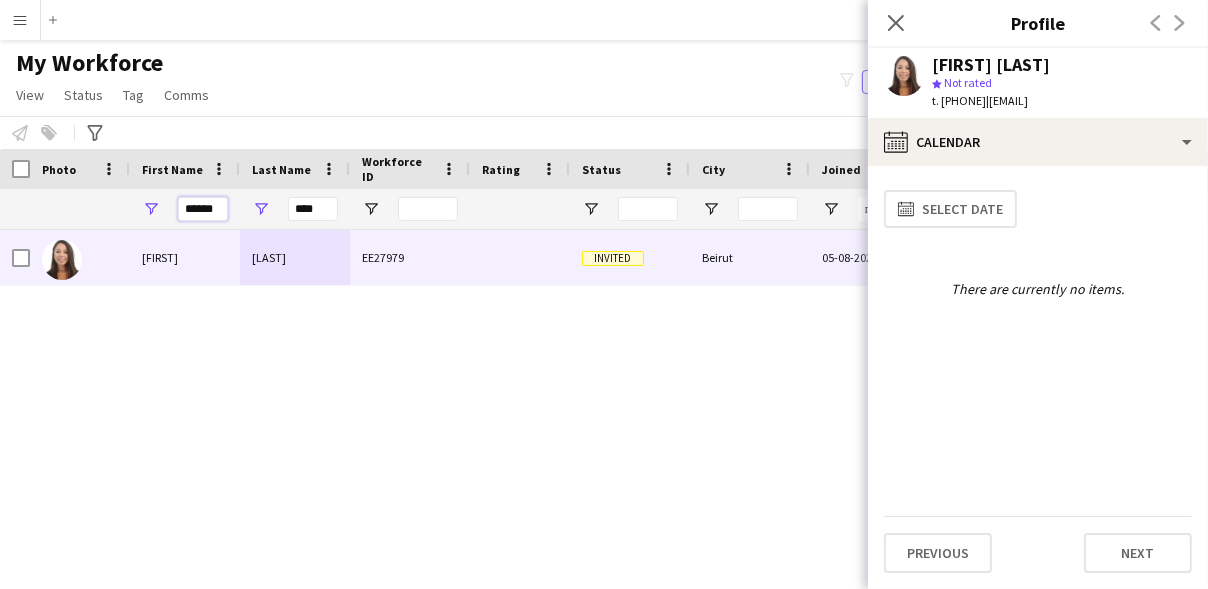 click on "******" at bounding box center (203, 209) 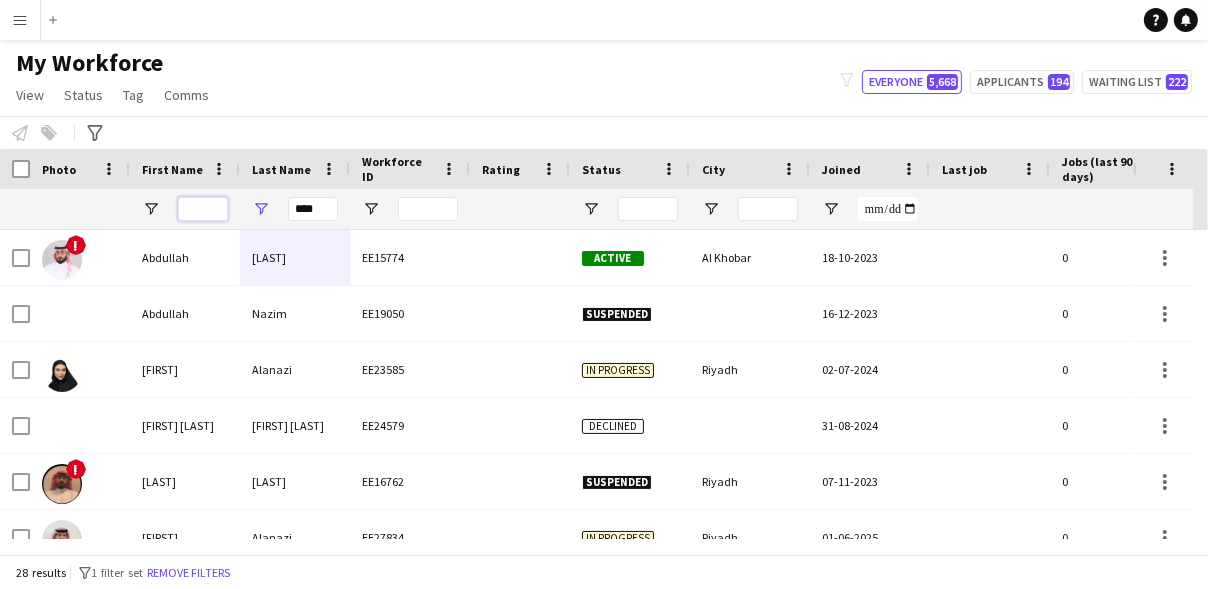 type 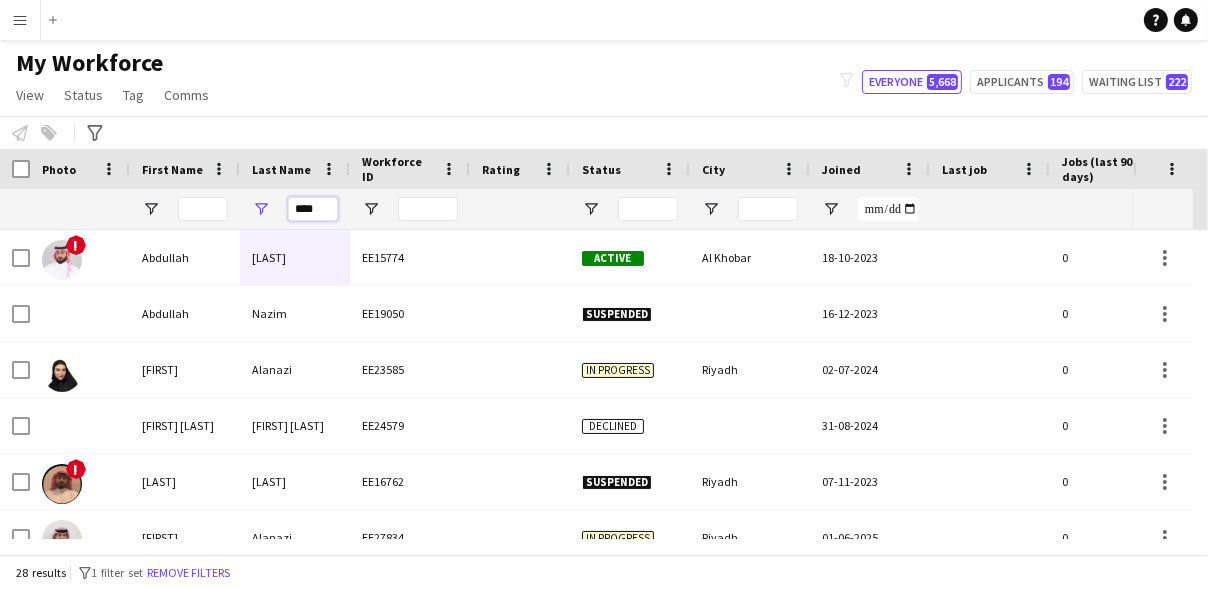 click on "****" at bounding box center [313, 209] 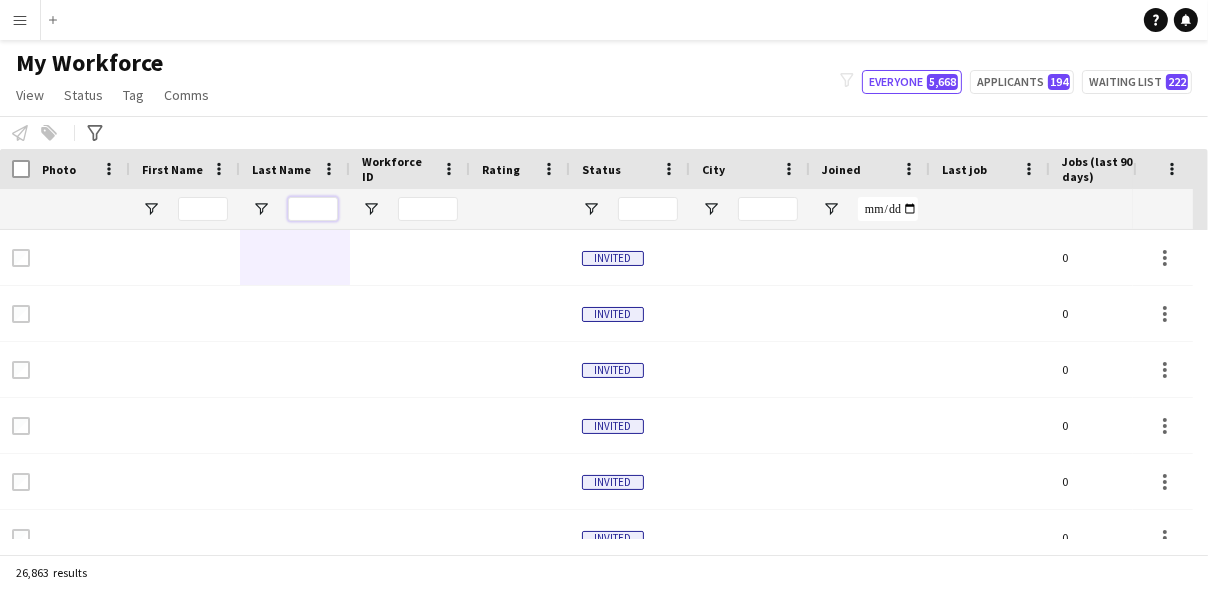 type 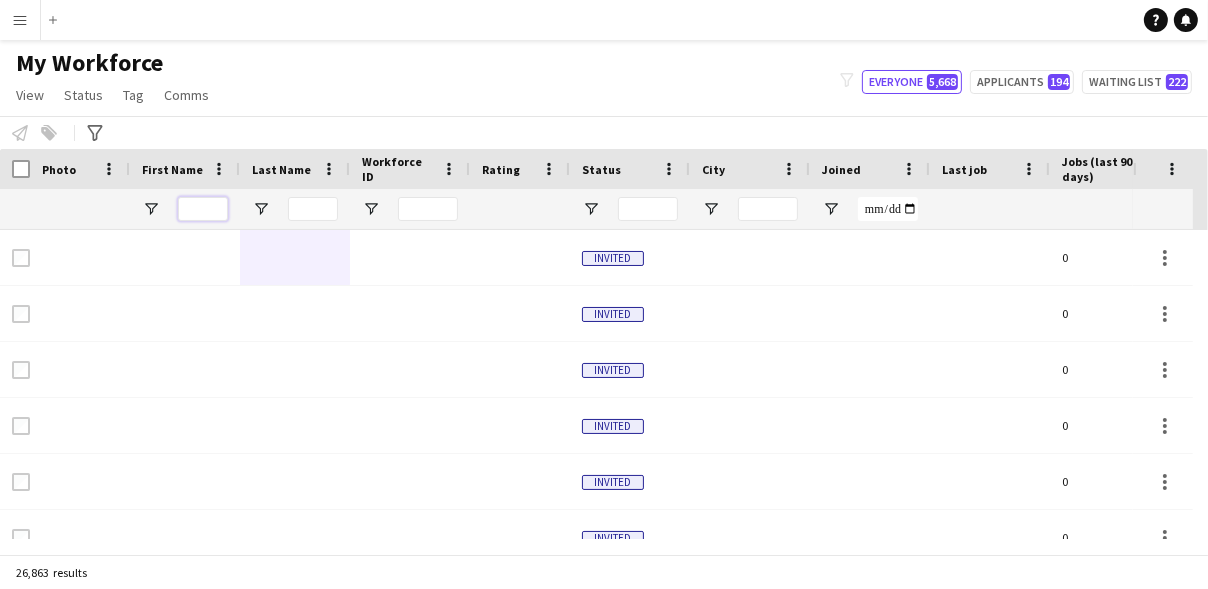 click at bounding box center (203, 209) 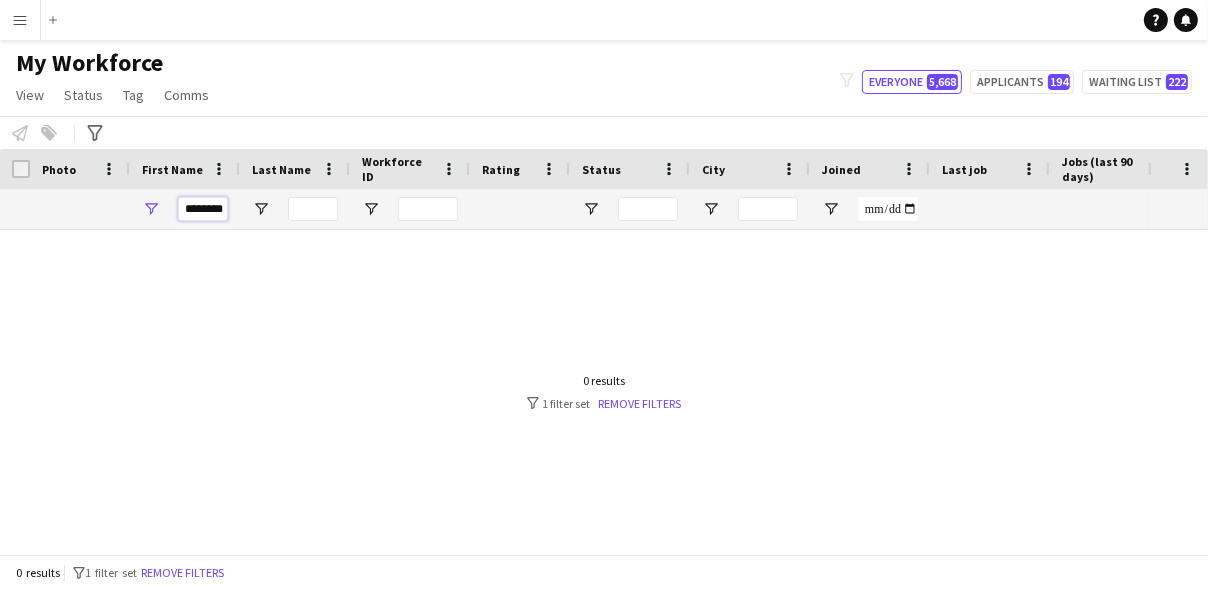 click on "*******" at bounding box center [203, 209] 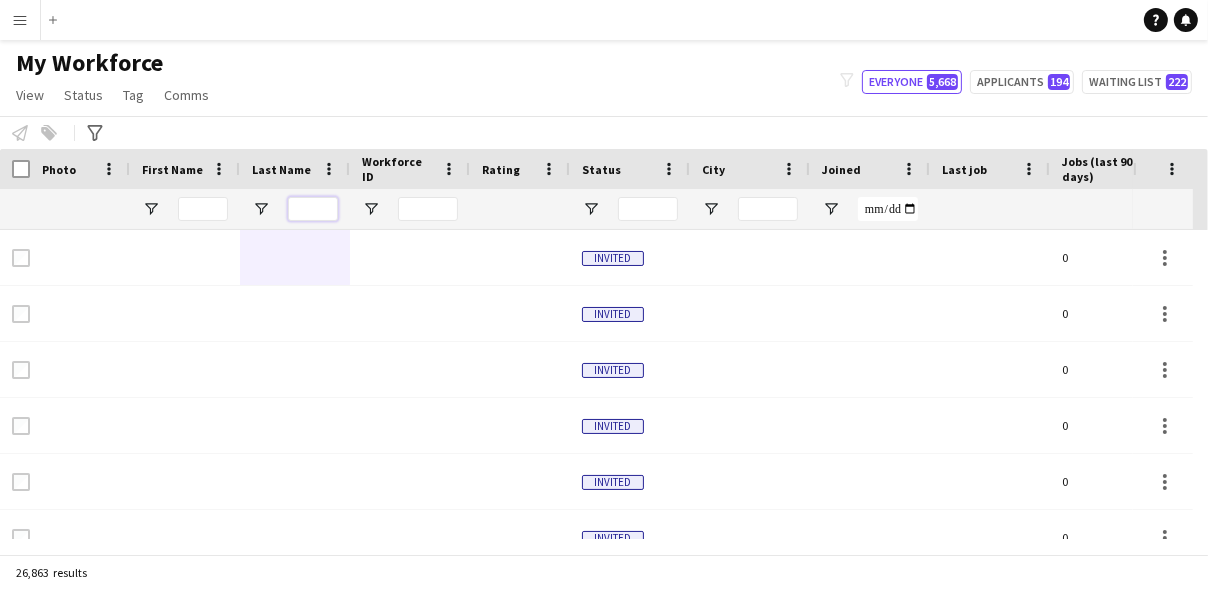 click at bounding box center [313, 209] 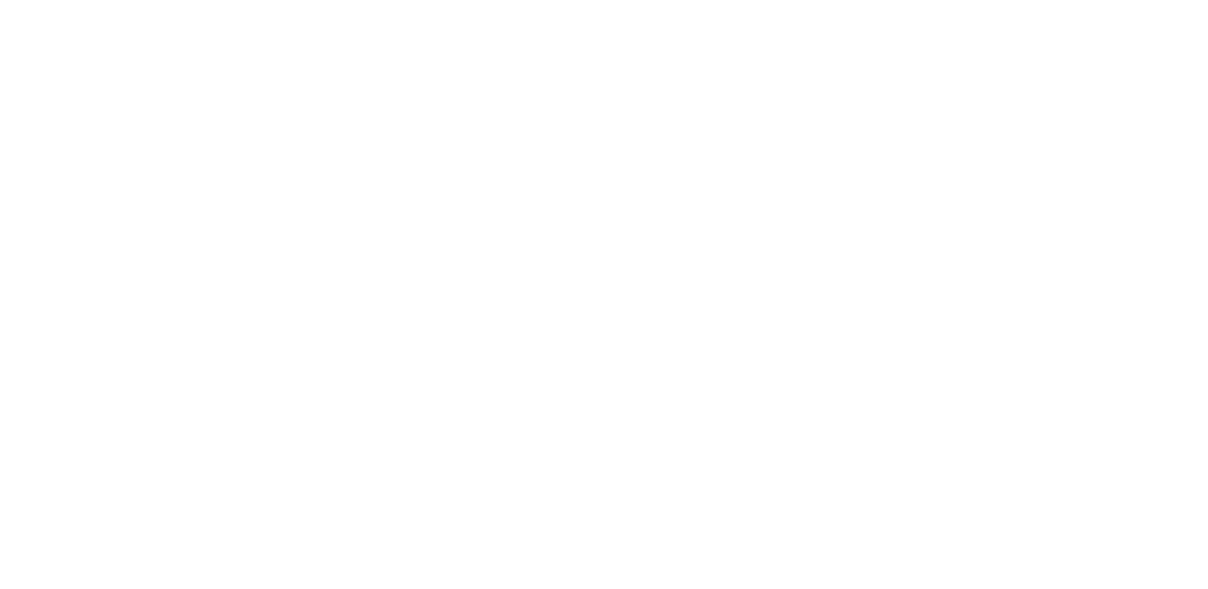 scroll, scrollTop: 0, scrollLeft: 0, axis: both 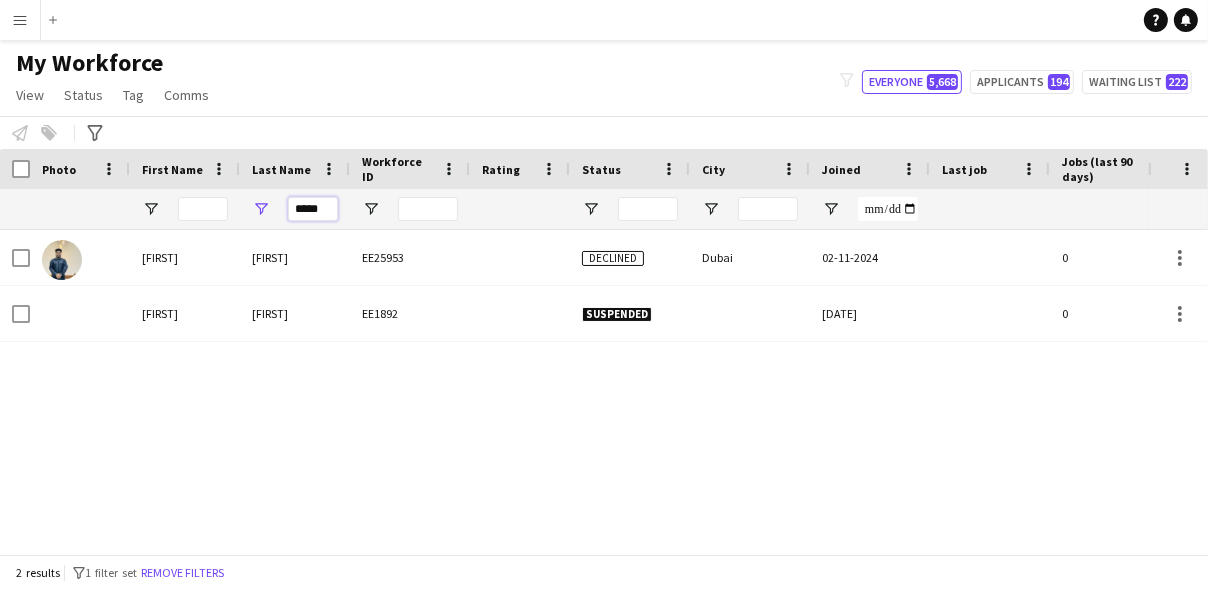 click on "*****" at bounding box center (313, 209) 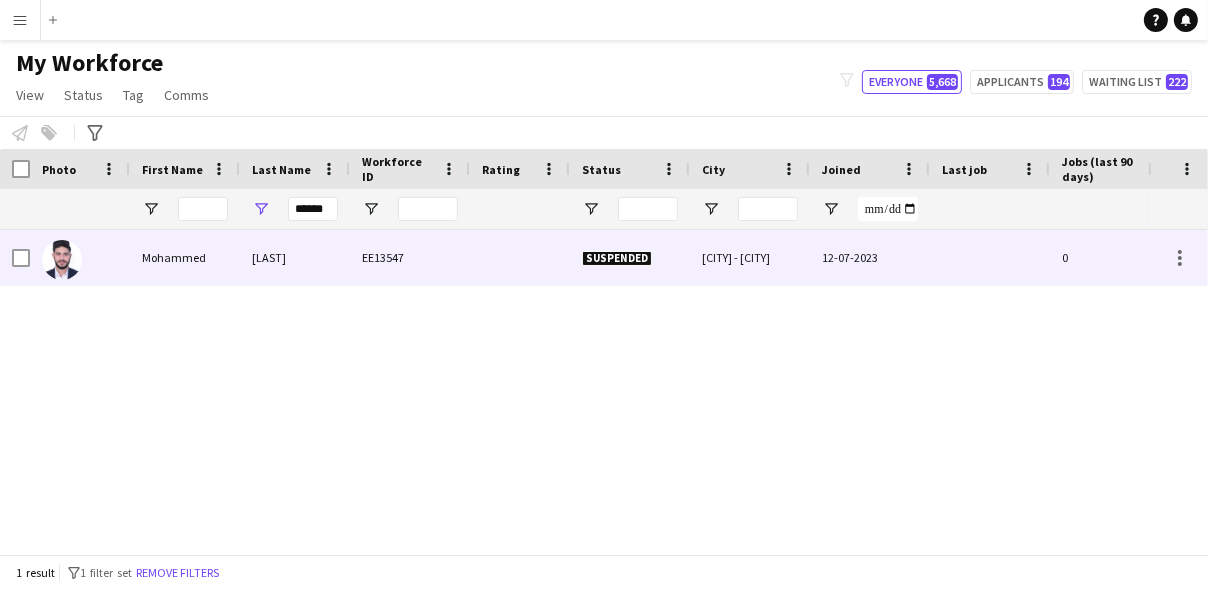 click at bounding box center [520, 257] 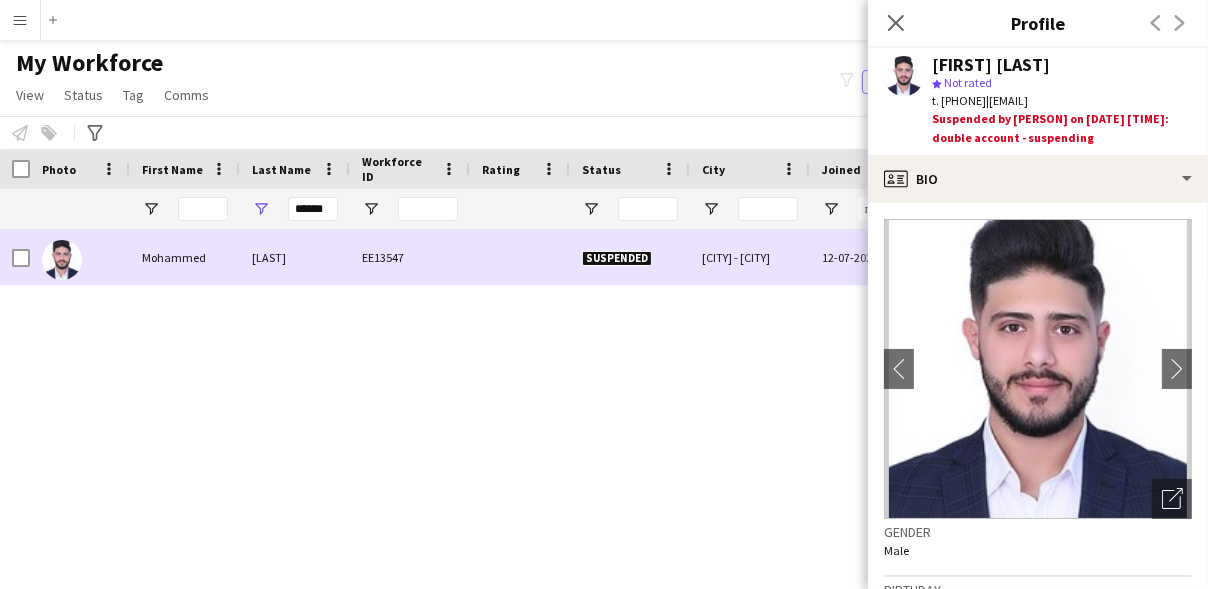 click at bounding box center [520, 257] 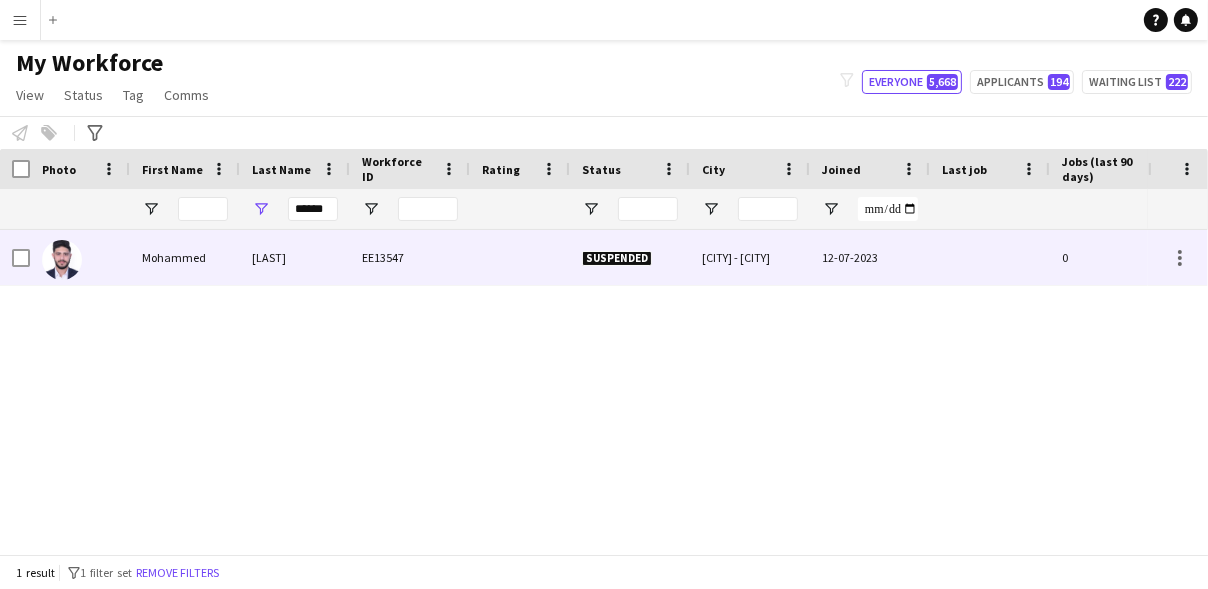 click at bounding box center (520, 257) 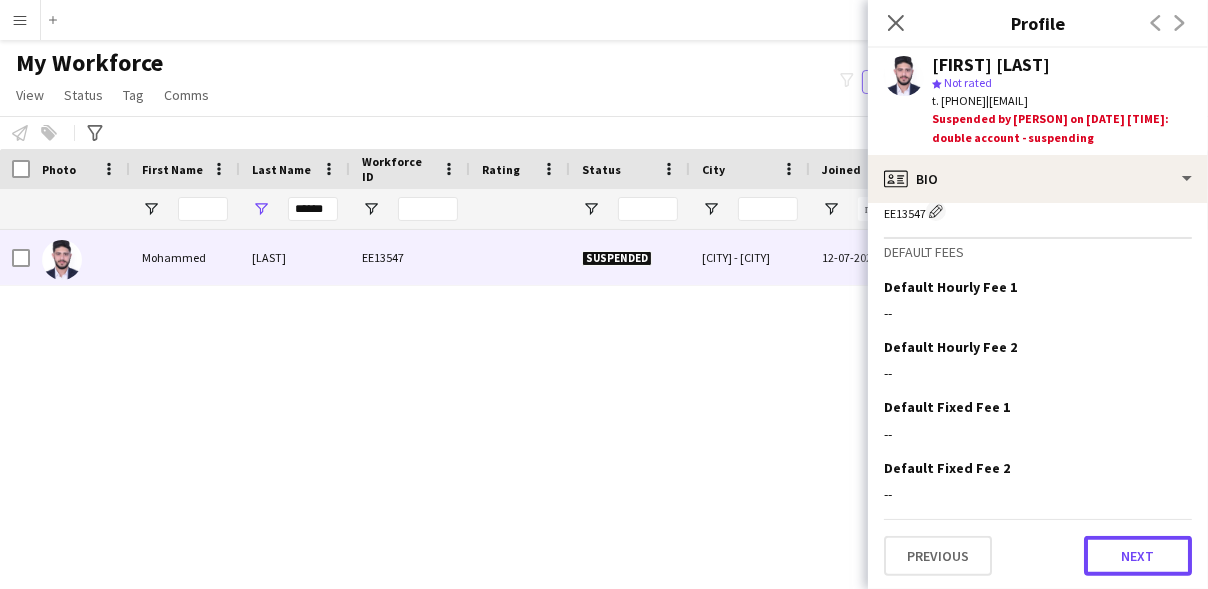 scroll, scrollTop: 1338, scrollLeft: 0, axis: vertical 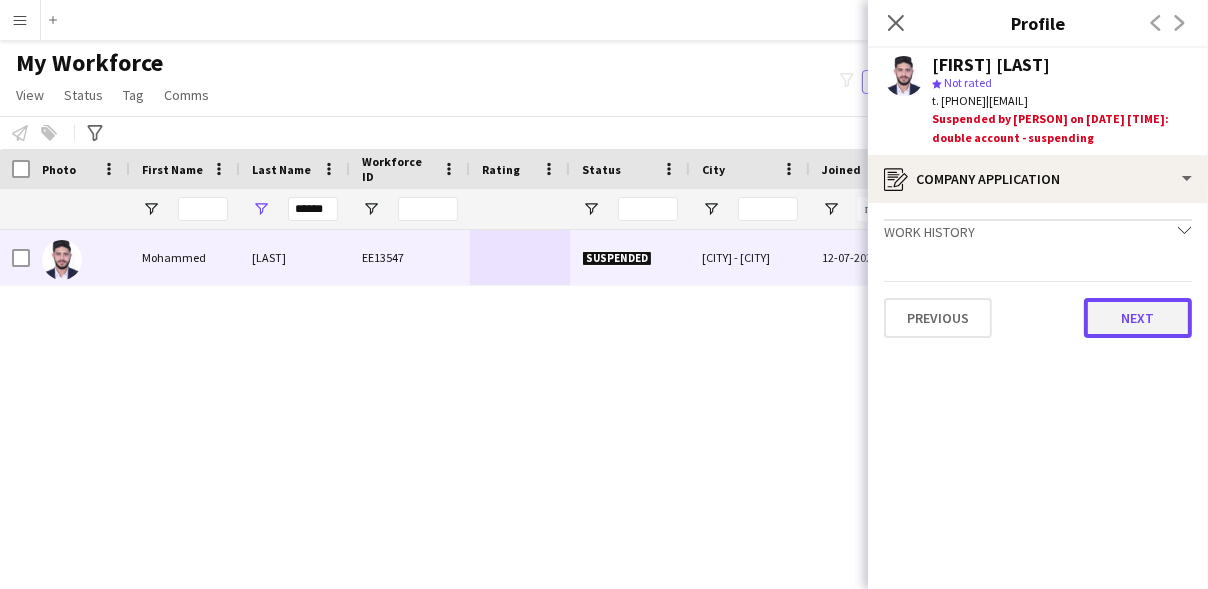 click on "Next" 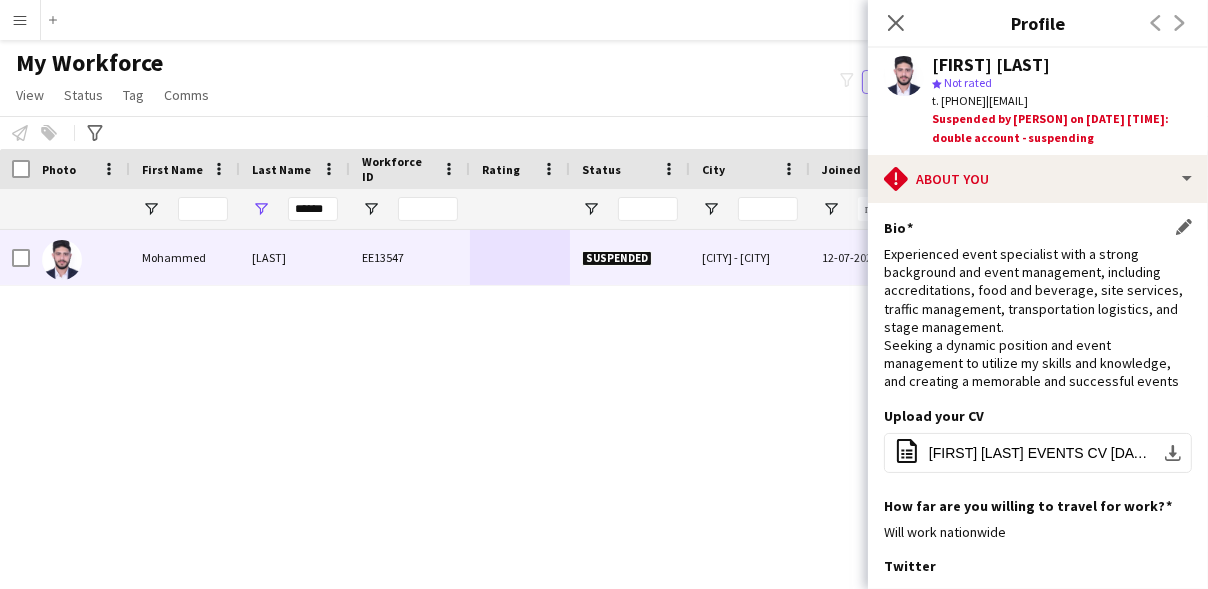 scroll, scrollTop: 404, scrollLeft: 0, axis: vertical 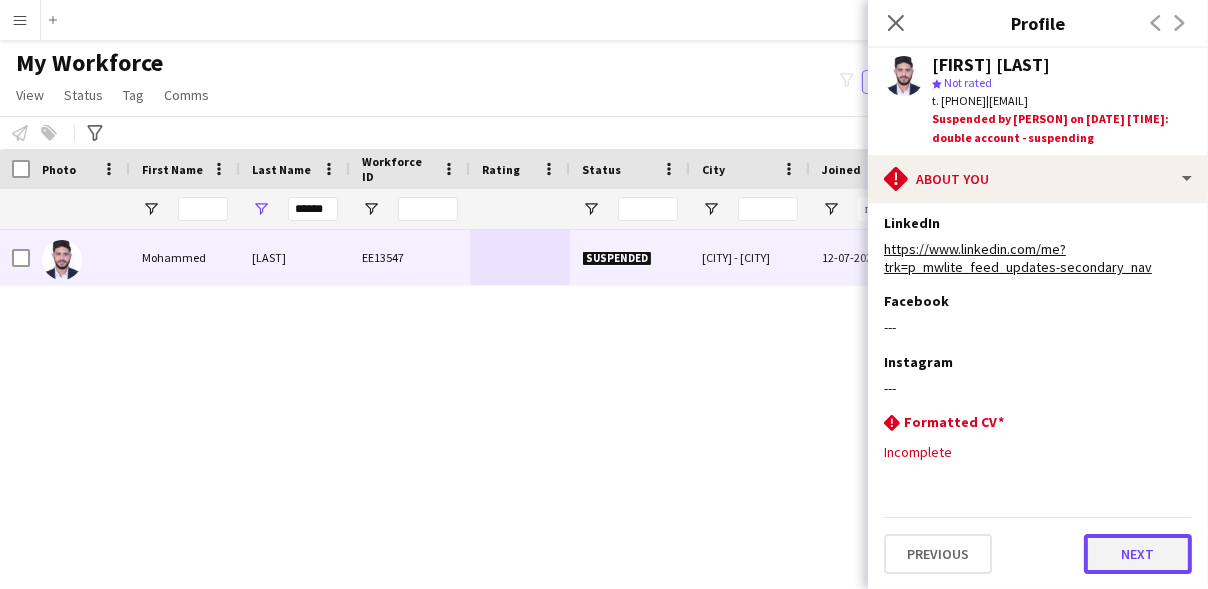 click on "Next" 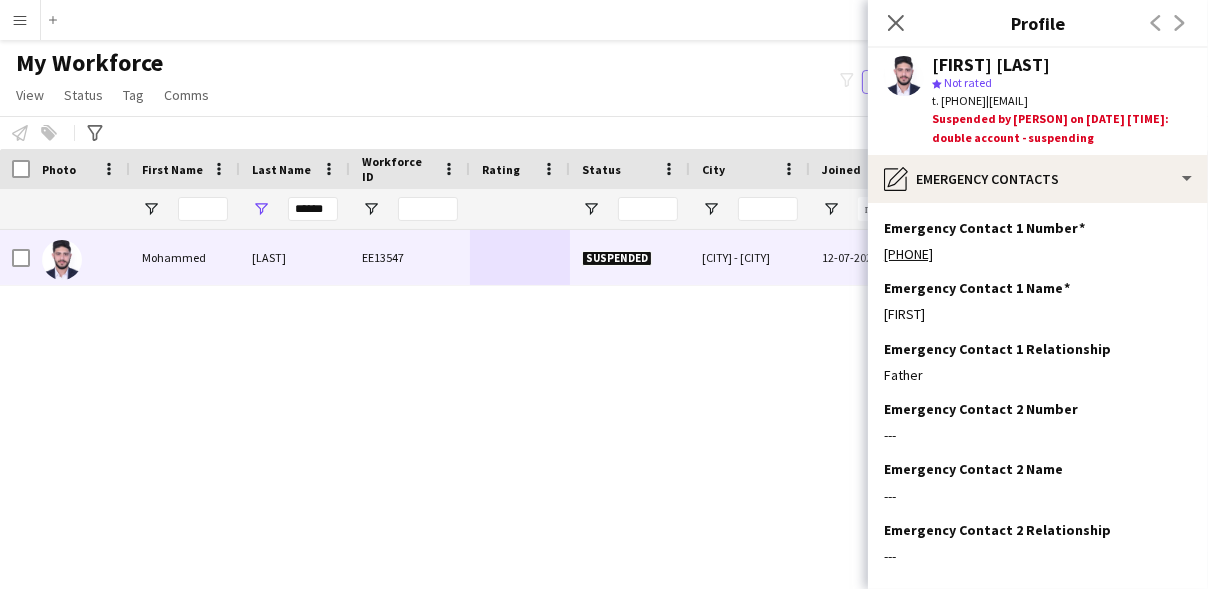 scroll, scrollTop: 103, scrollLeft: 0, axis: vertical 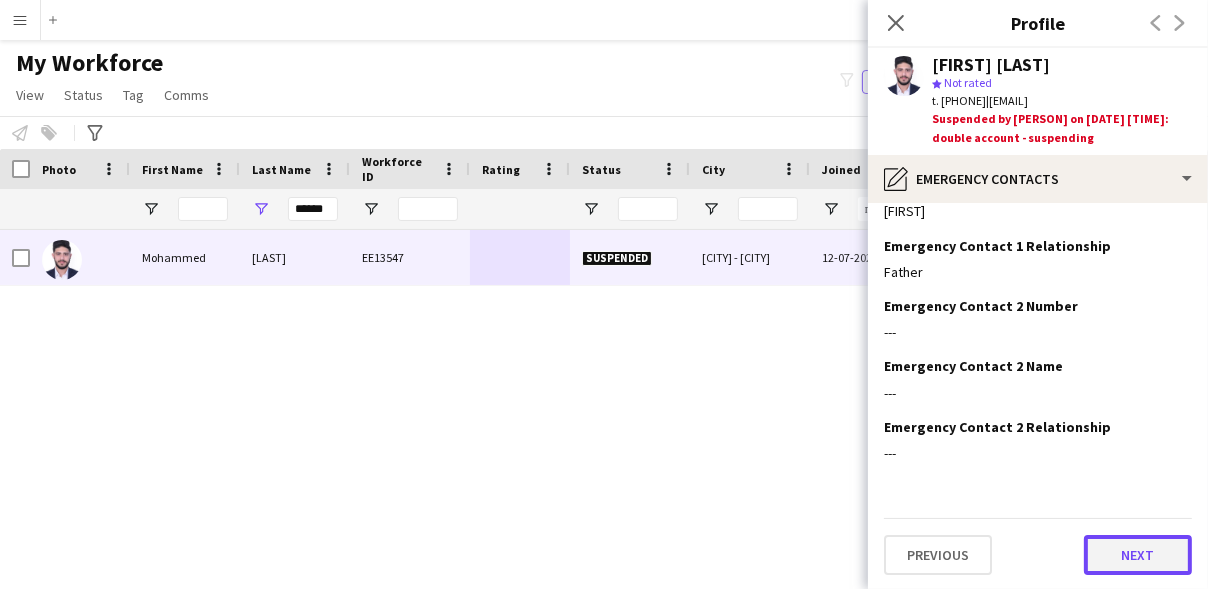 click on "Next" 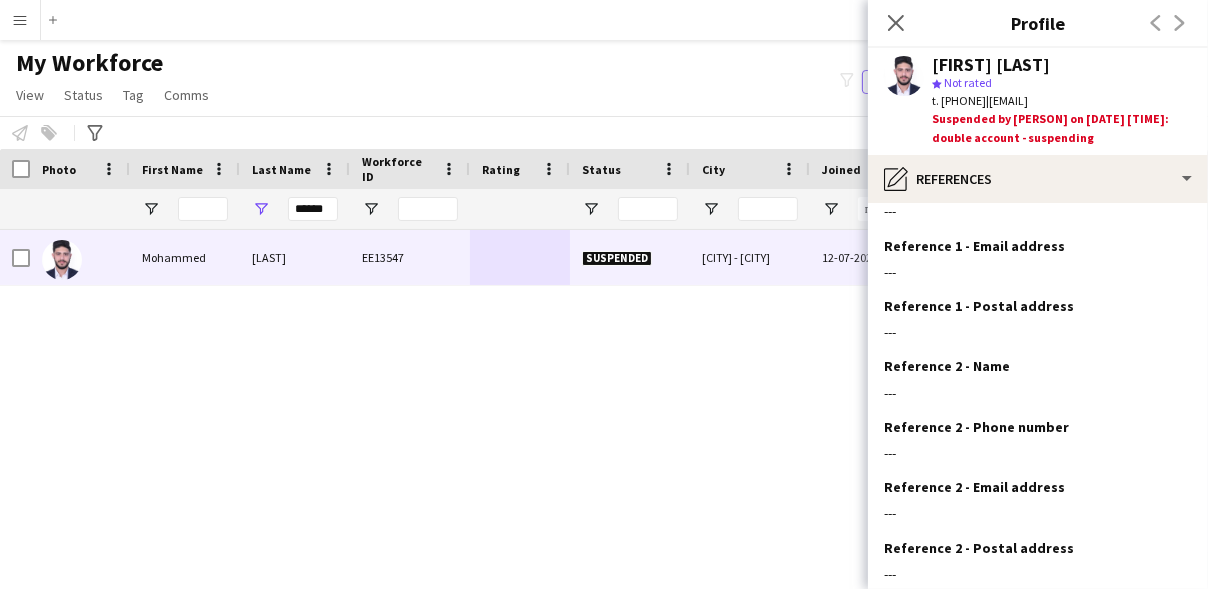 scroll, scrollTop: 0, scrollLeft: 0, axis: both 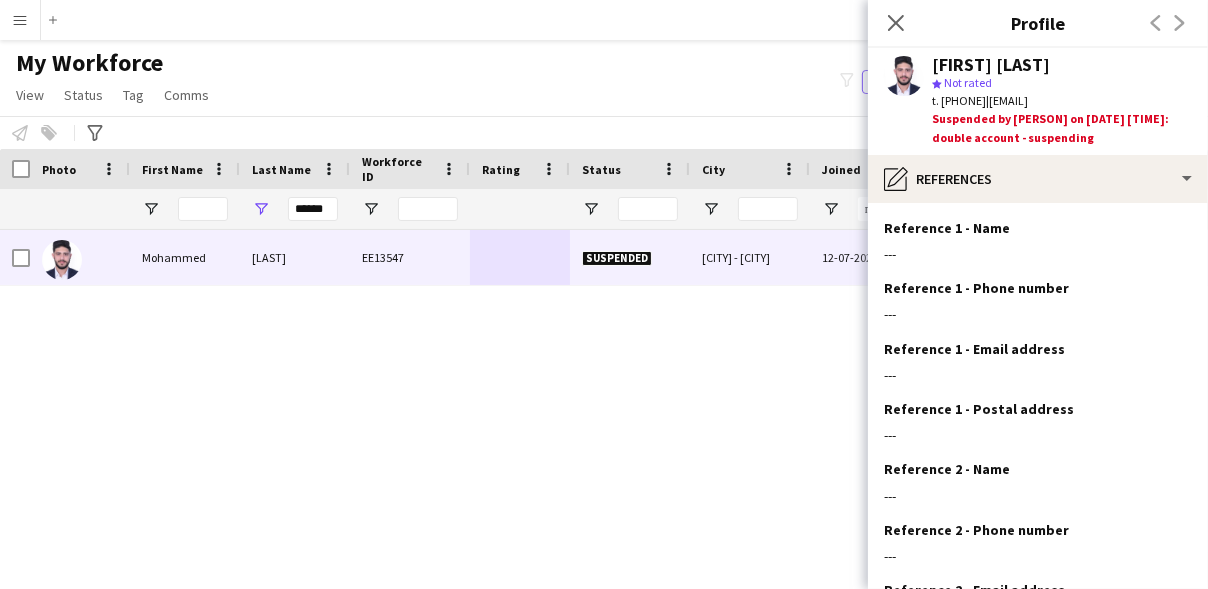 click on "---" 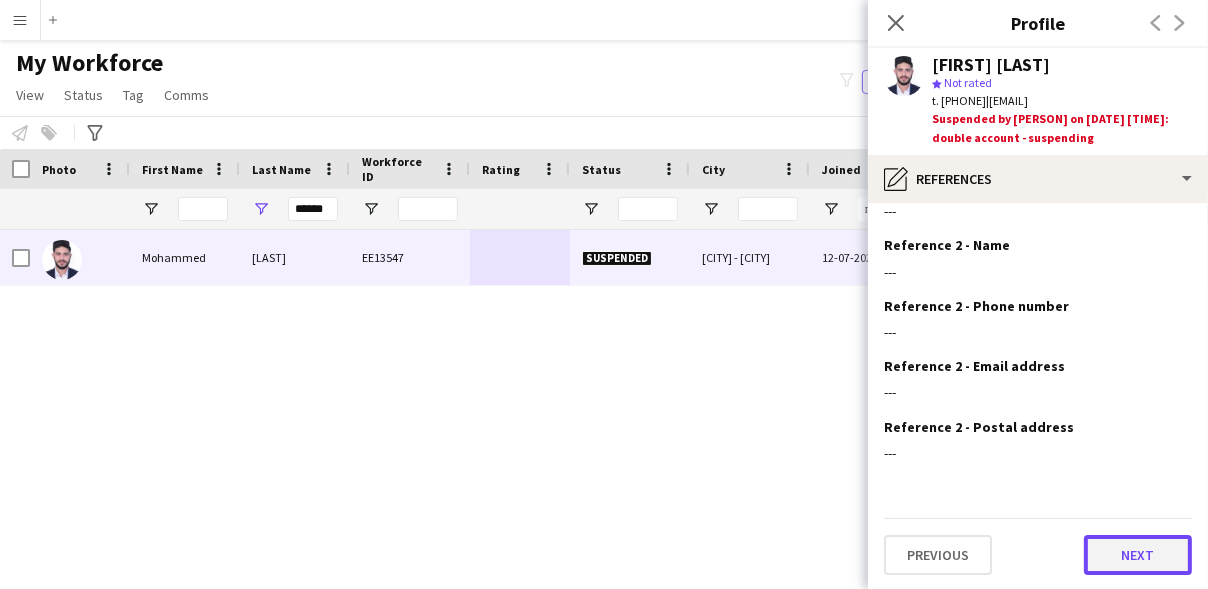 click on "Next" 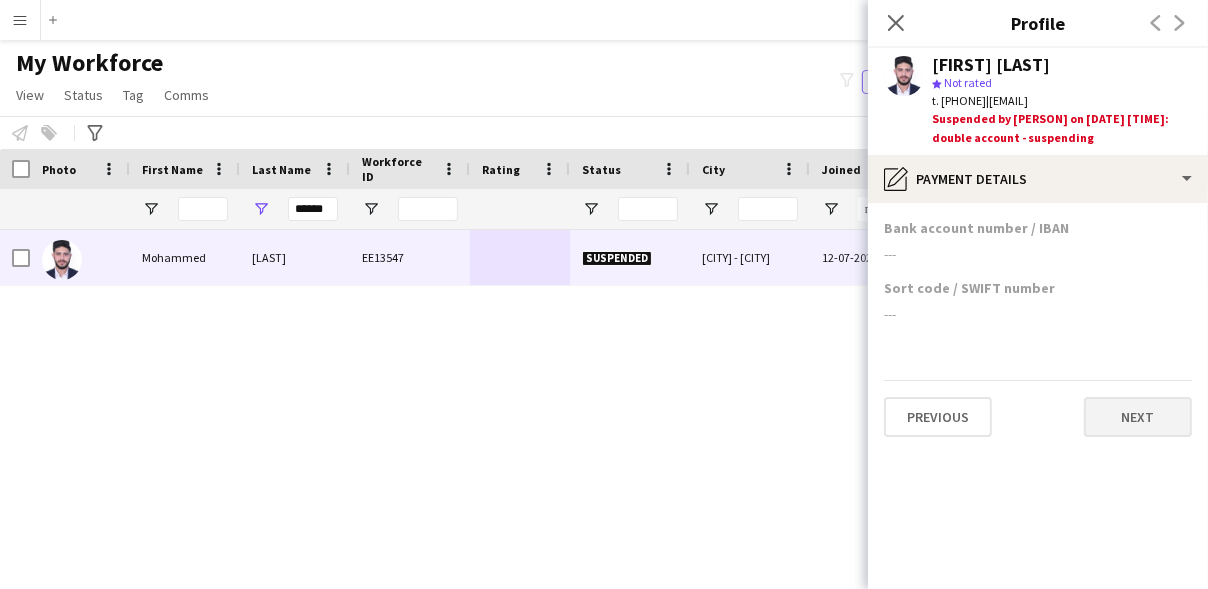 scroll, scrollTop: 0, scrollLeft: 0, axis: both 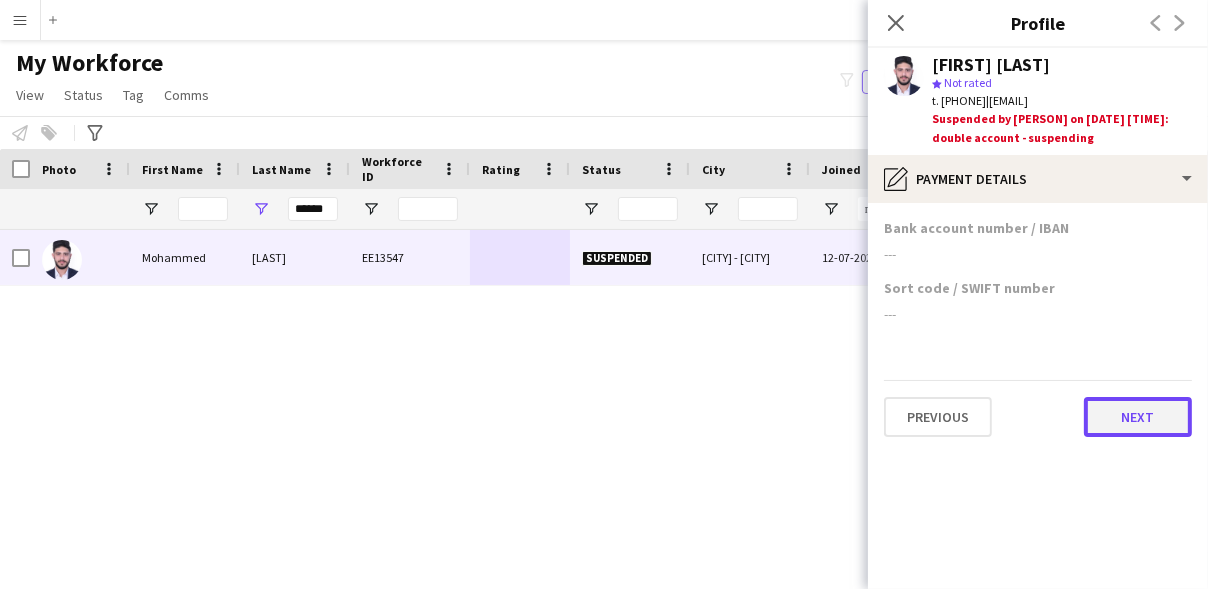 click on "Next" 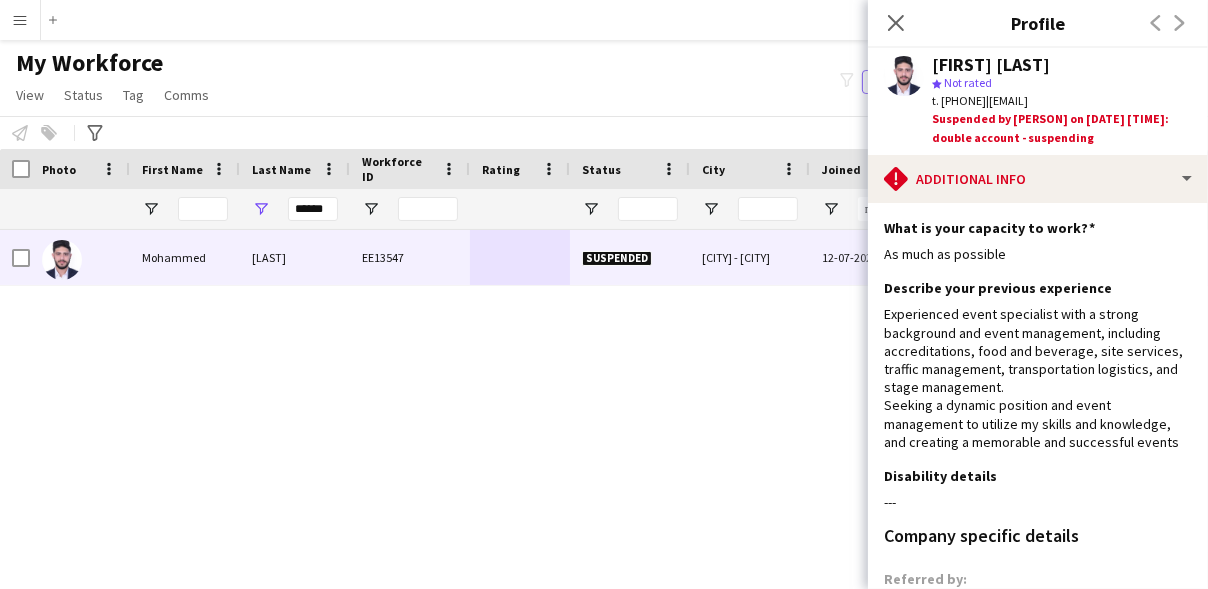 scroll, scrollTop: 217, scrollLeft: 0, axis: vertical 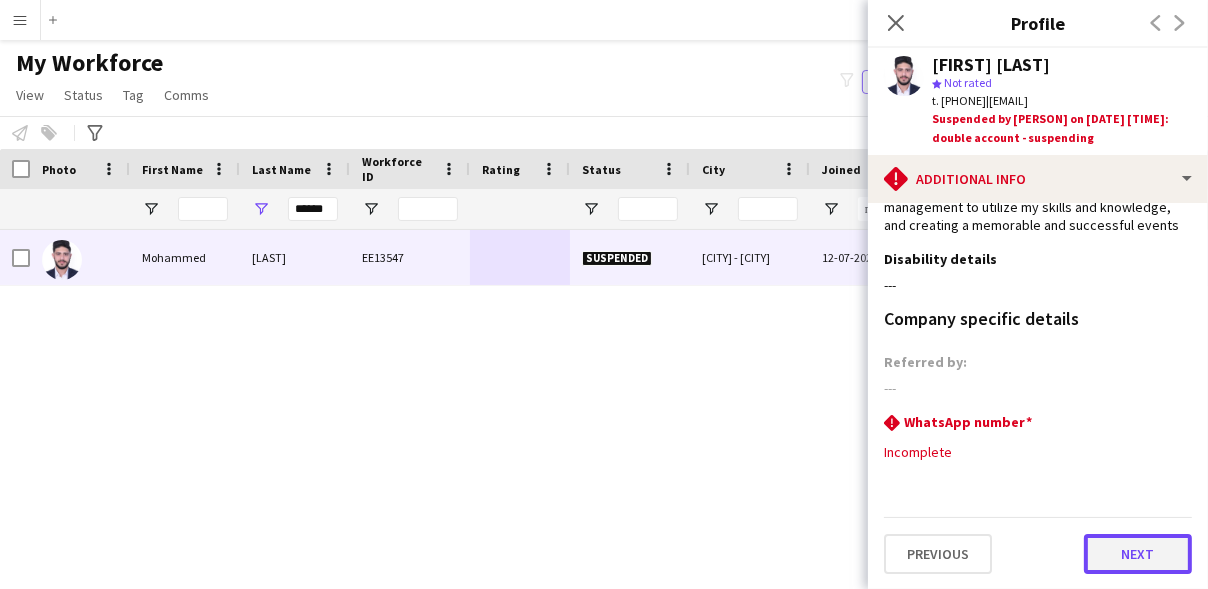 click on "Next" 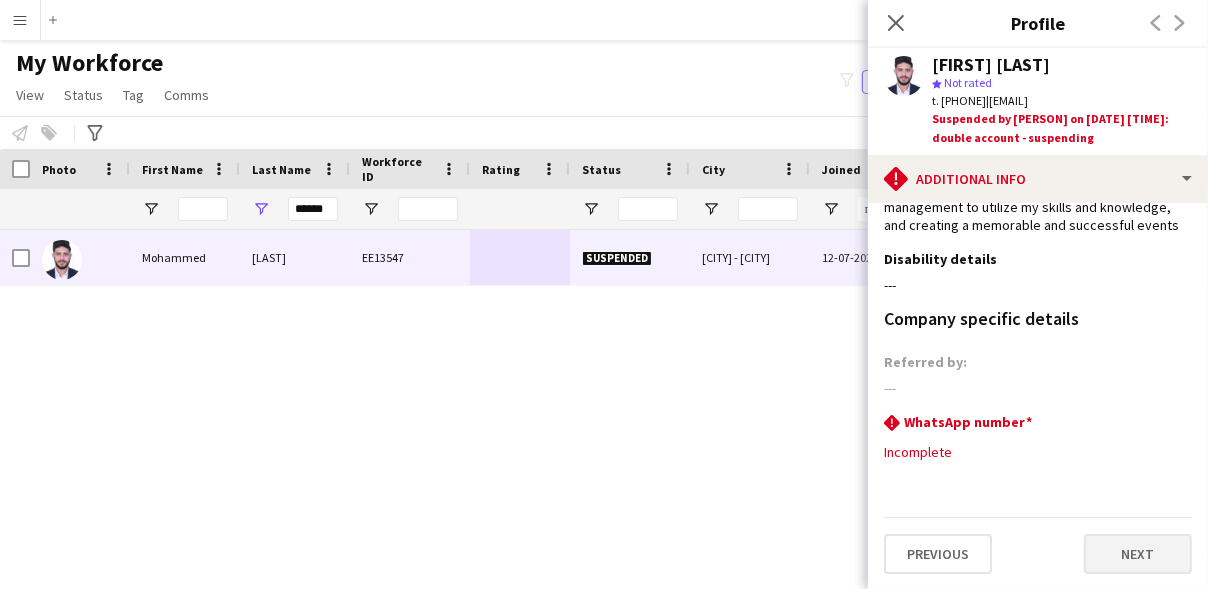 scroll, scrollTop: 0, scrollLeft: 0, axis: both 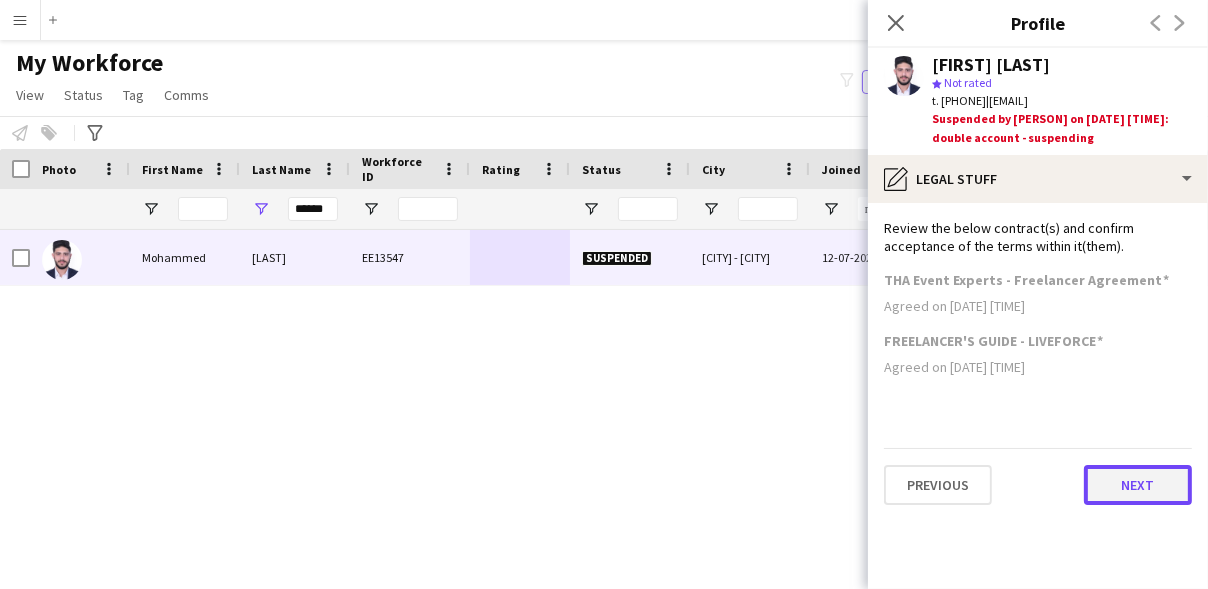 click on "Next" 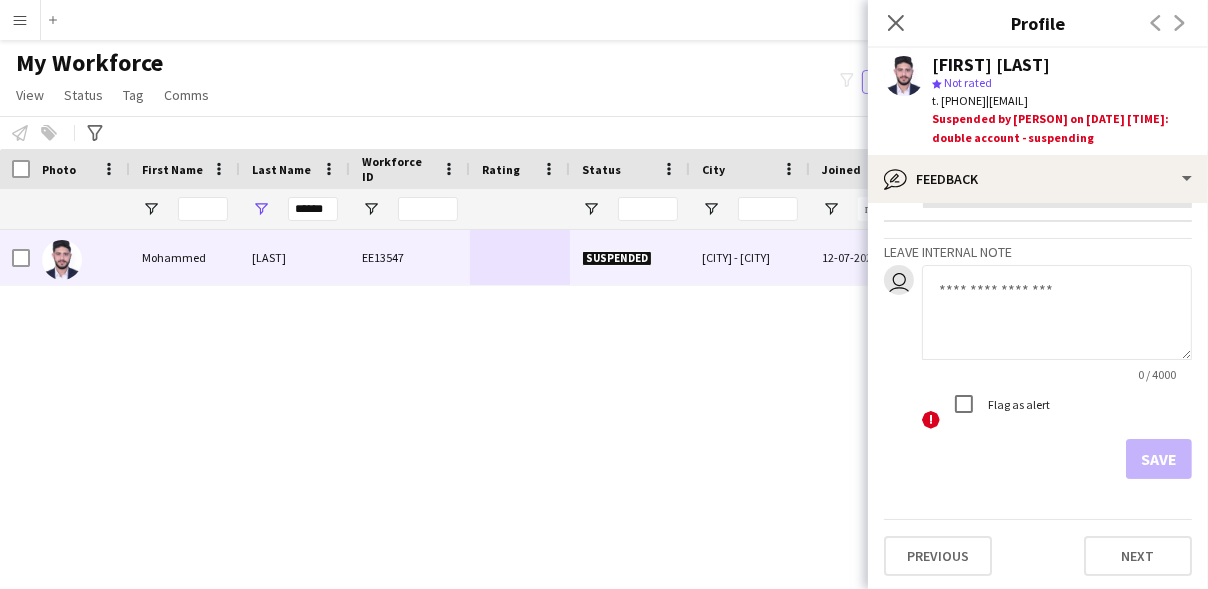 scroll, scrollTop: 430, scrollLeft: 0, axis: vertical 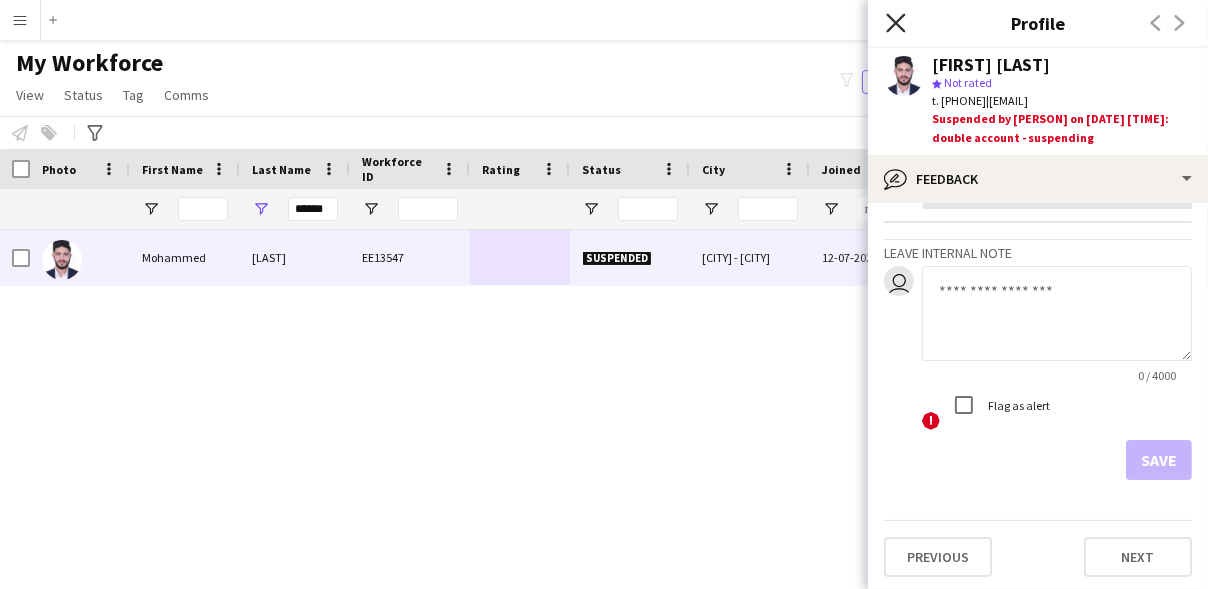 click on "Close pop-in" 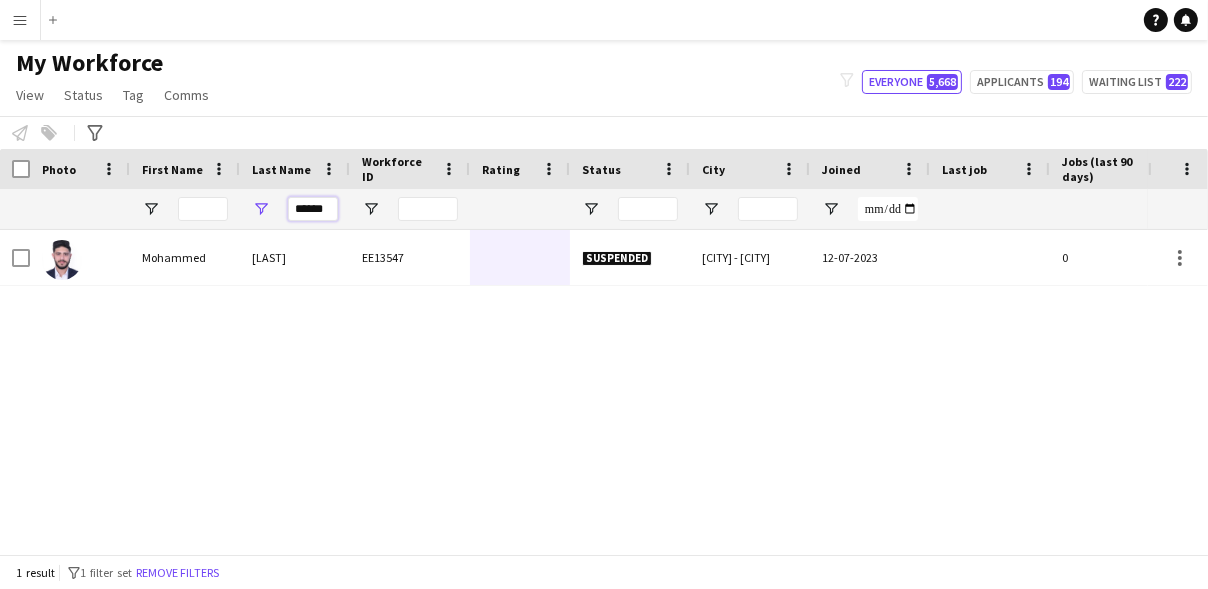 click on "******" at bounding box center (313, 209) 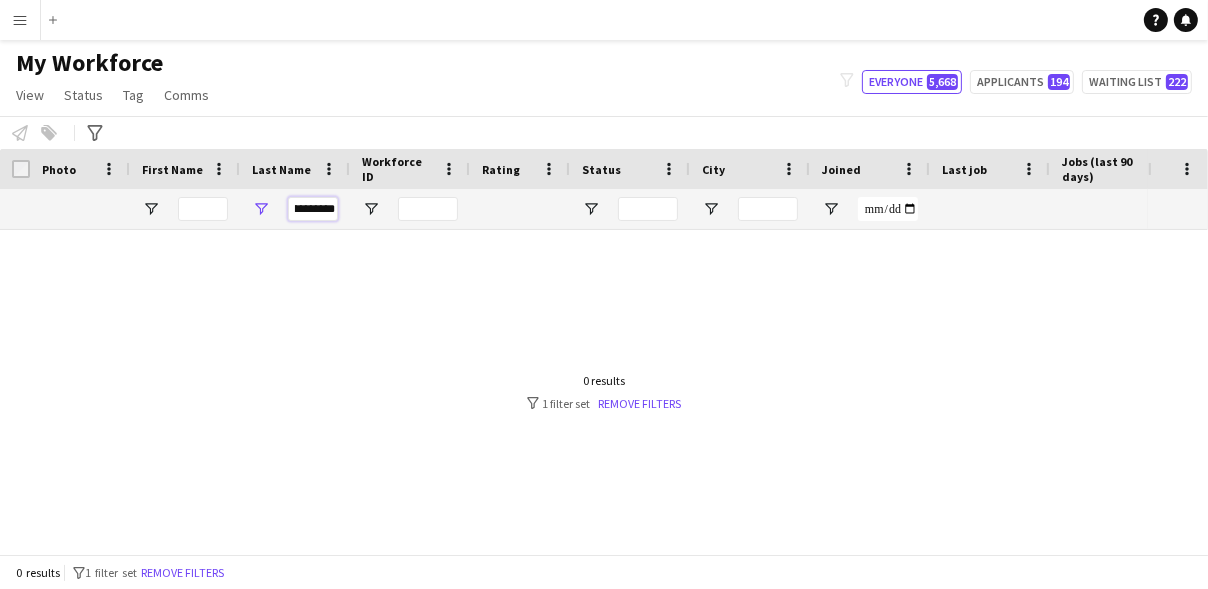 scroll, scrollTop: 0, scrollLeft: 0, axis: both 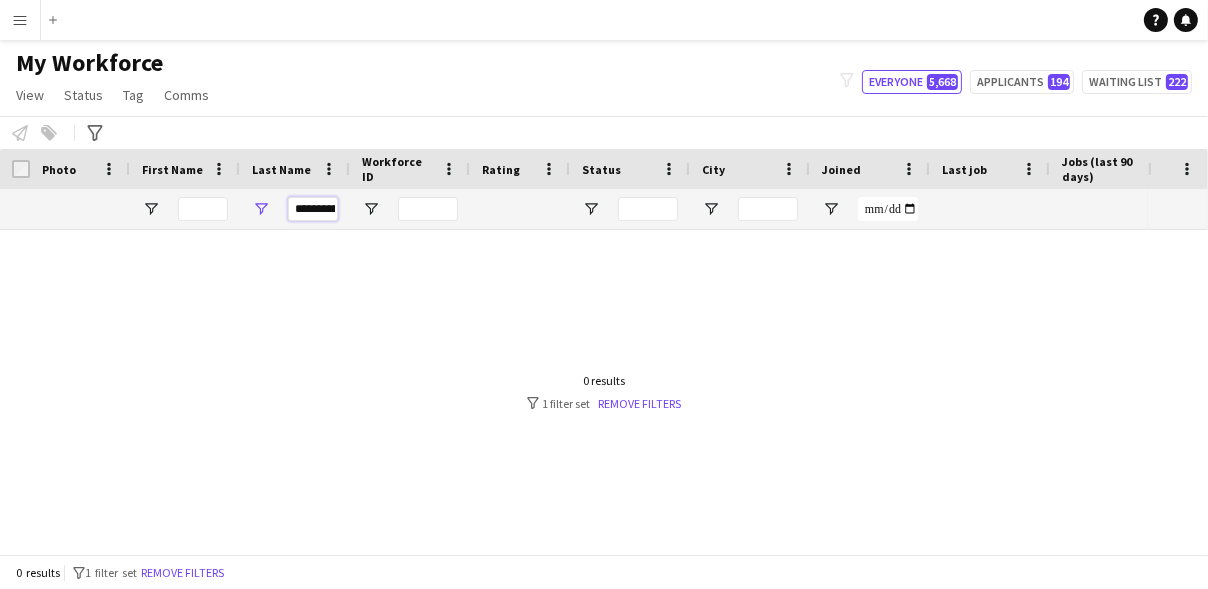 type on "**********" 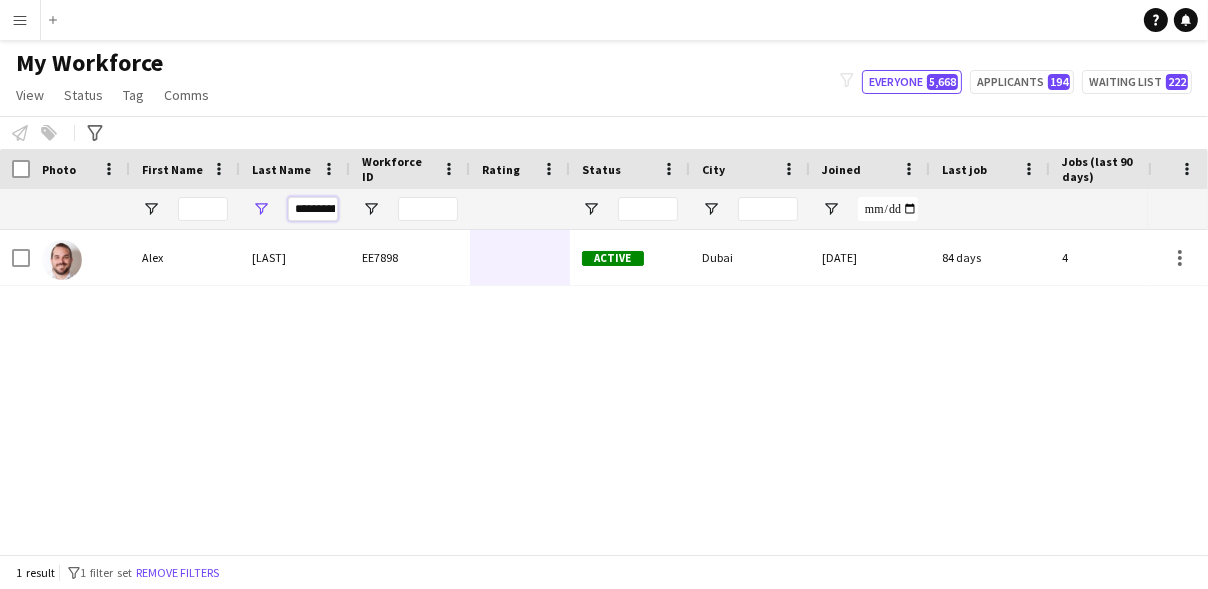 click on "**********" at bounding box center (313, 209) 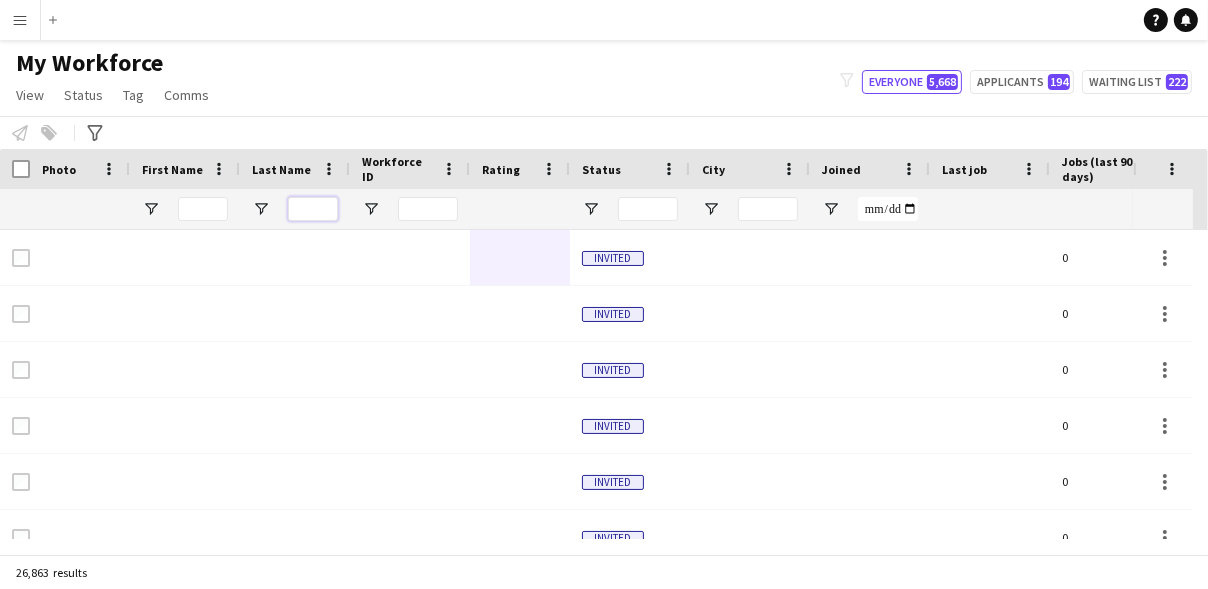 type 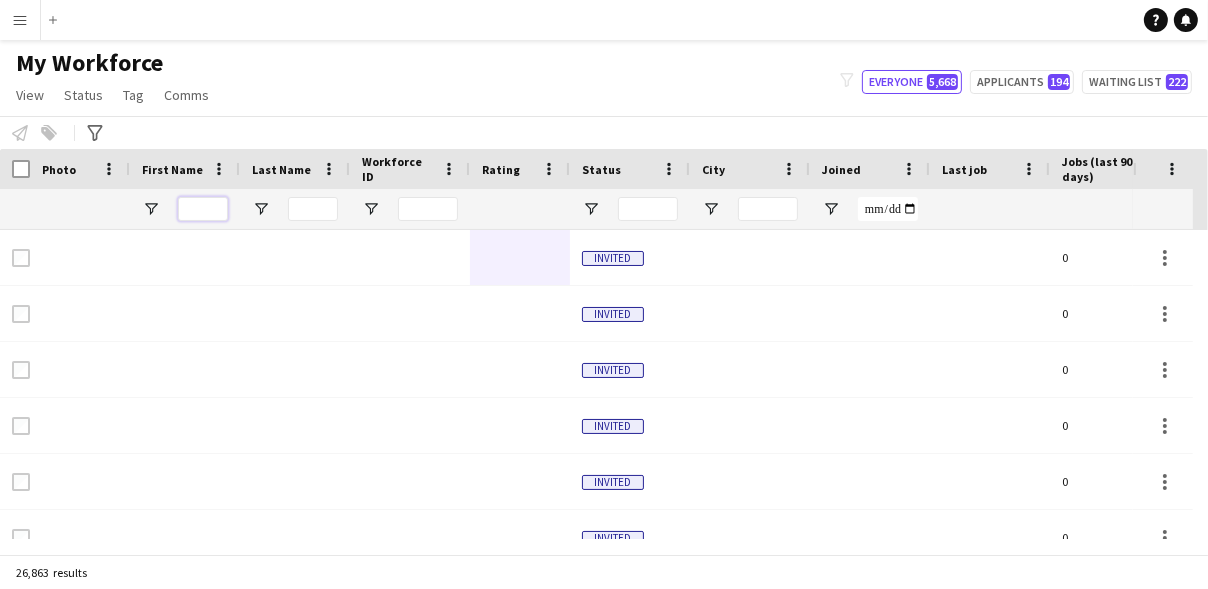 click at bounding box center (203, 209) 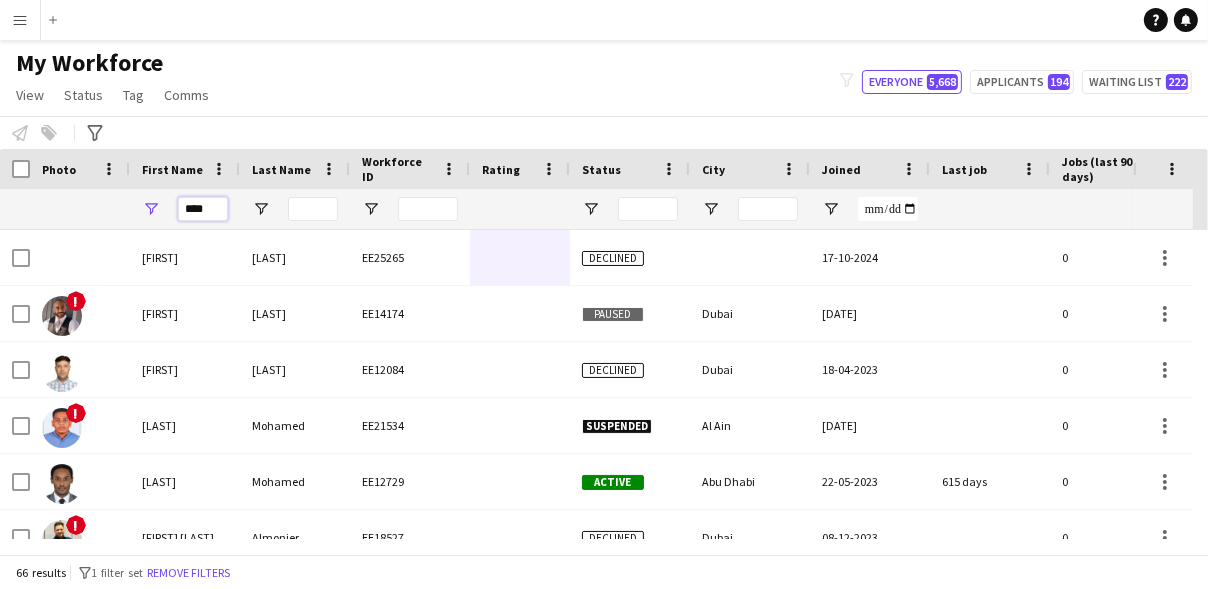 type on "****" 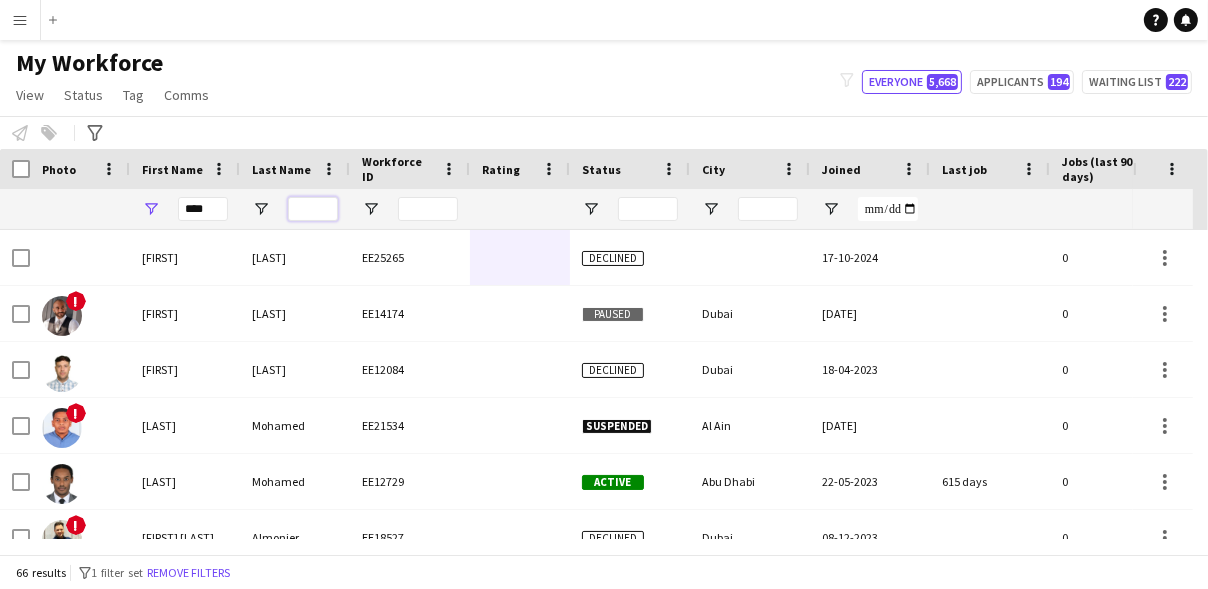 click at bounding box center [313, 209] 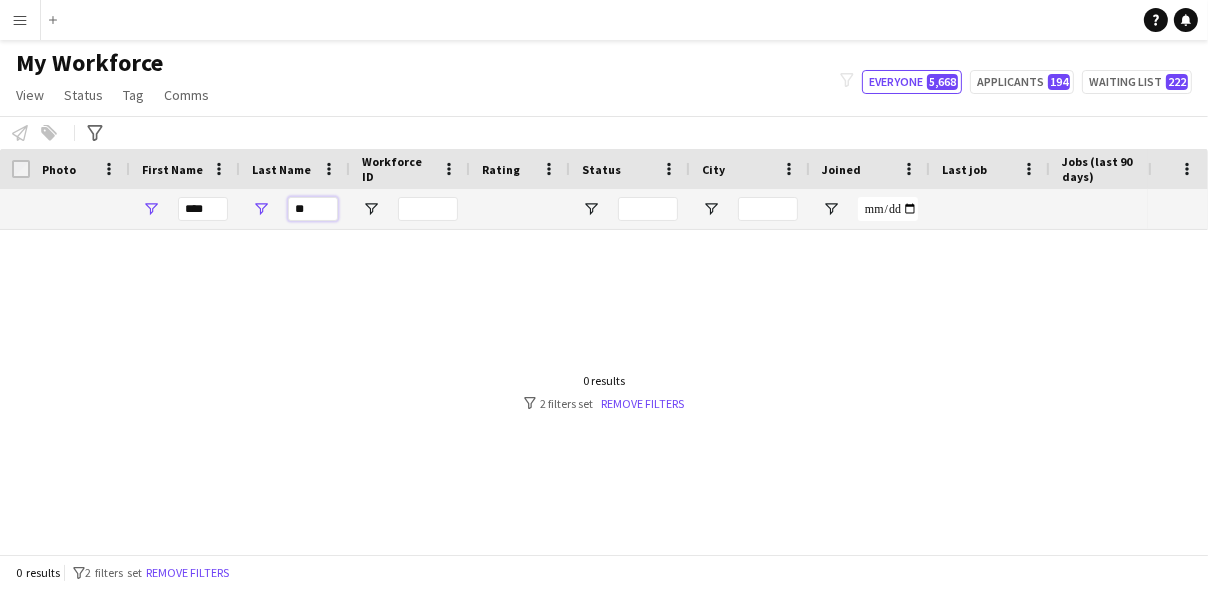 type on "*" 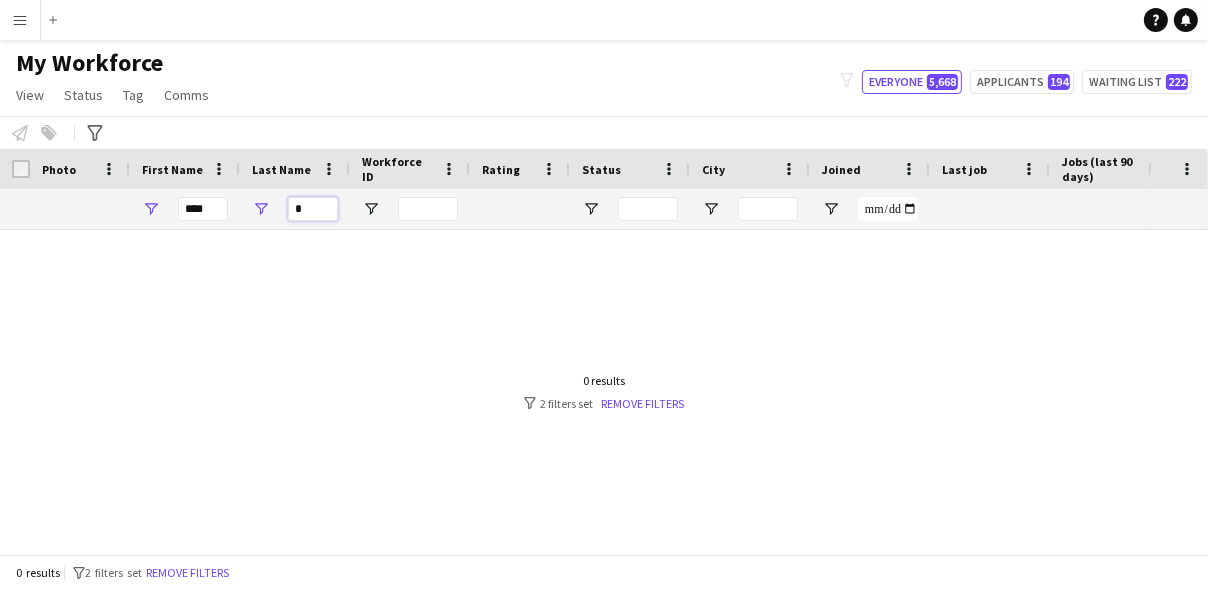type 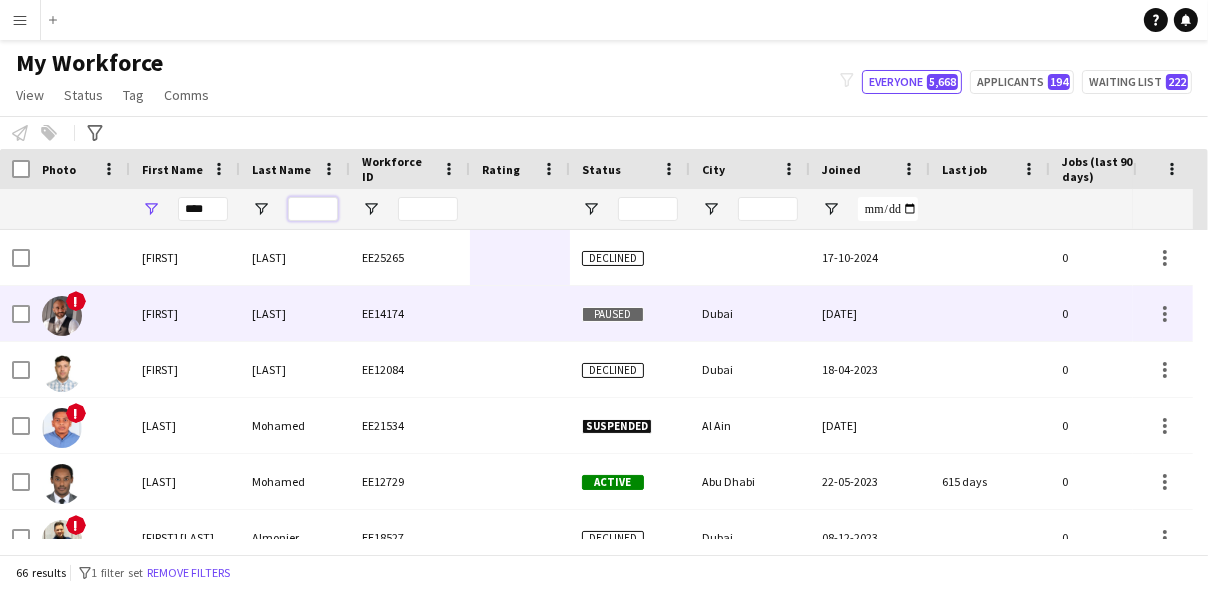 scroll, scrollTop: 98, scrollLeft: 0, axis: vertical 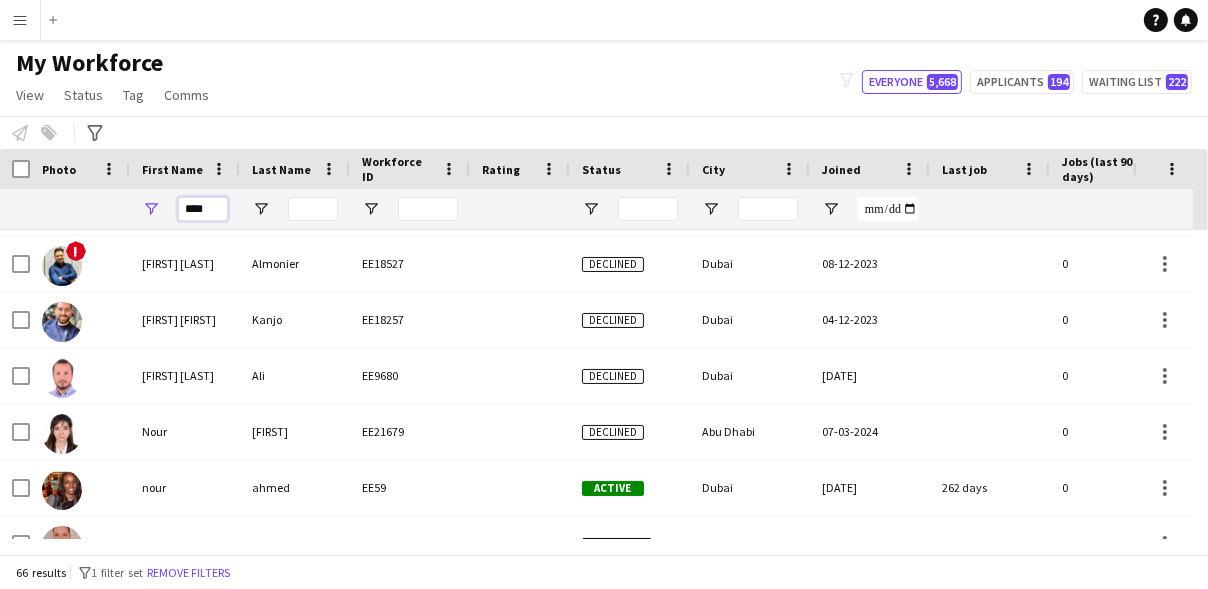 click on "****" at bounding box center [203, 209] 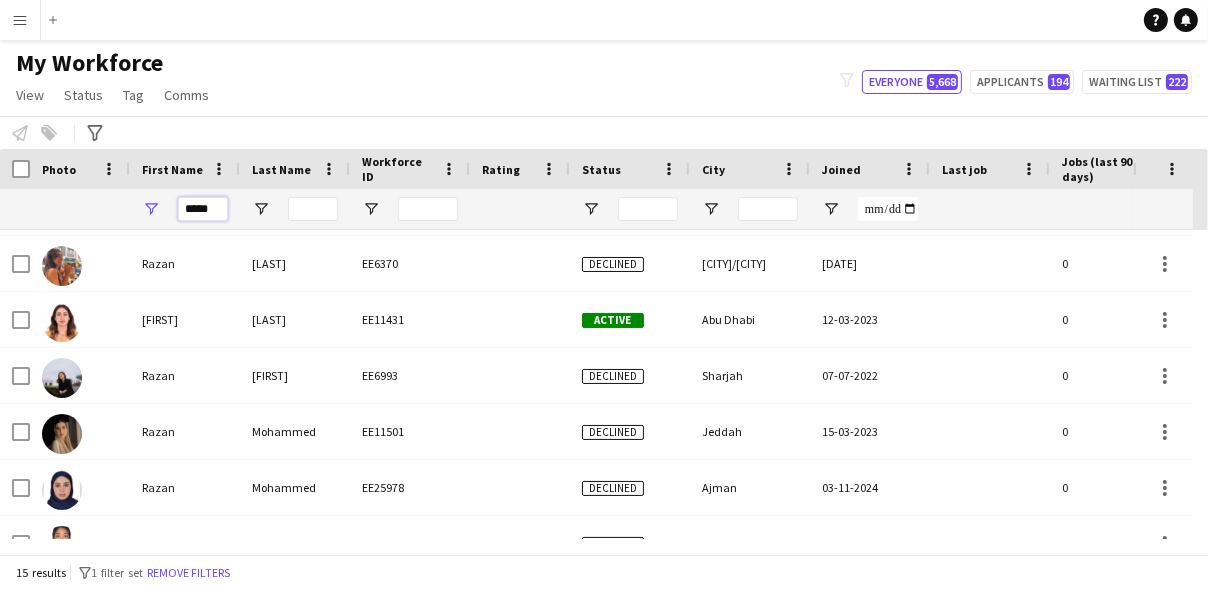 type on "*****" 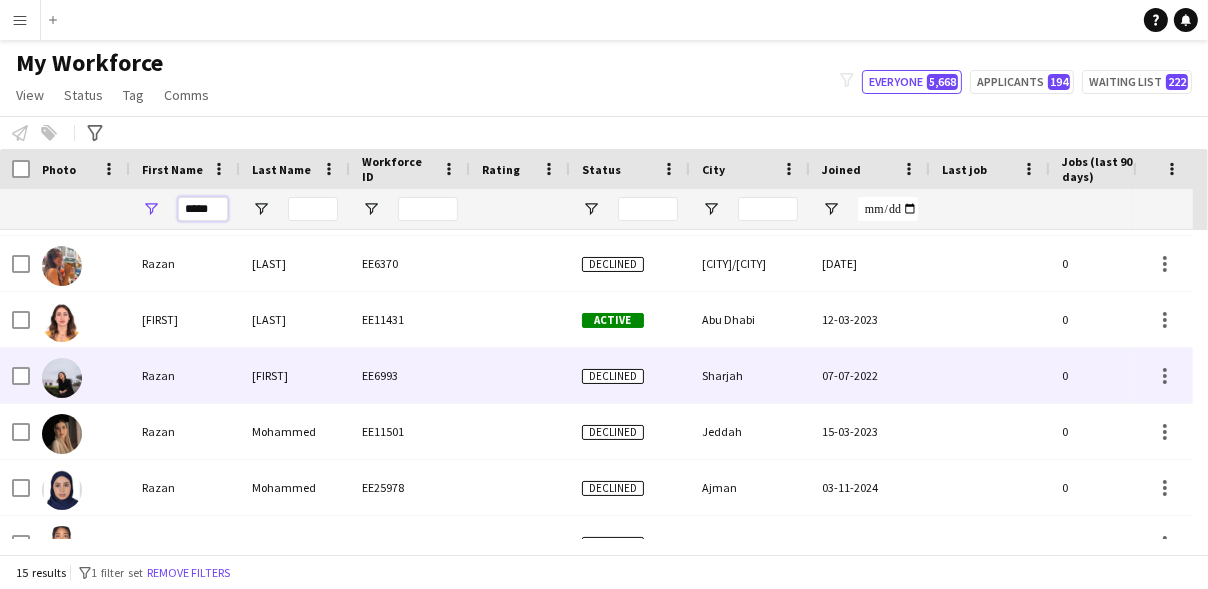 scroll, scrollTop: 328, scrollLeft: 0, axis: vertical 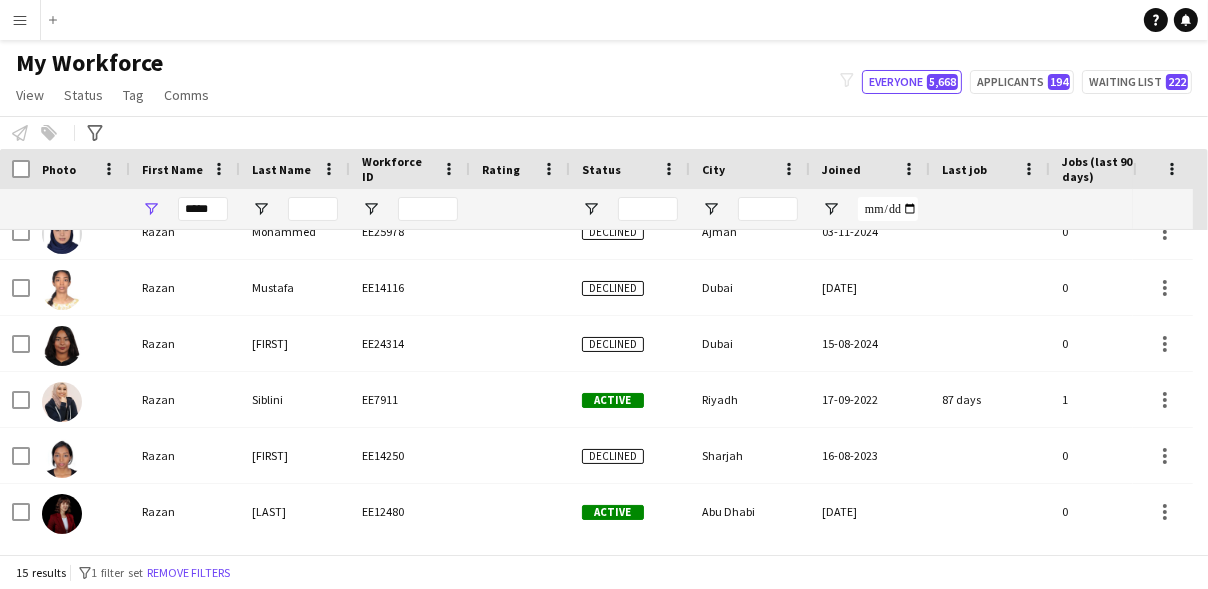 click on "*****" at bounding box center [203, 209] 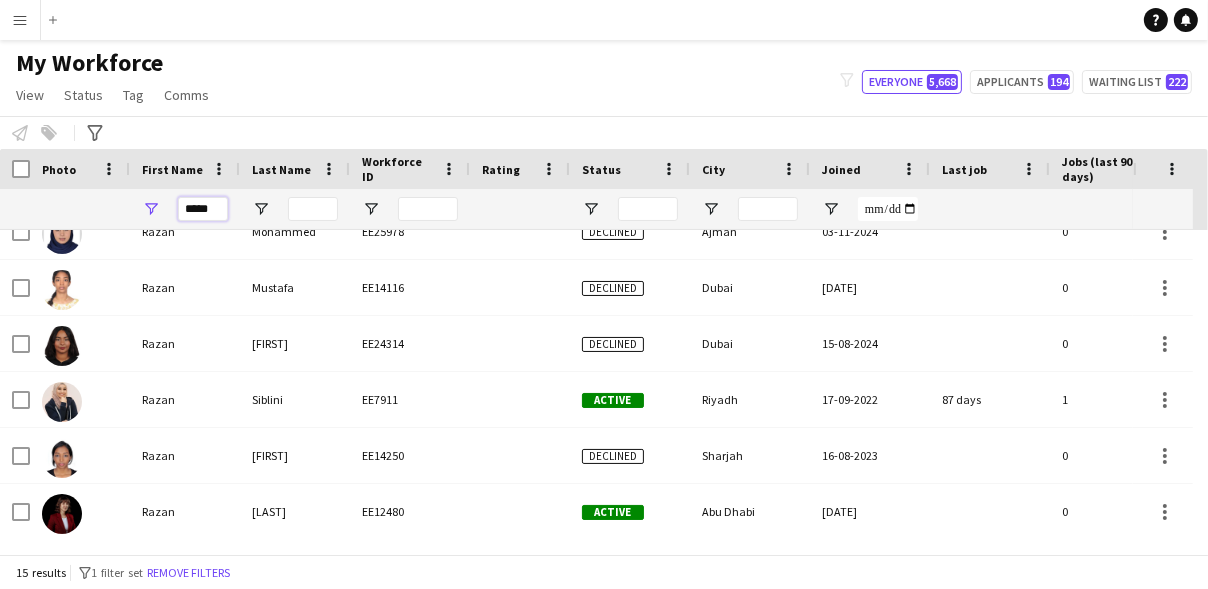 click on "*****" at bounding box center (203, 209) 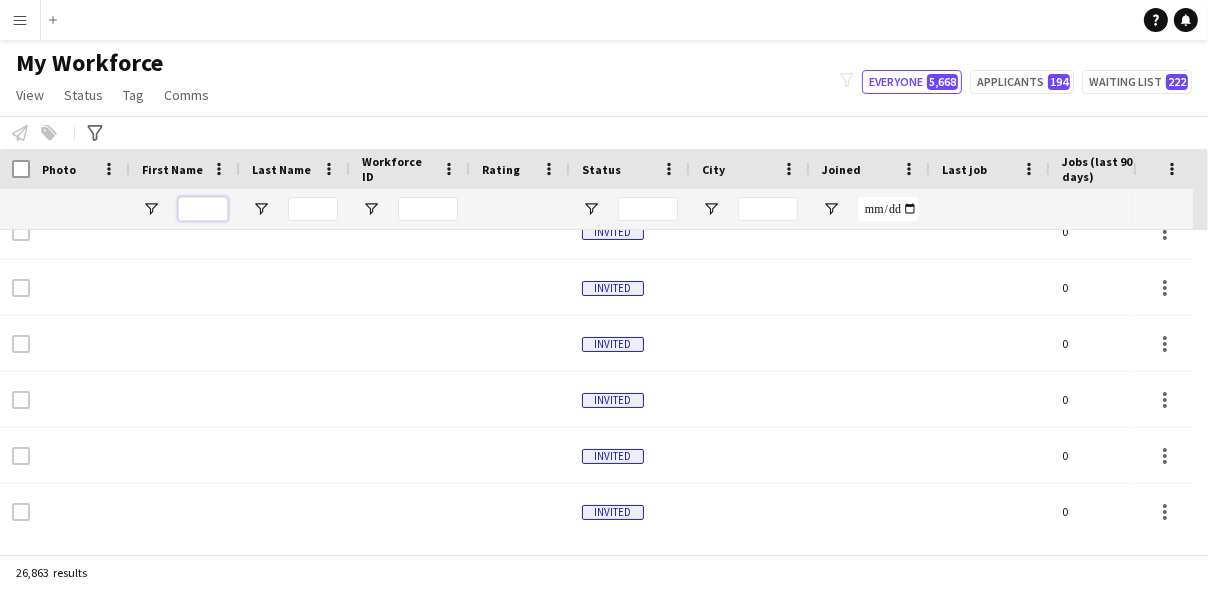 type 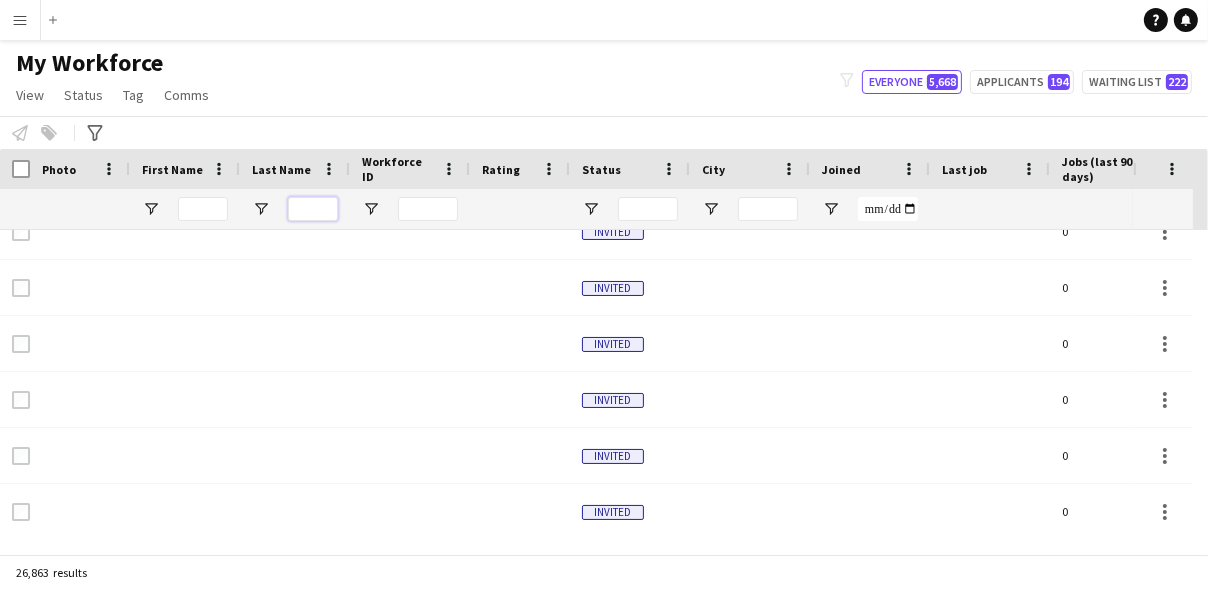 click at bounding box center [313, 209] 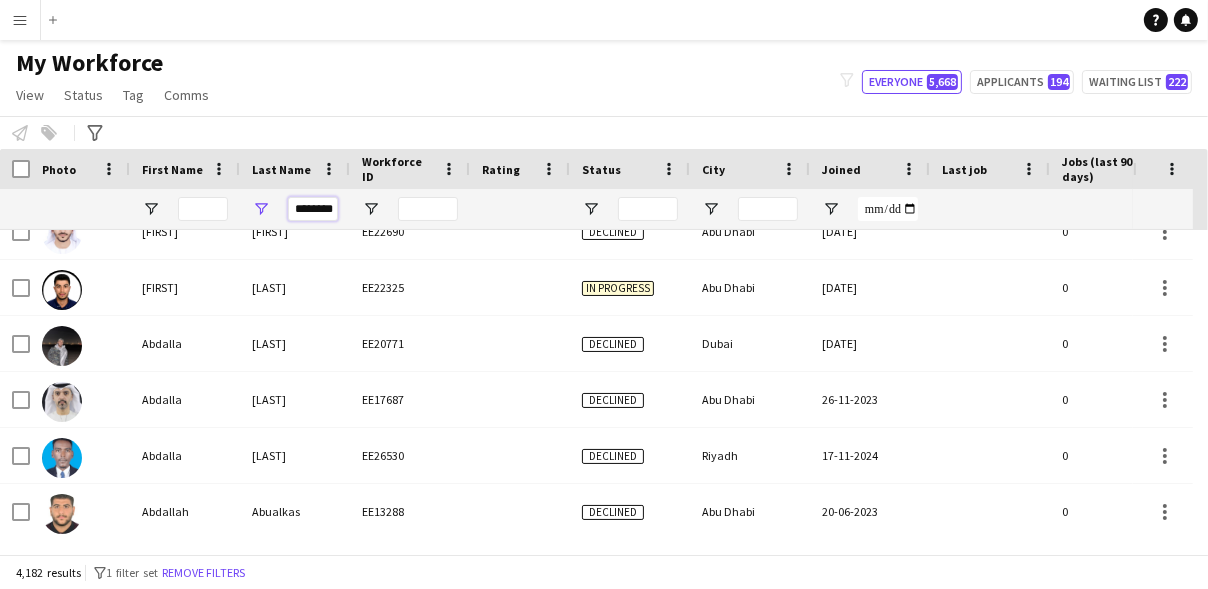 scroll, scrollTop: 0, scrollLeft: 1, axis: horizontal 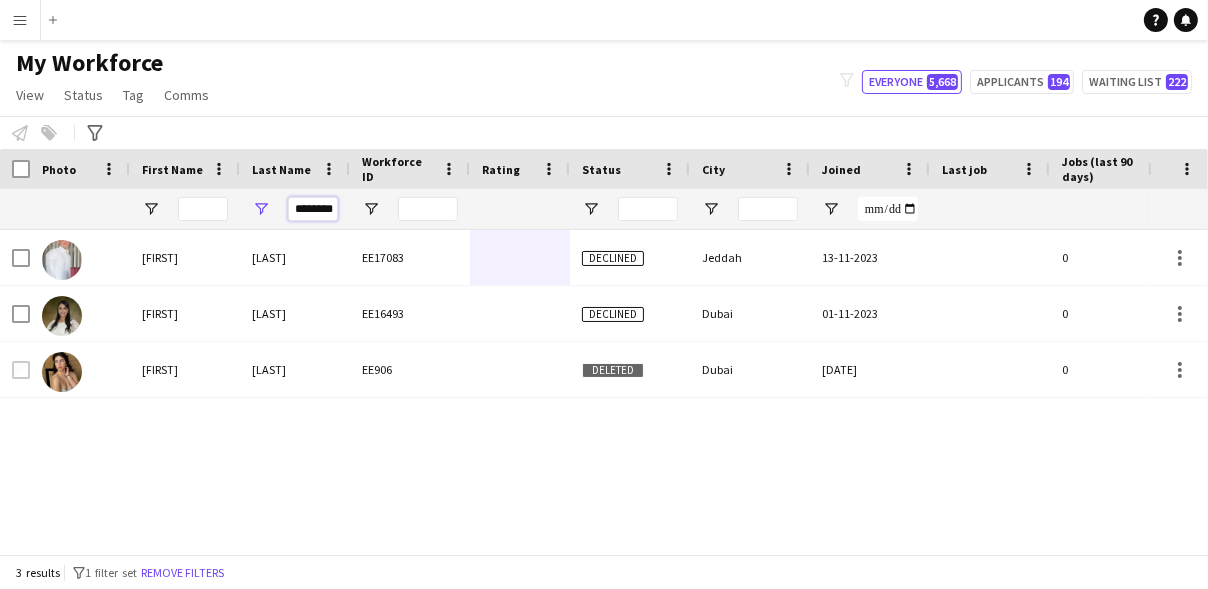 type on "********" 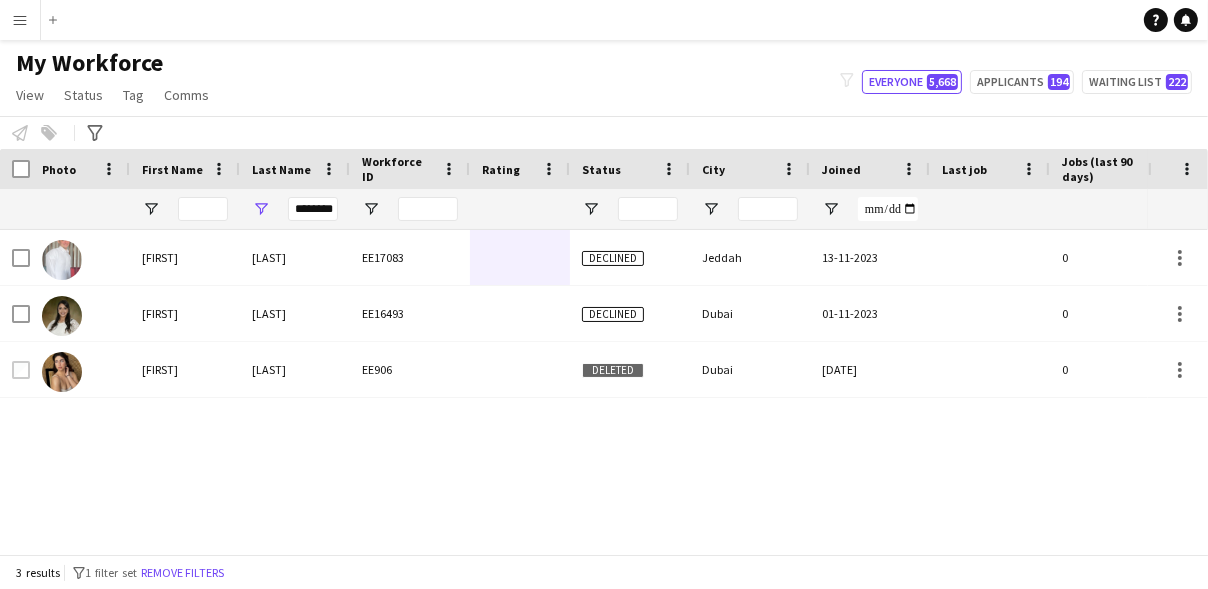 scroll, scrollTop: 0, scrollLeft: 0, axis: both 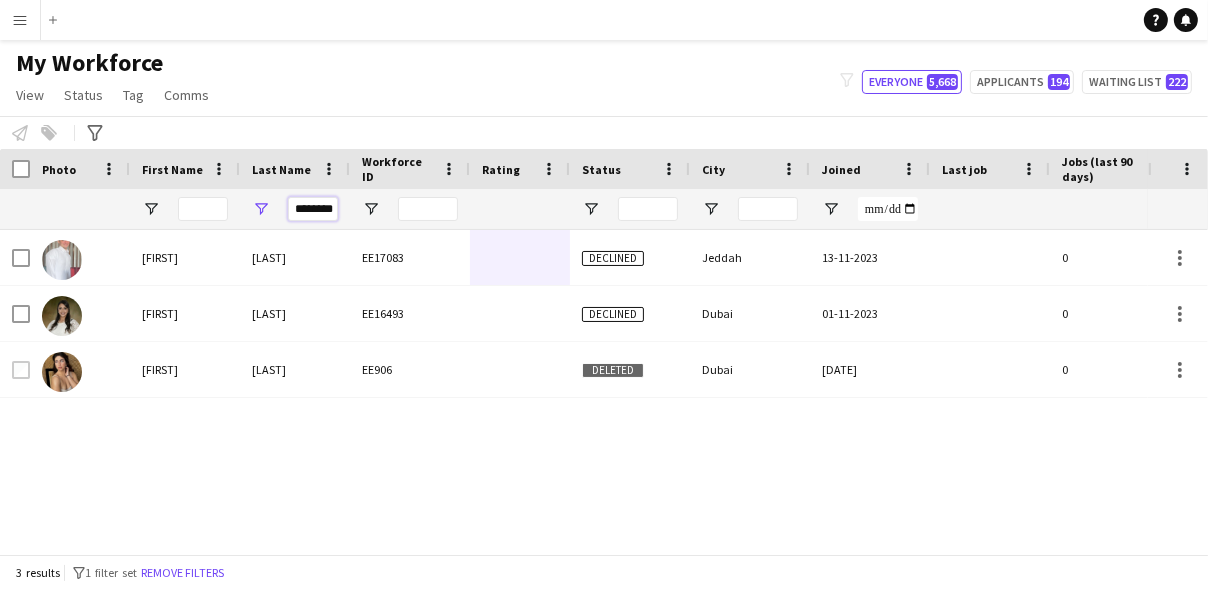 click on "********" at bounding box center (313, 209) 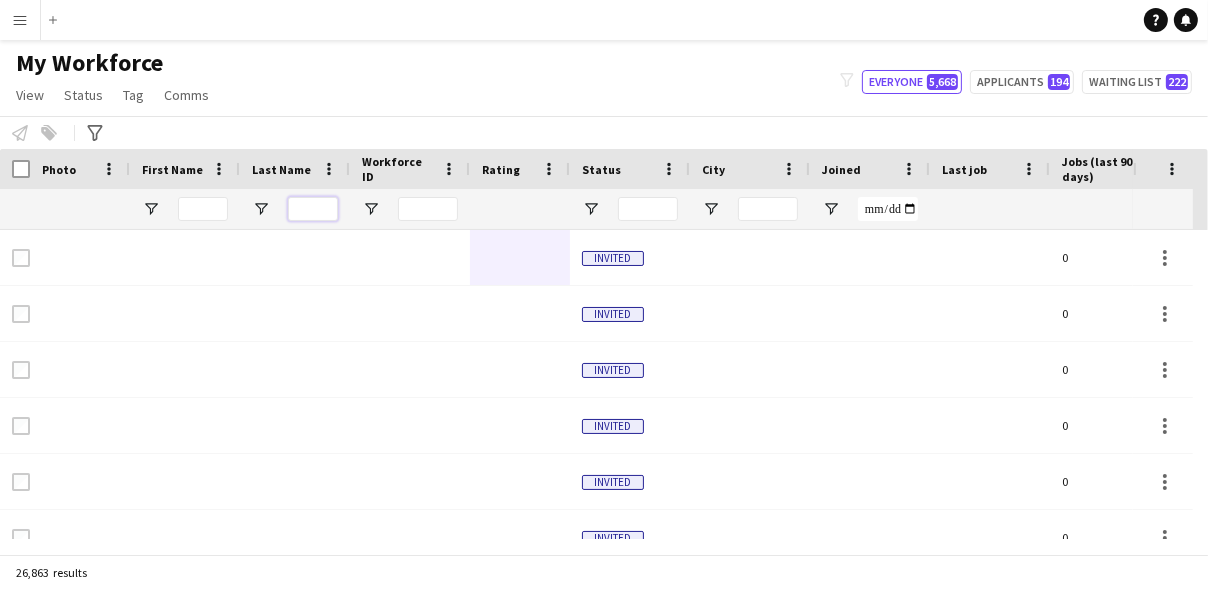 type 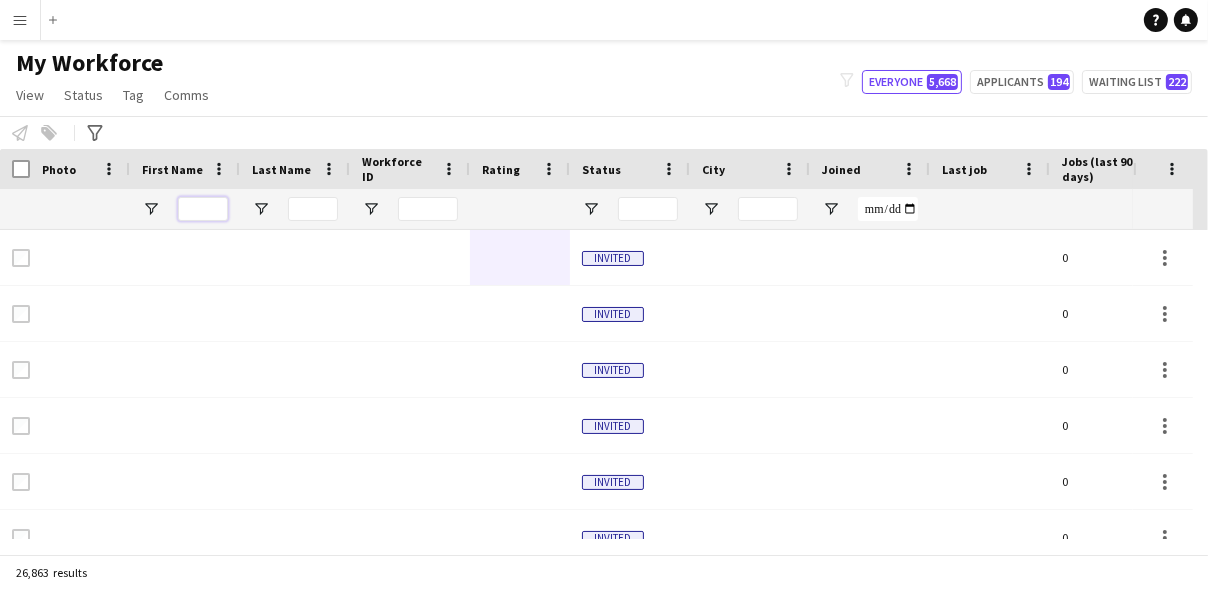 click at bounding box center [203, 209] 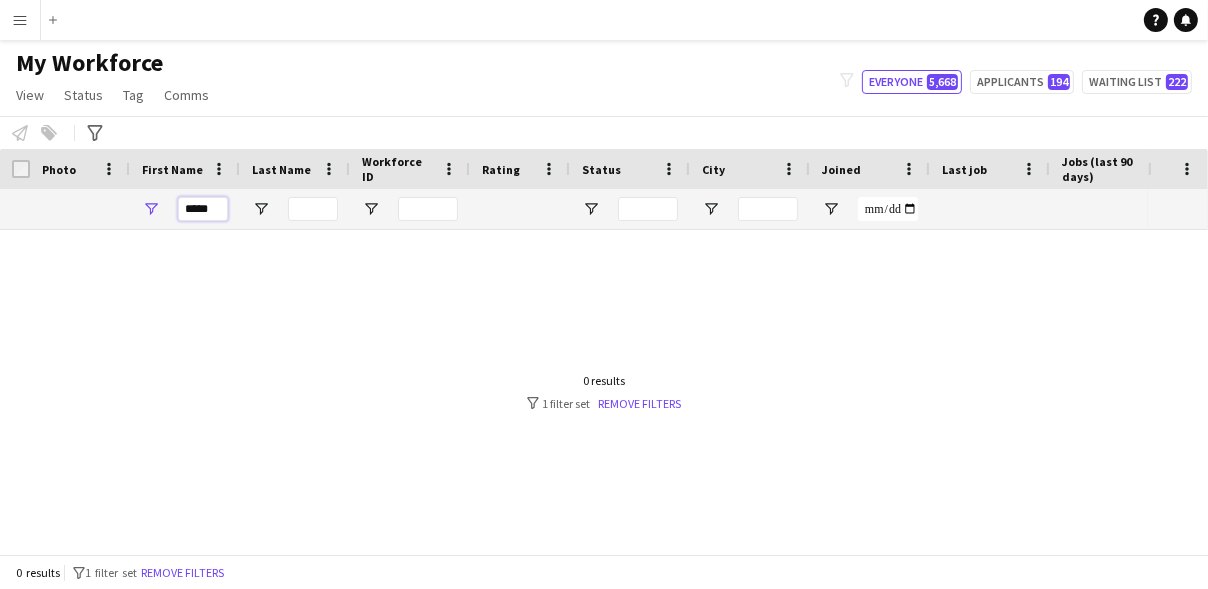 type on "*****" 